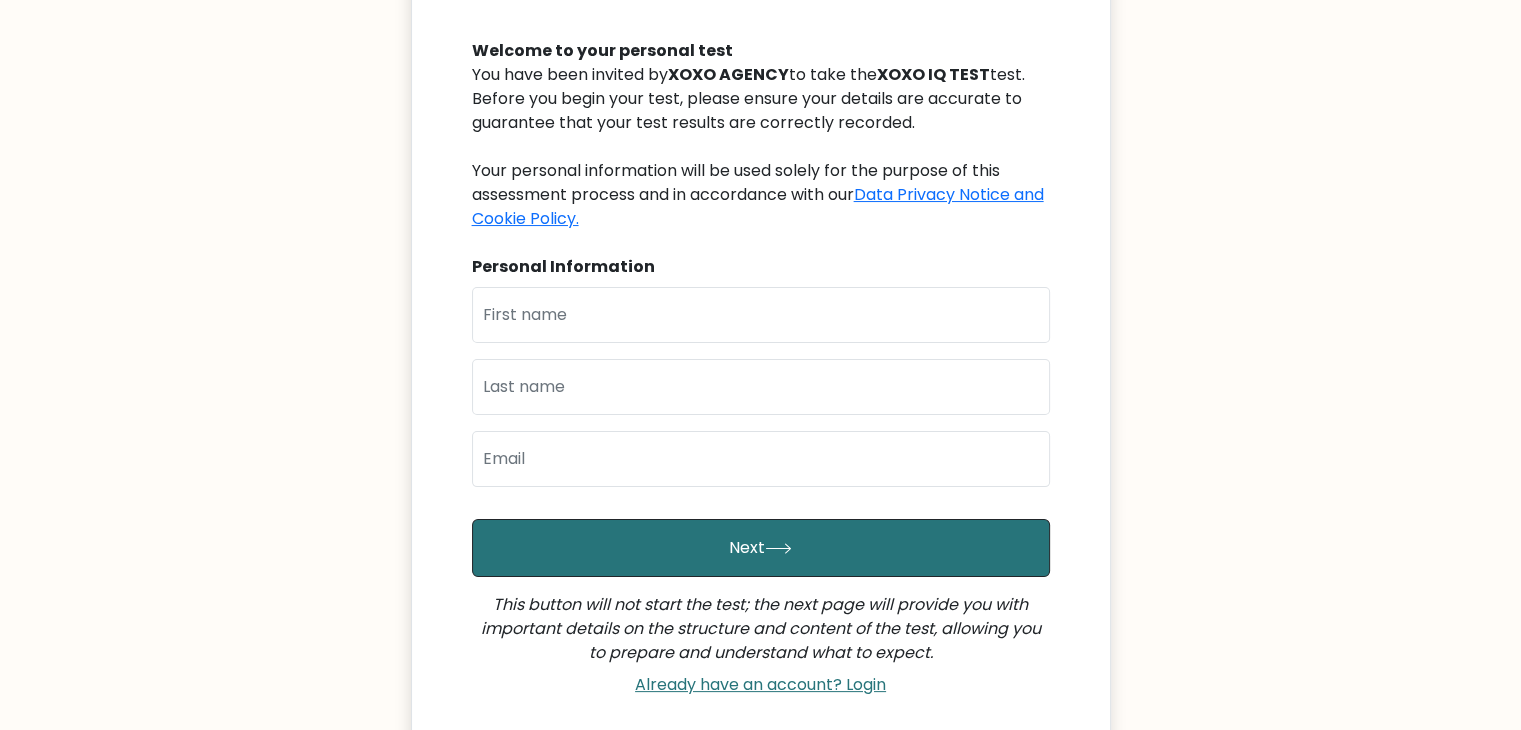 scroll, scrollTop: 300, scrollLeft: 0, axis: vertical 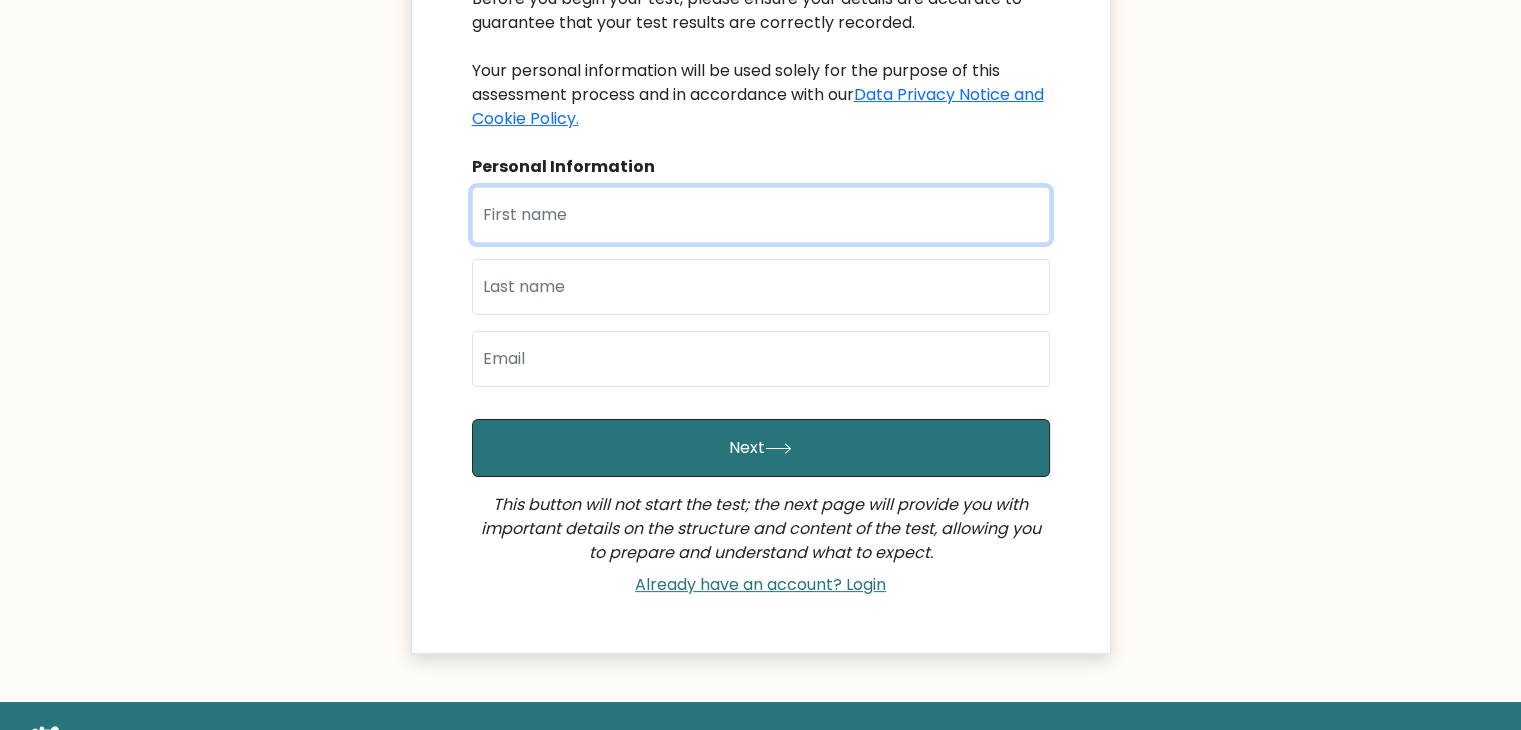 click at bounding box center (761, 215) 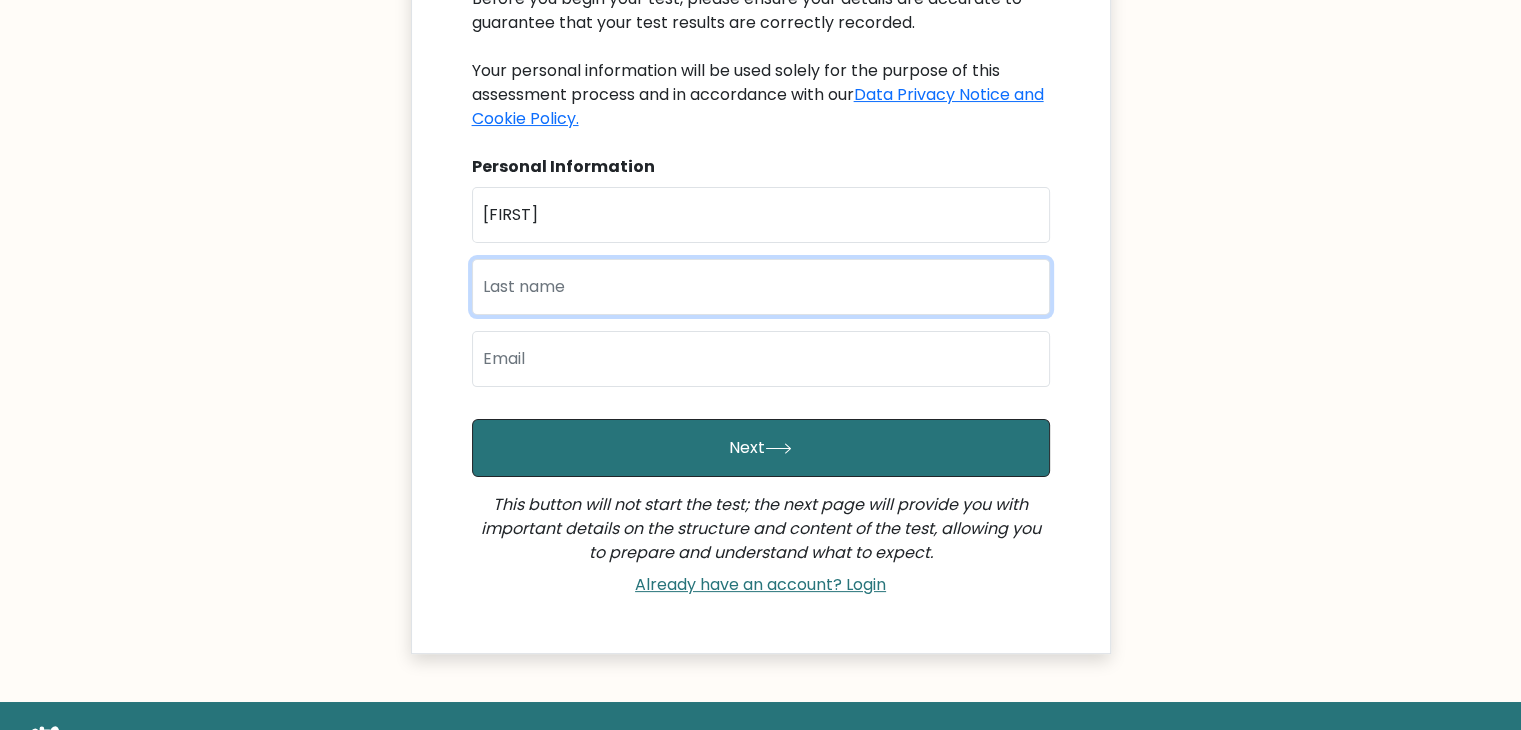 click at bounding box center (761, 287) 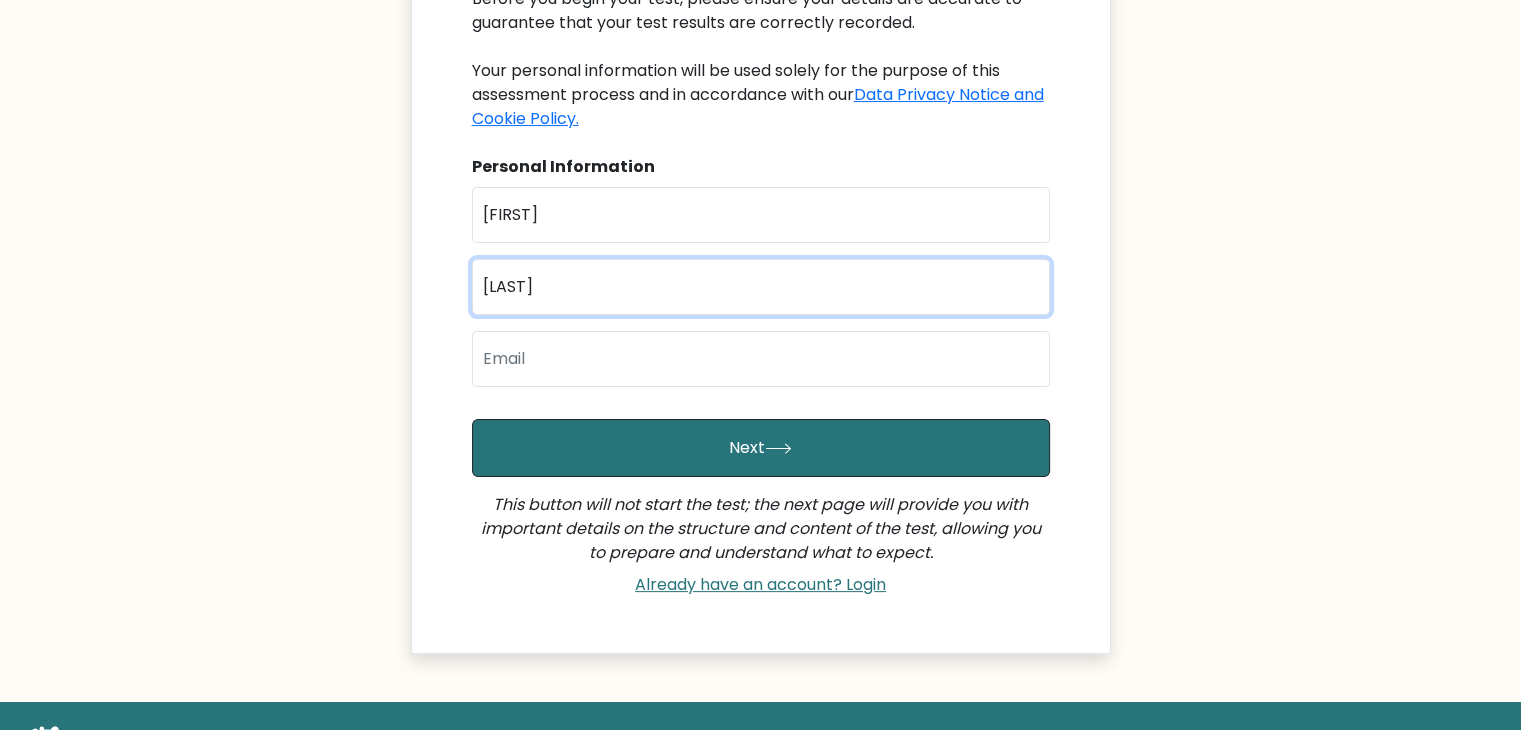 type on "Chavez" 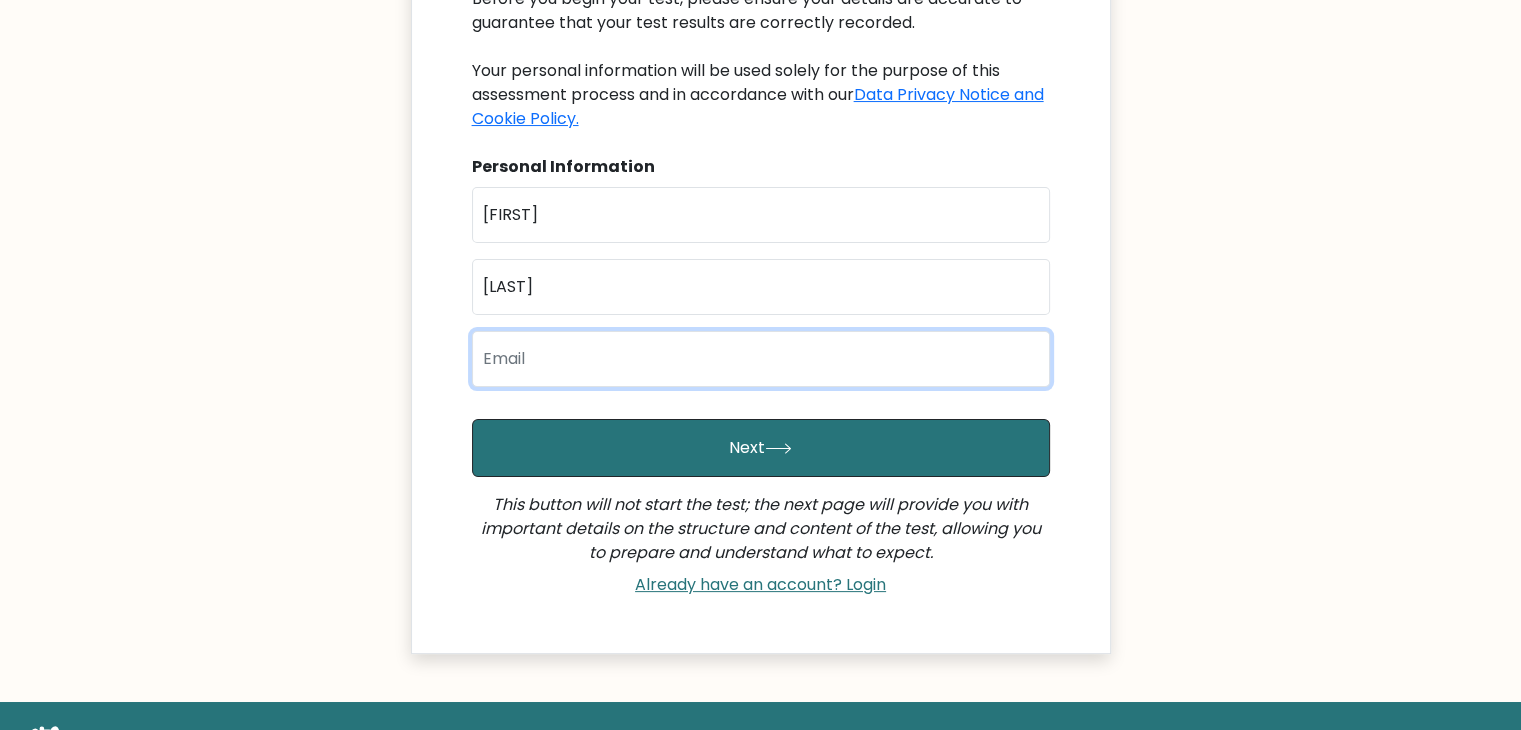 click at bounding box center [761, 359] 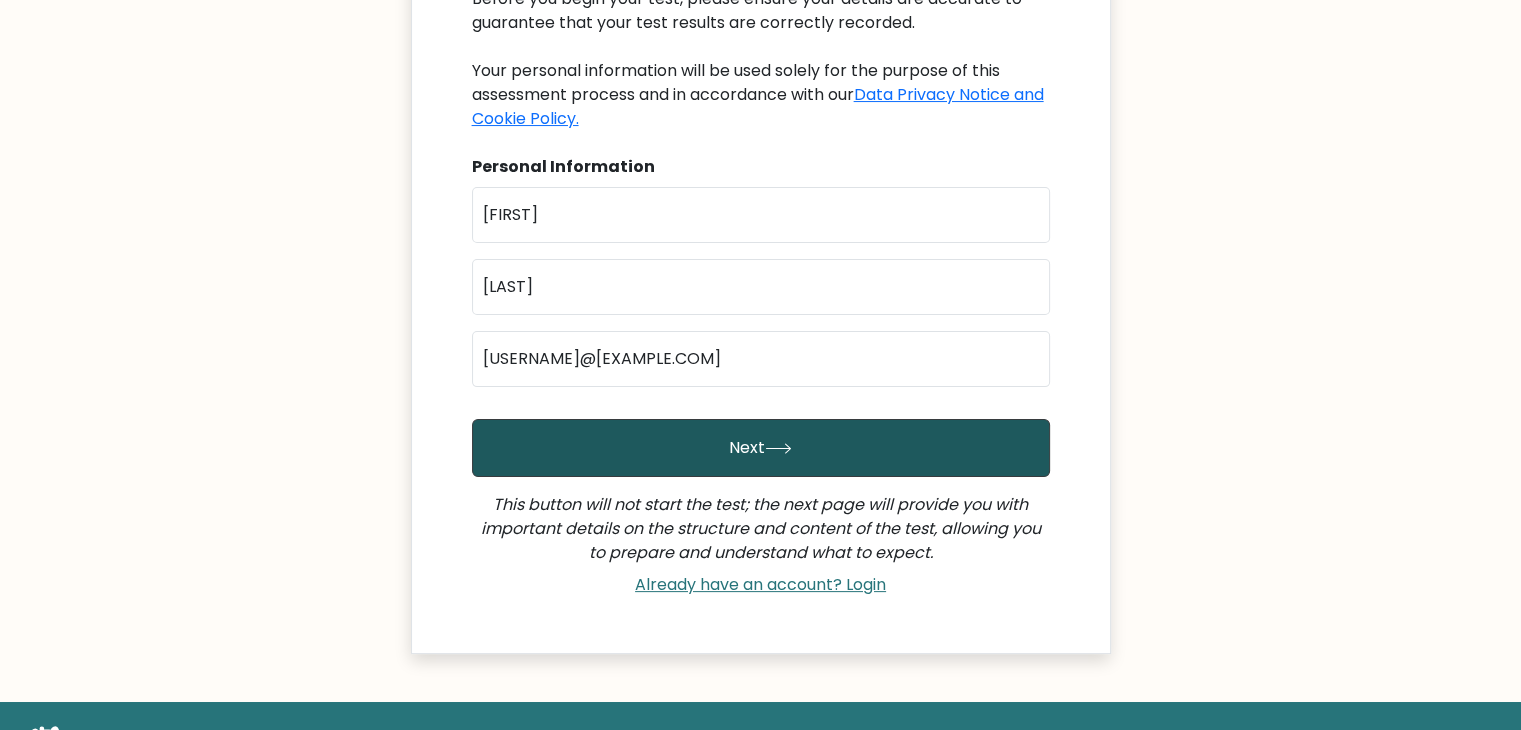 click on "Next" at bounding box center [761, 448] 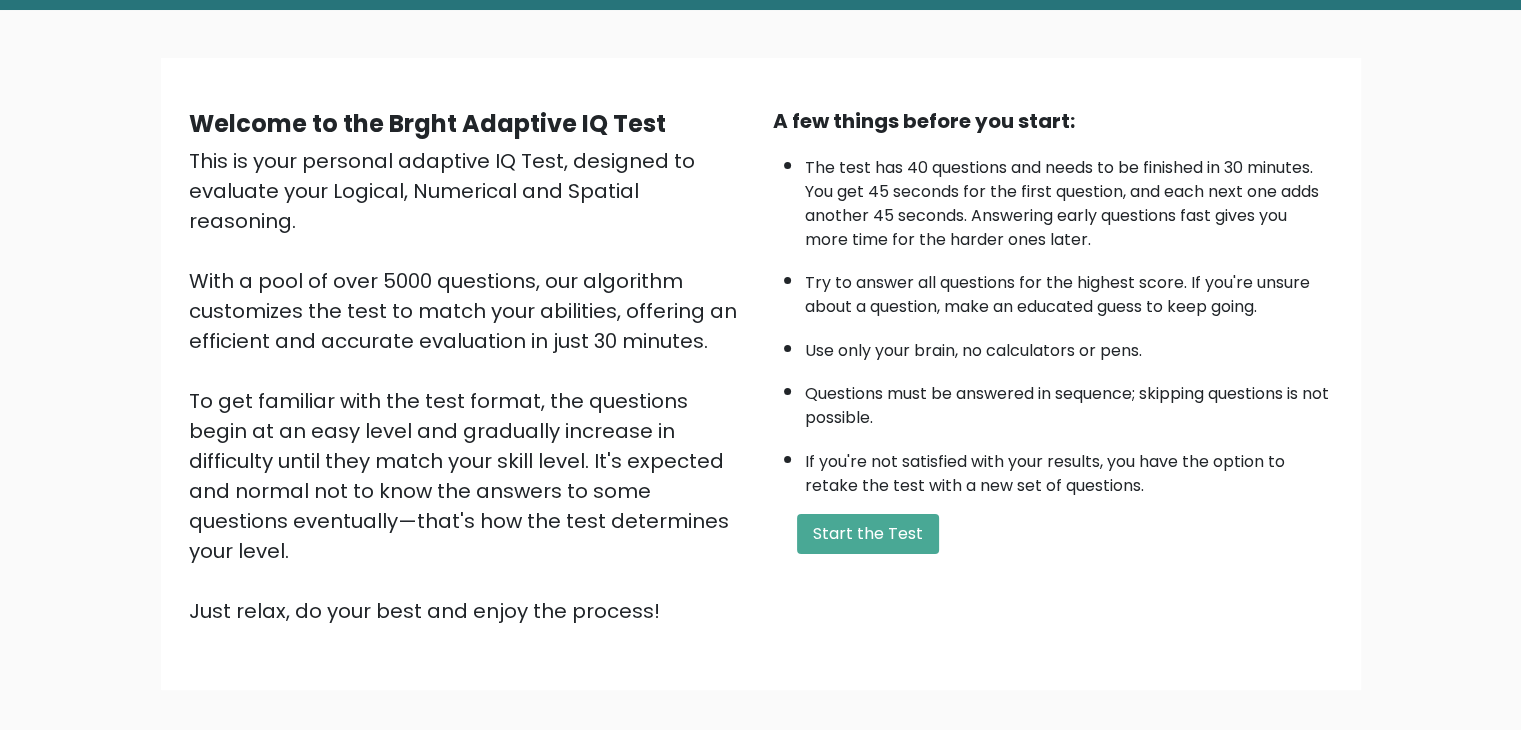 scroll, scrollTop: 186, scrollLeft: 0, axis: vertical 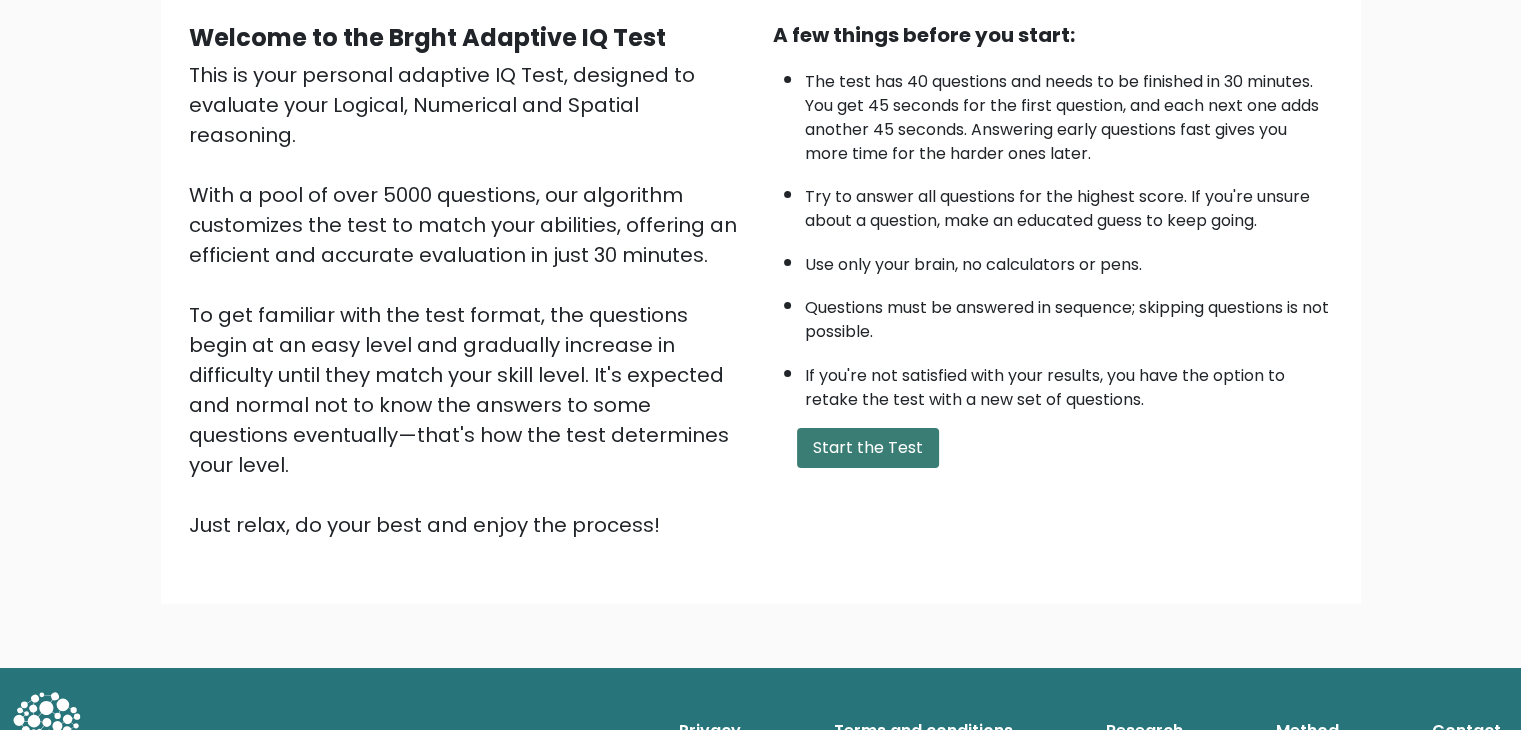 click on "Start the Test" at bounding box center [868, 448] 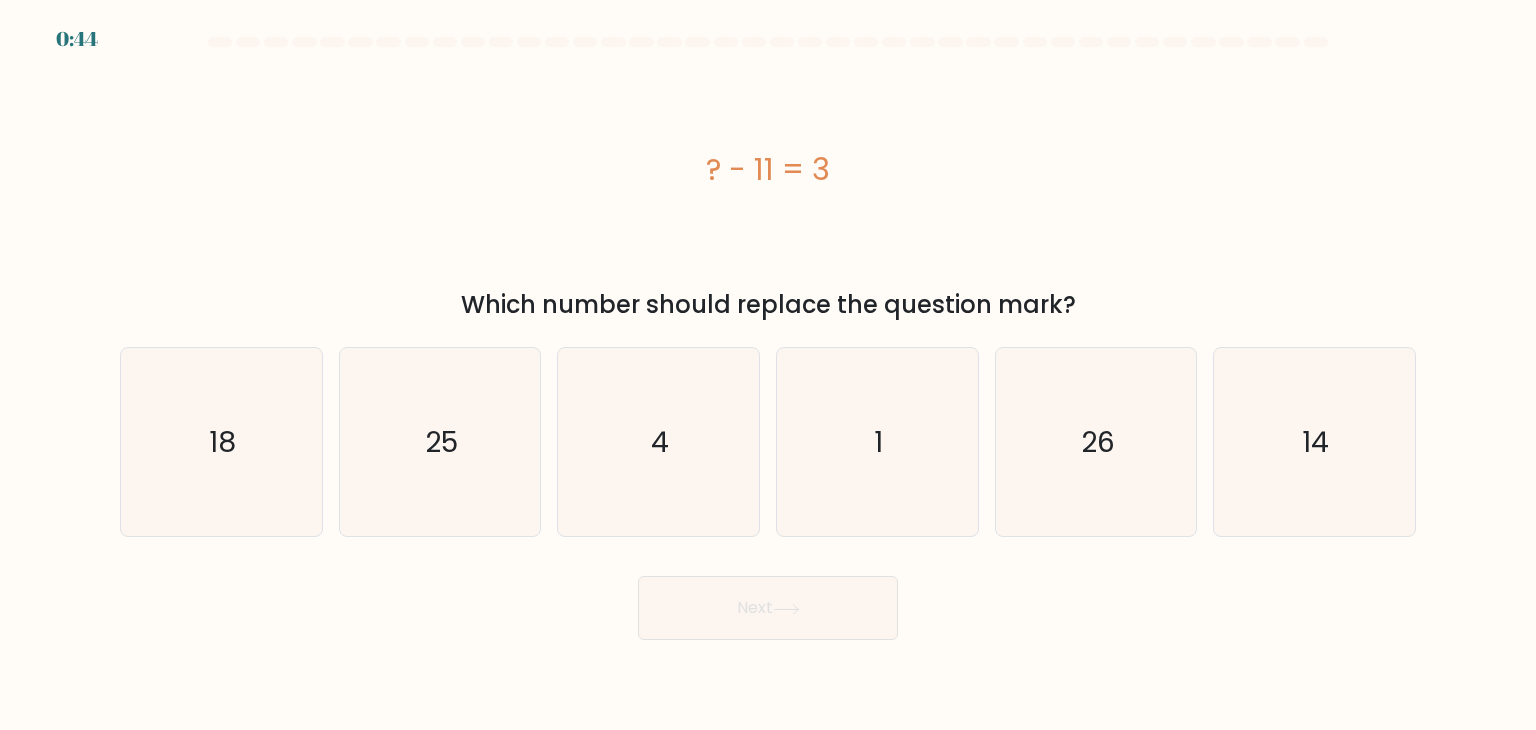 scroll, scrollTop: 0, scrollLeft: 0, axis: both 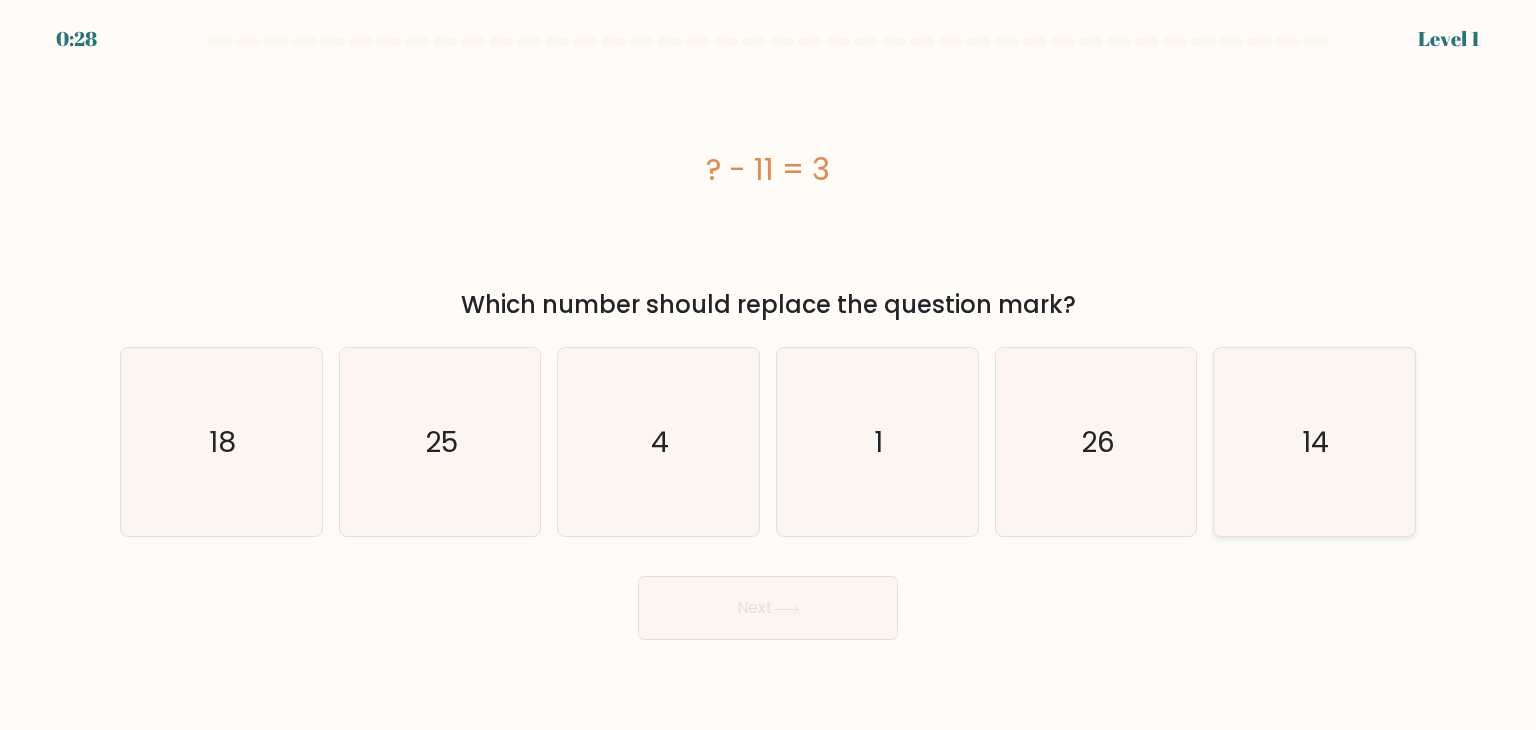click on "14" at bounding box center (1314, 442) 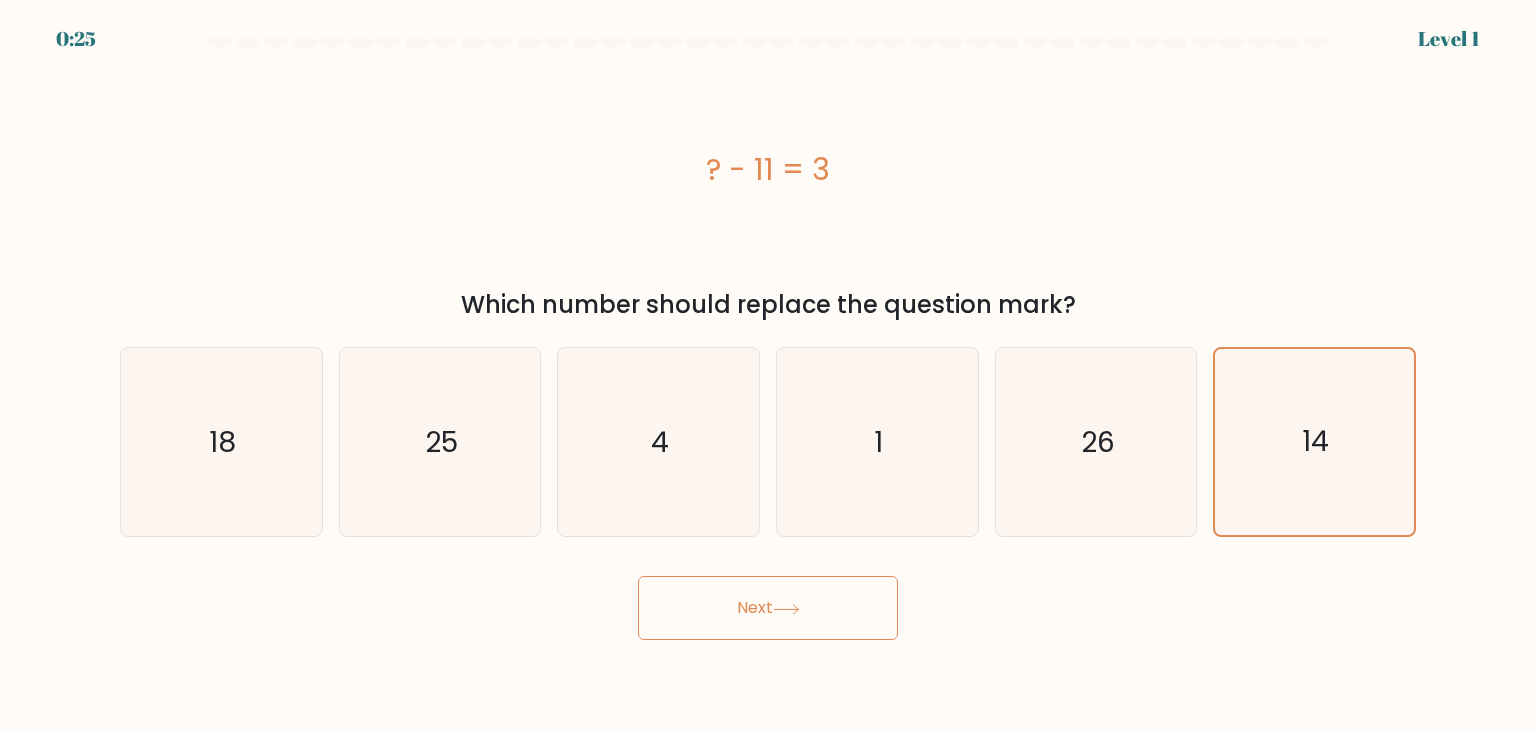click on "Next" at bounding box center [768, 608] 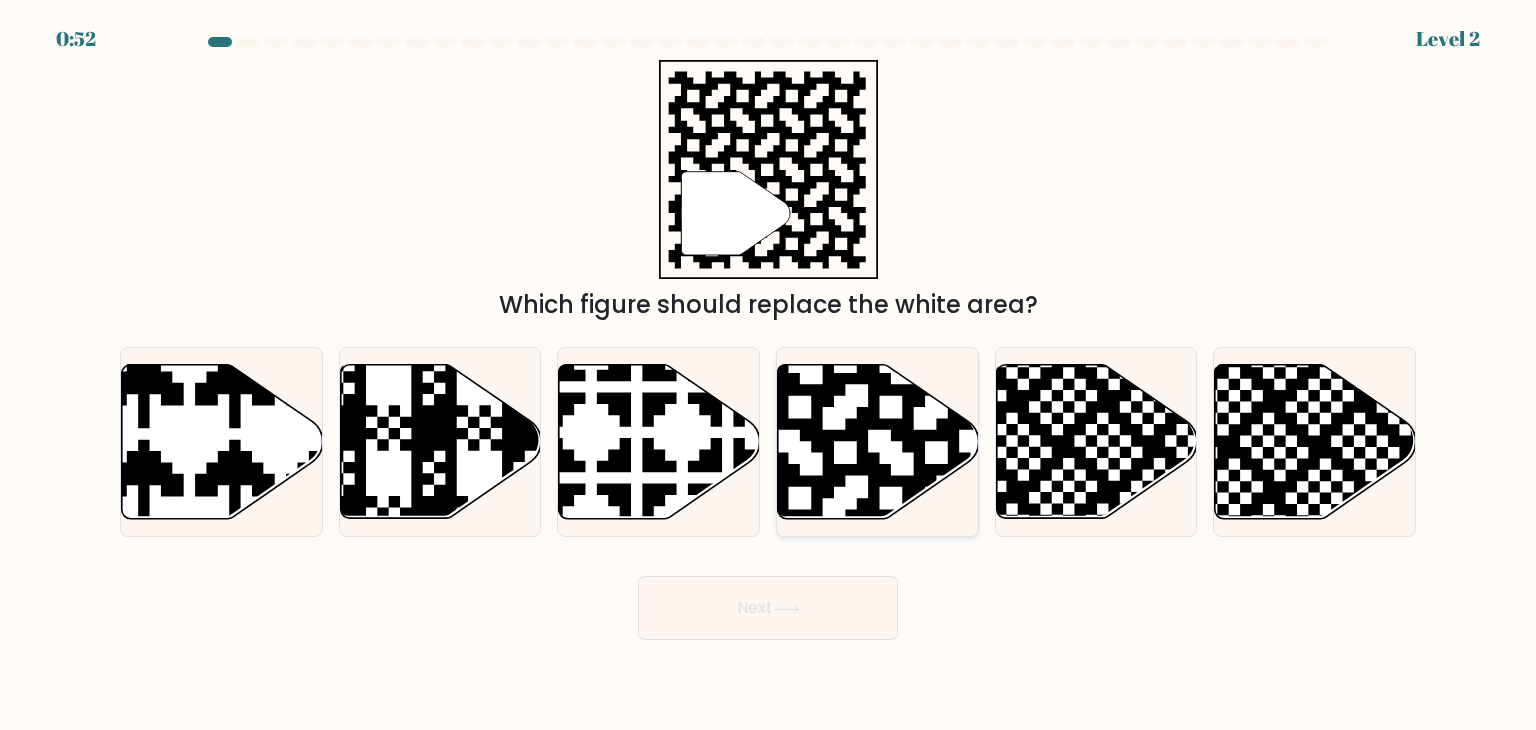 click at bounding box center (936, 361) 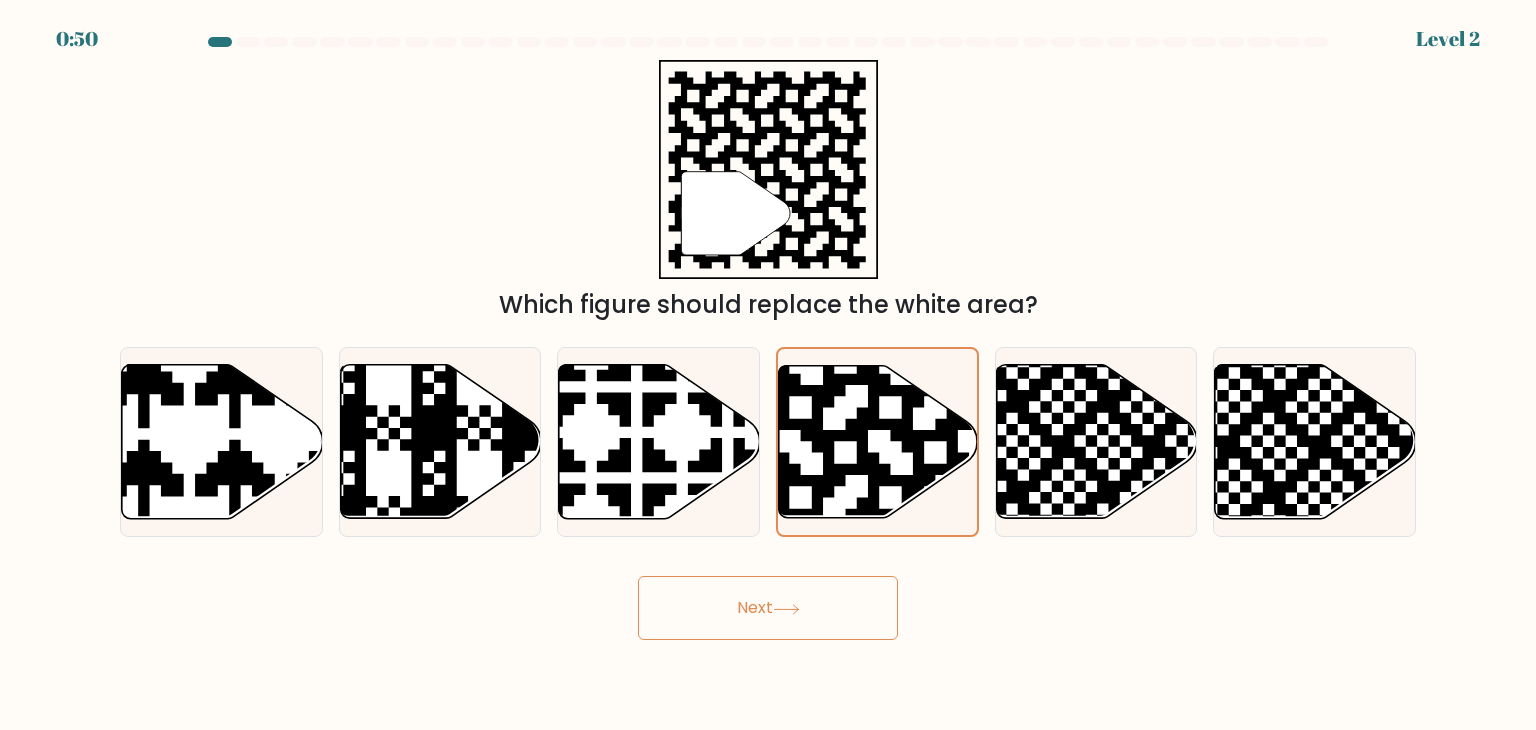 click on "Next" at bounding box center (768, 608) 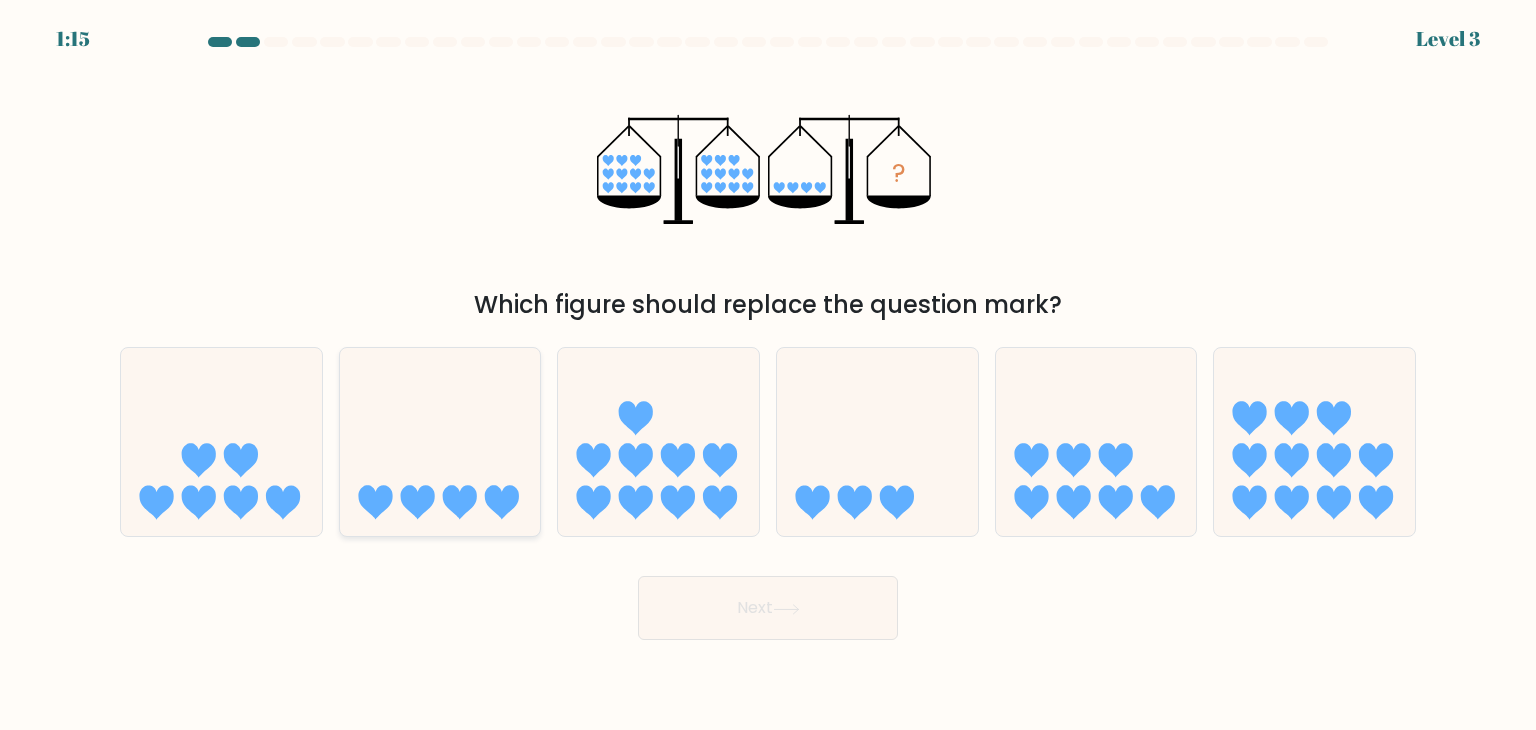 click at bounding box center (440, 442) 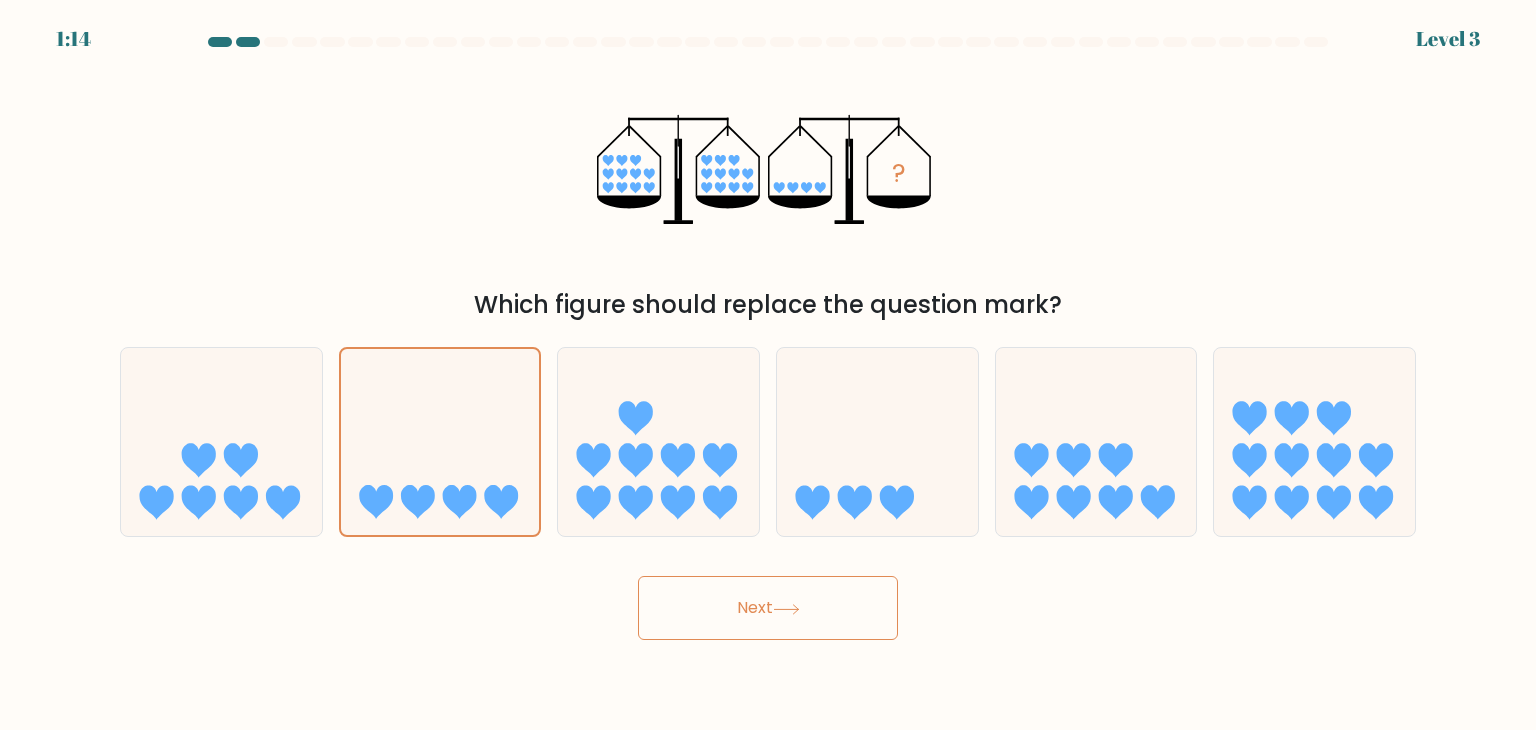 click on "Next" at bounding box center (768, 608) 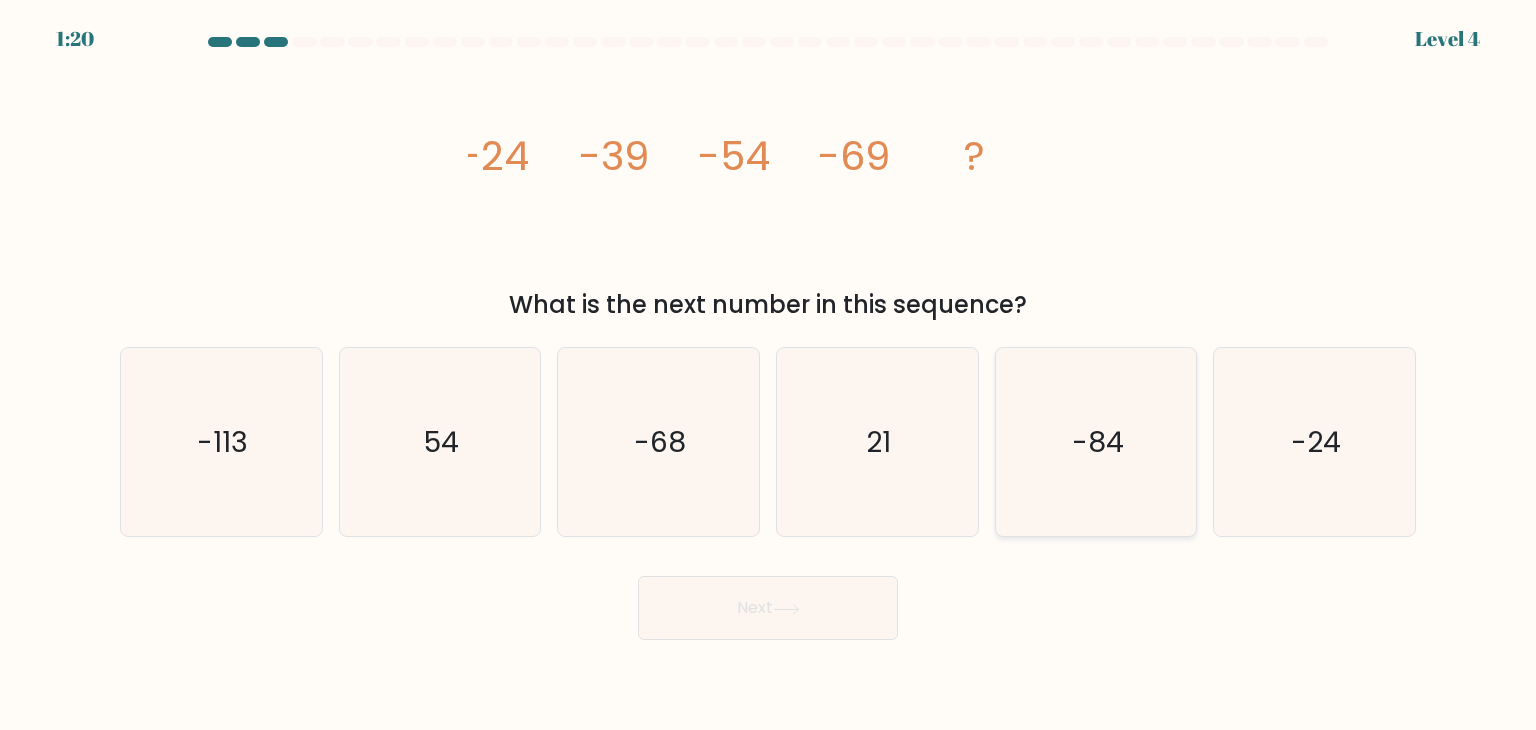 click on "-84" at bounding box center [1098, 442] 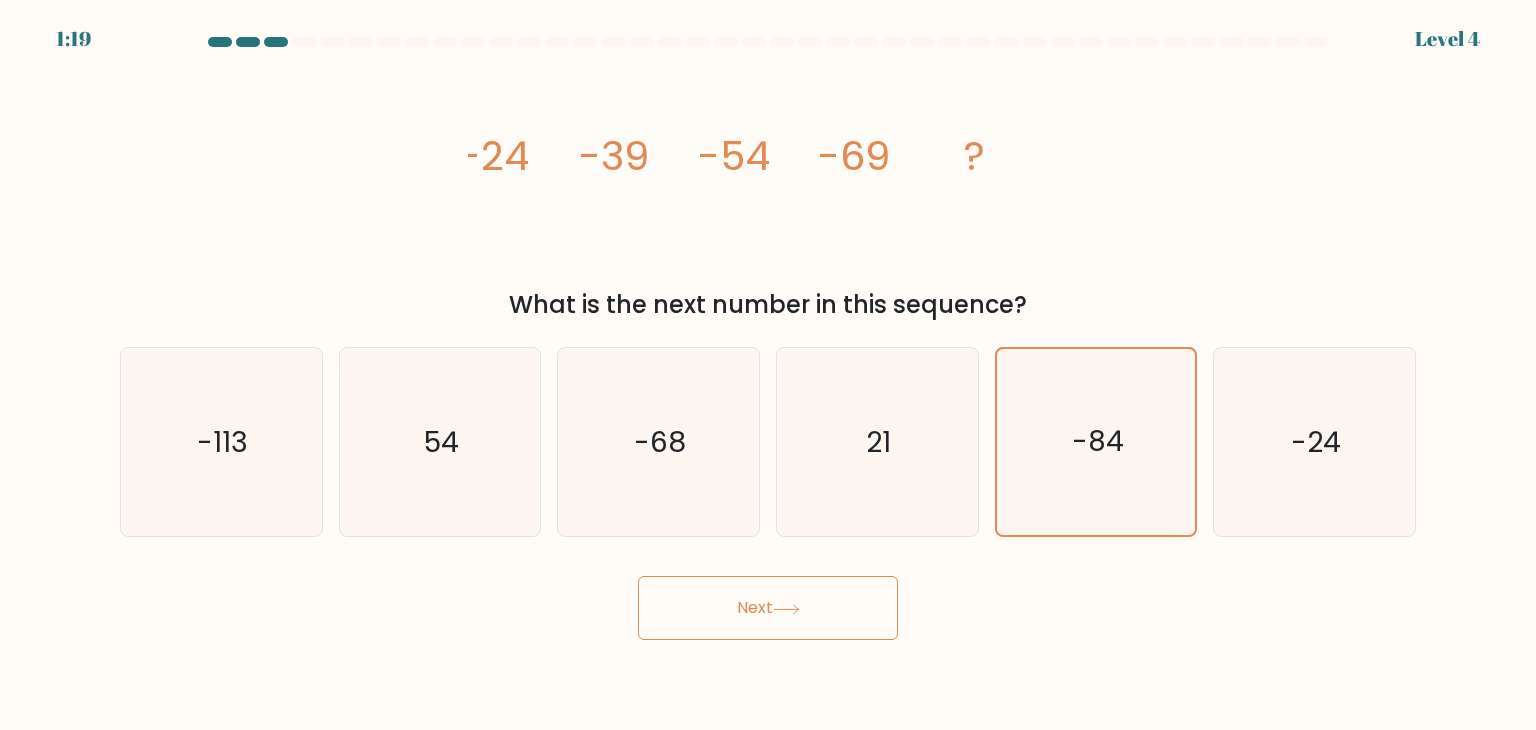 click on "Next" at bounding box center [768, 608] 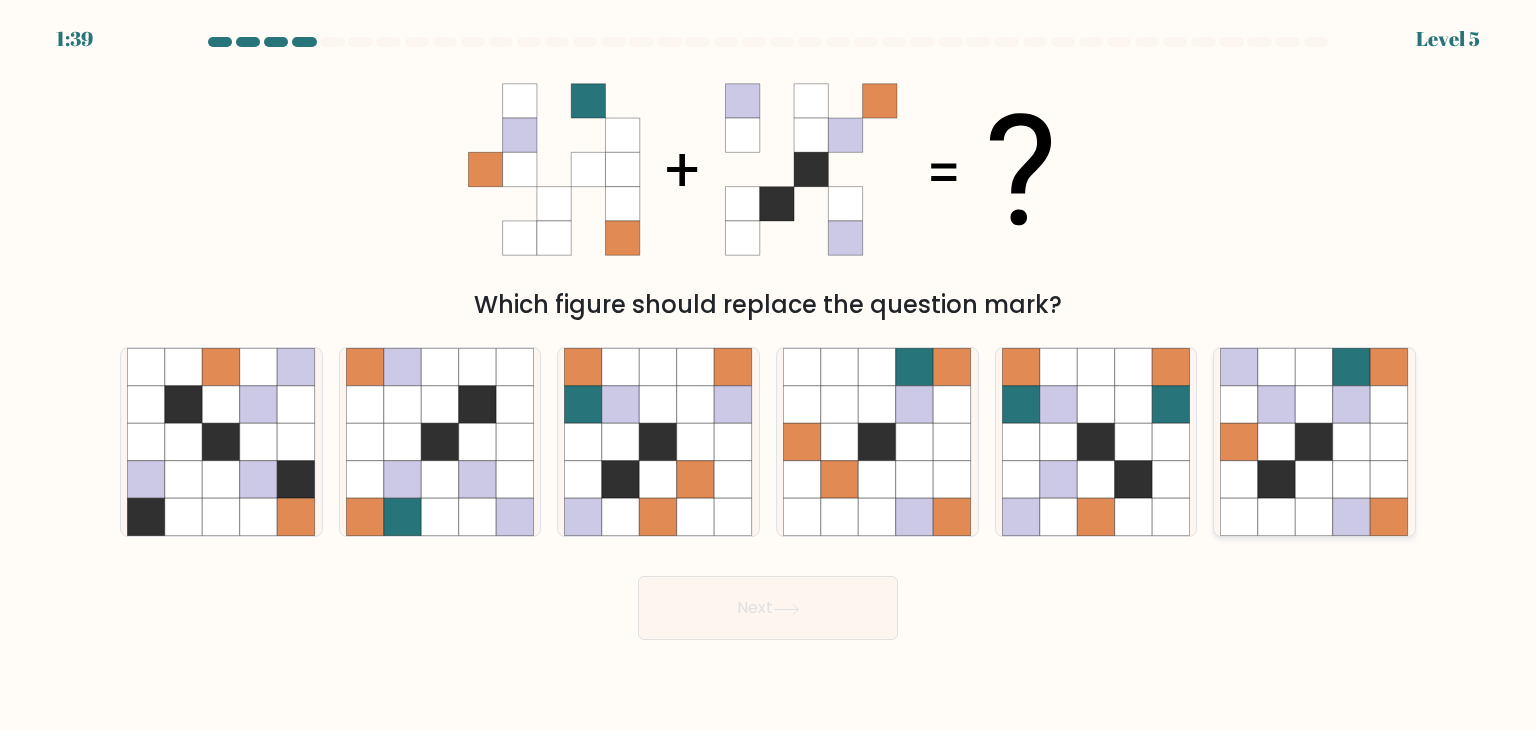 click at bounding box center (1277, 442) 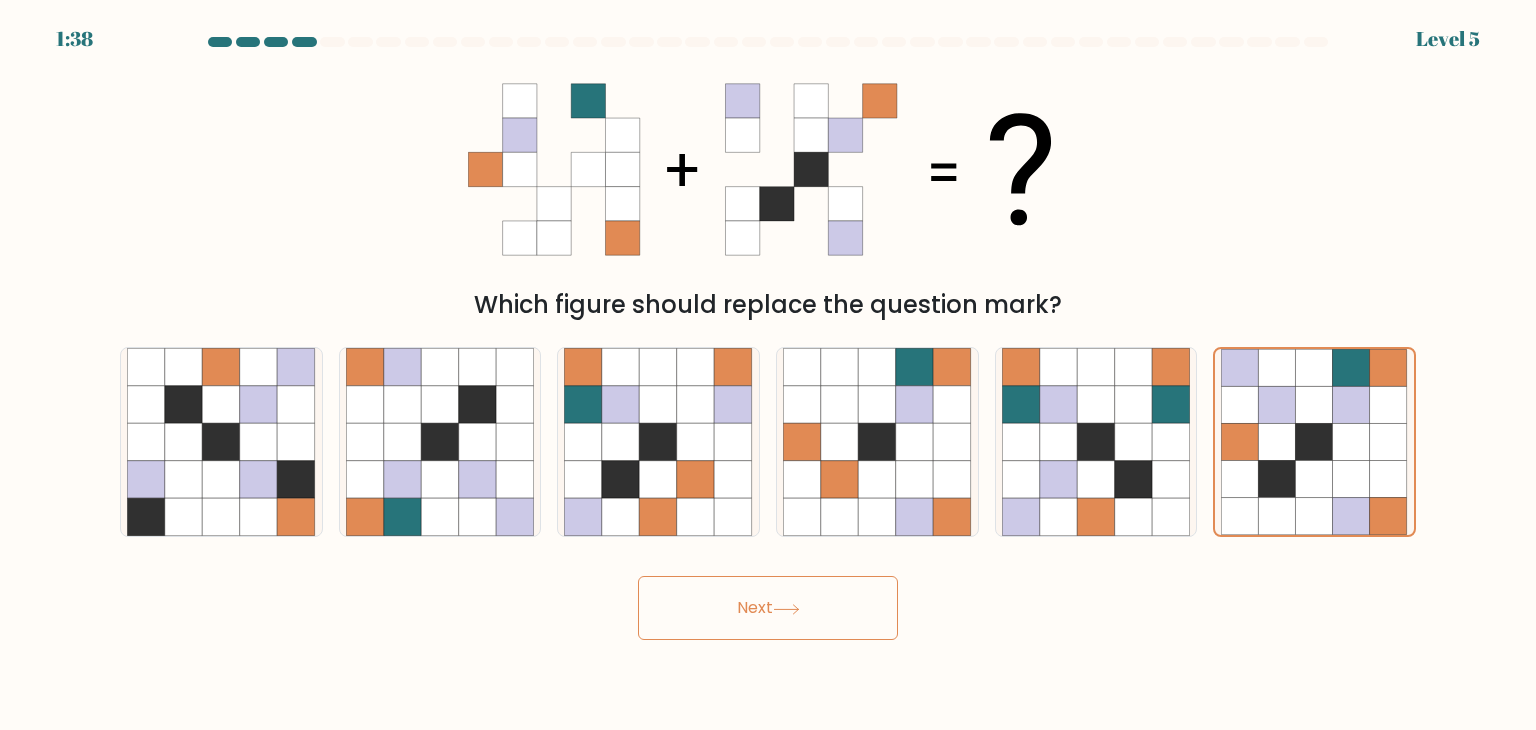 click on "Next" at bounding box center [768, 608] 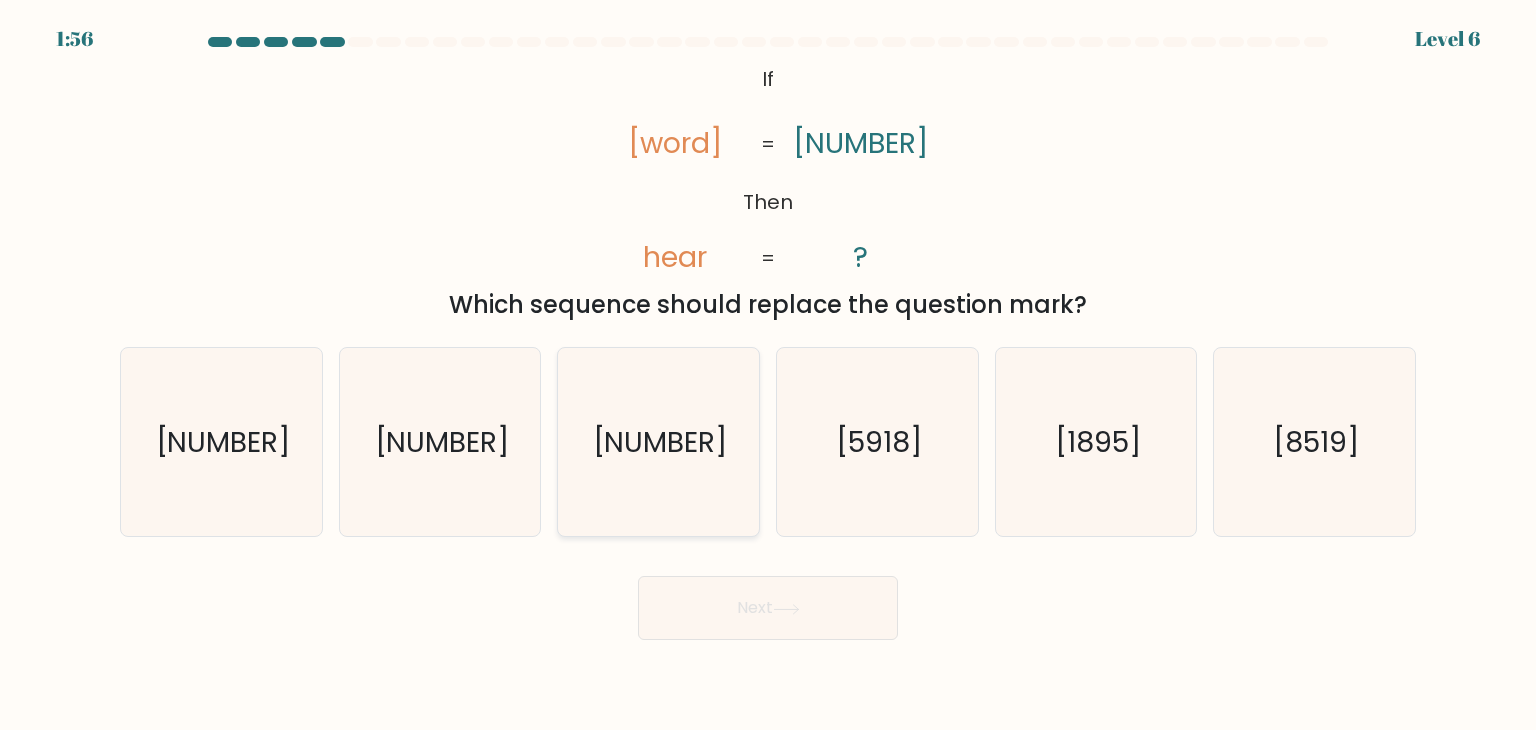 click on "1985" at bounding box center (658, 442) 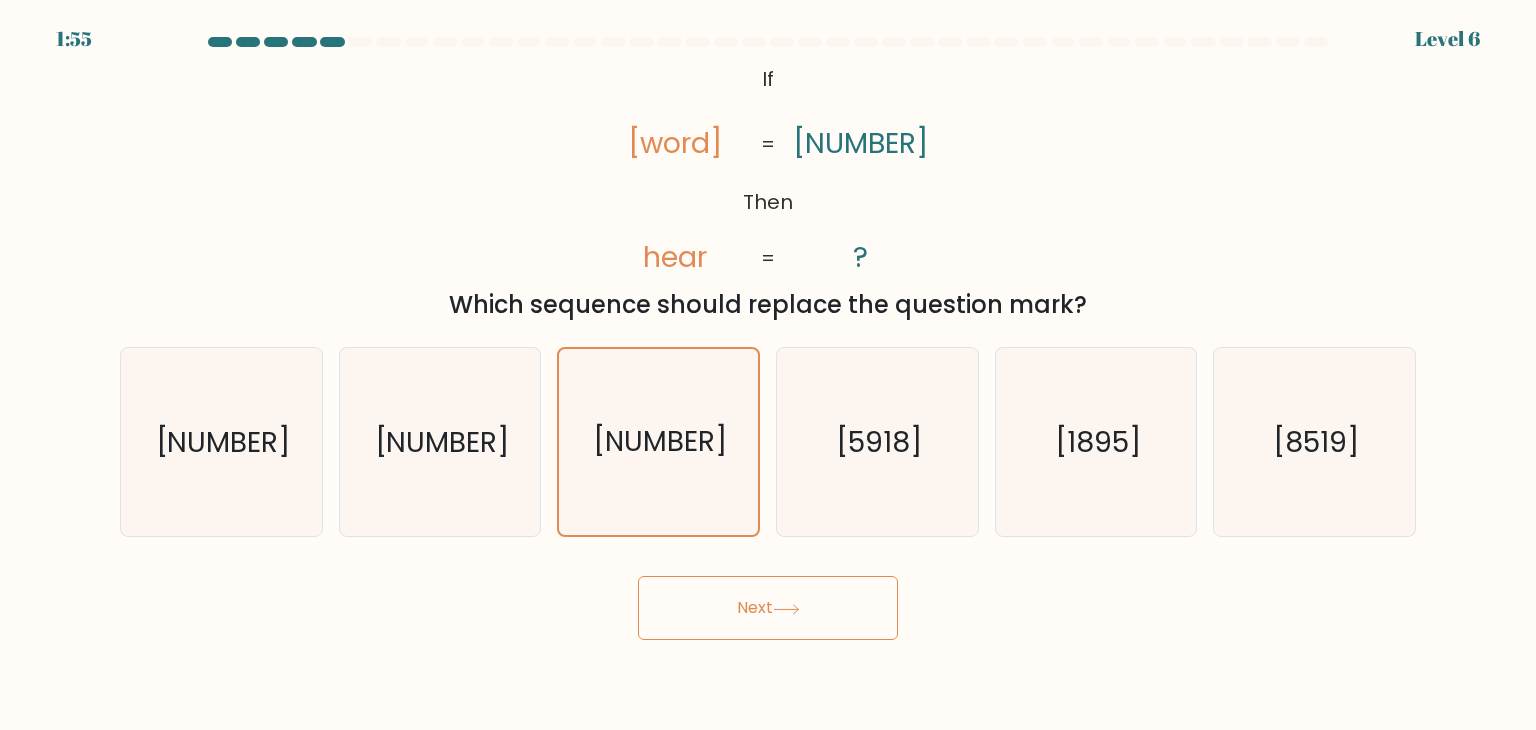 click on "Next" at bounding box center [768, 608] 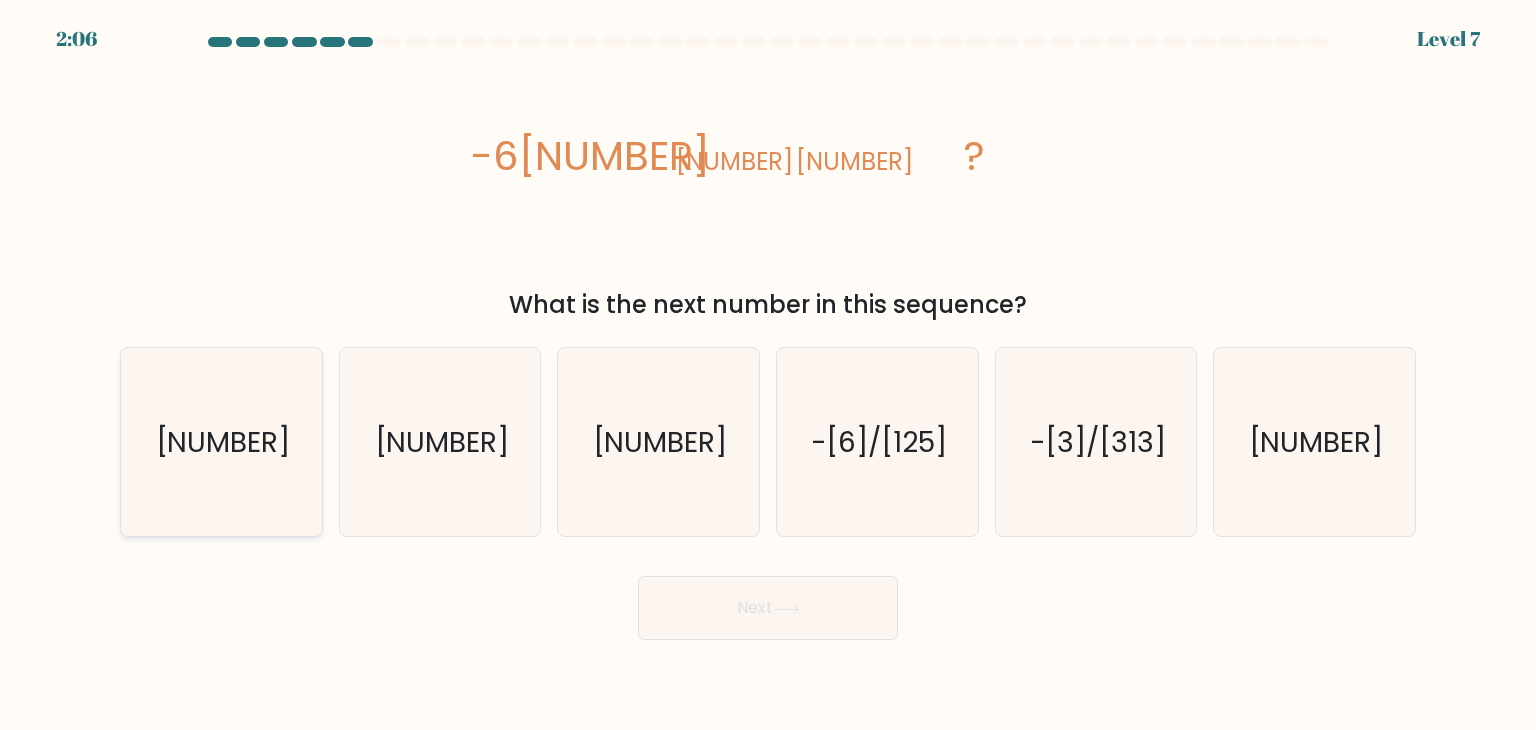 click on "-6/625" at bounding box center (223, 442) 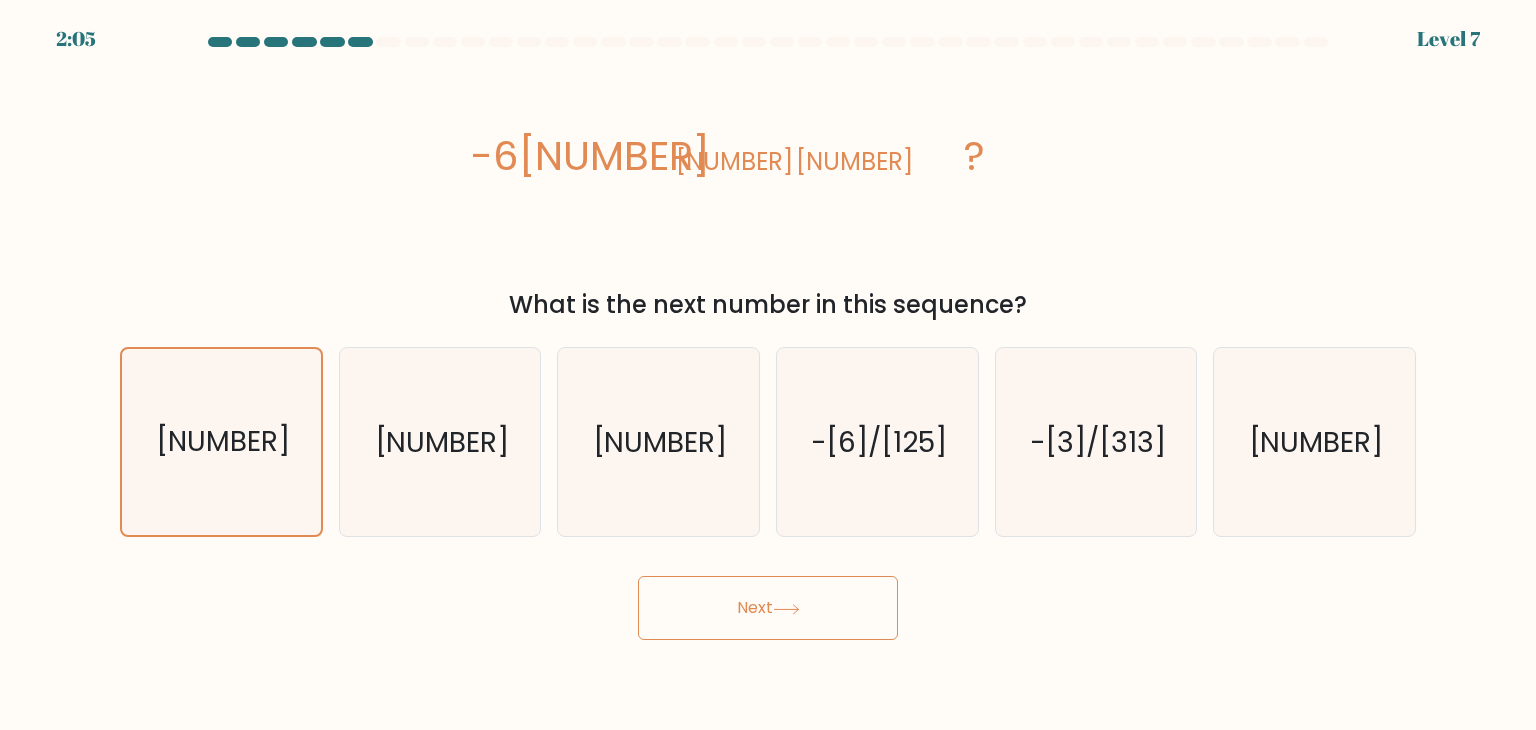 click on "Next" at bounding box center [768, 608] 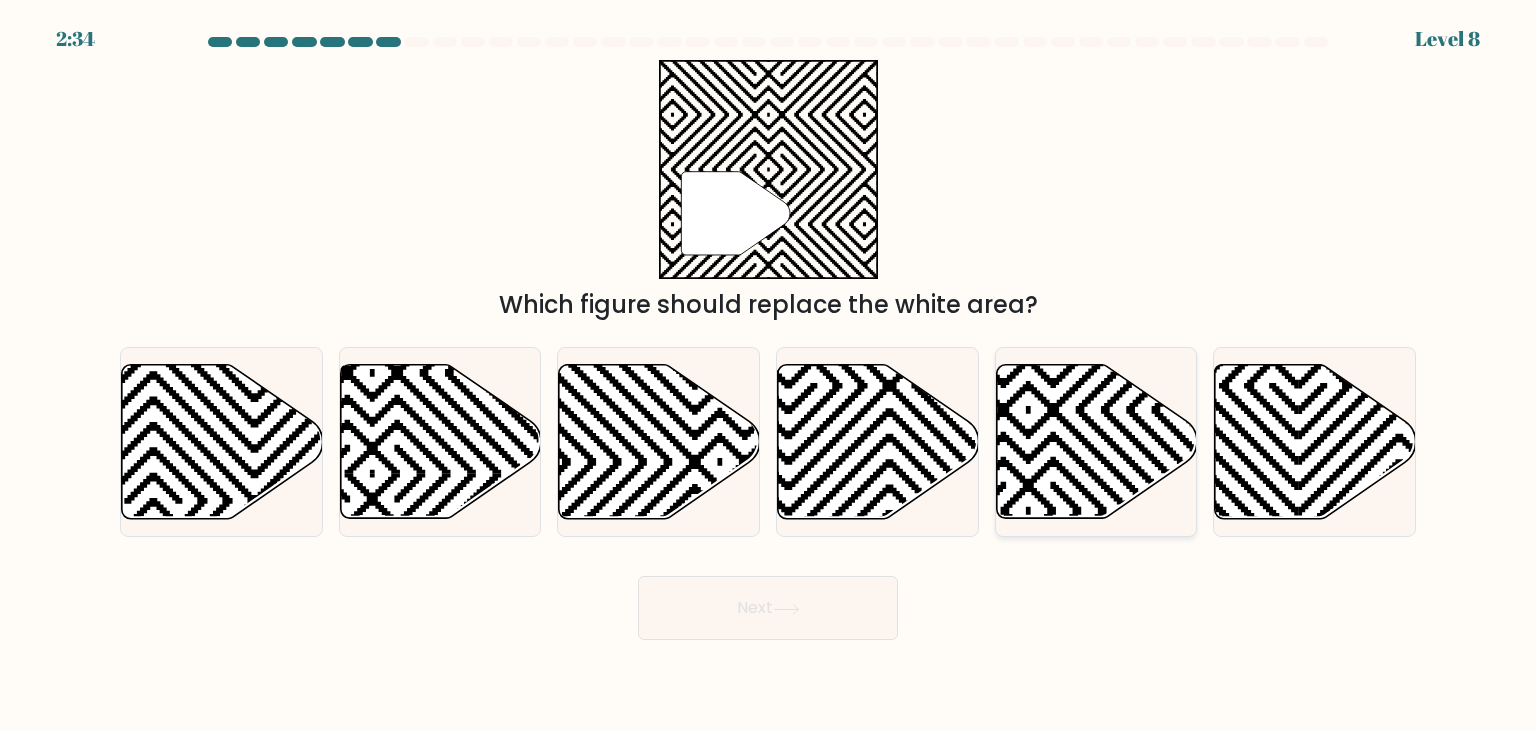 click at bounding box center (1096, 442) 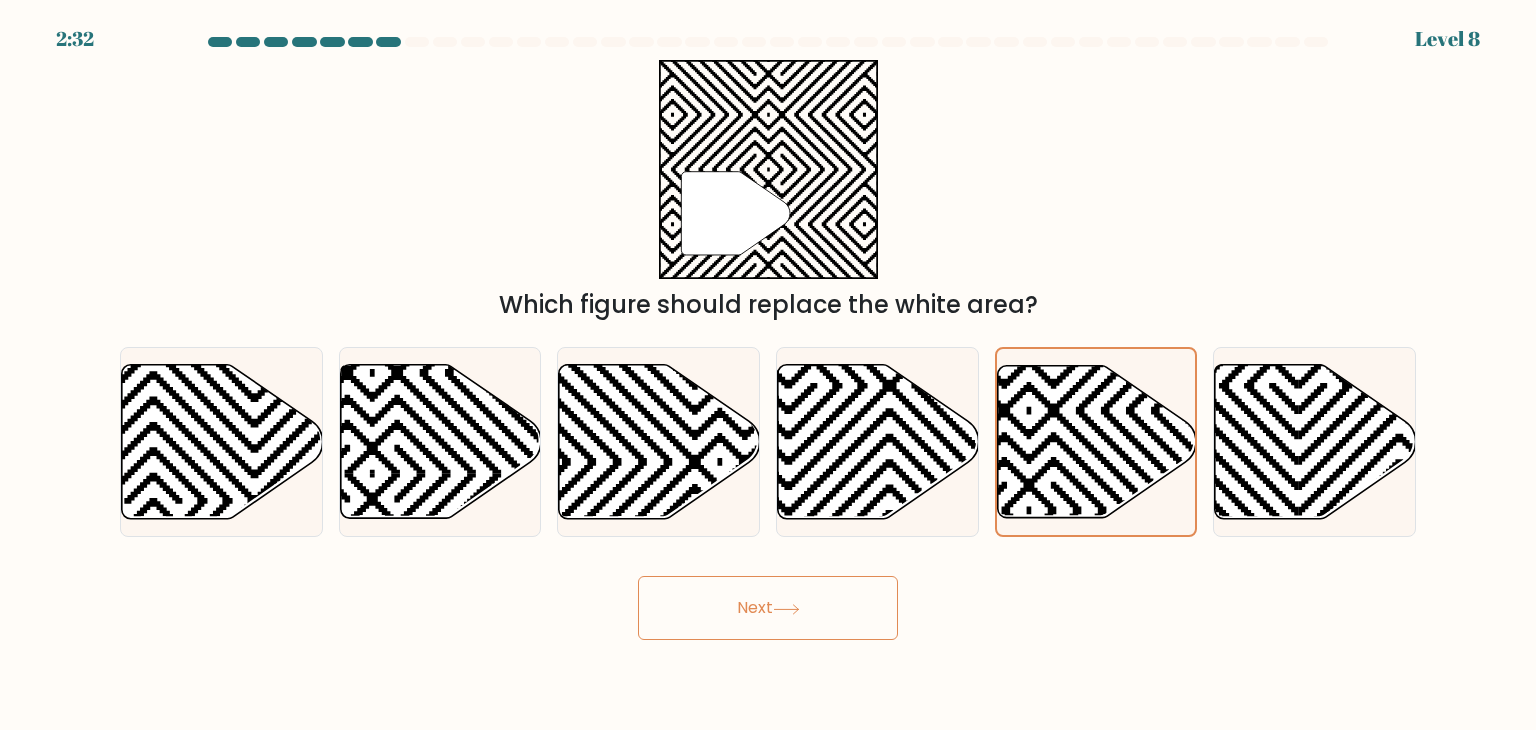 click on "Next" at bounding box center (768, 608) 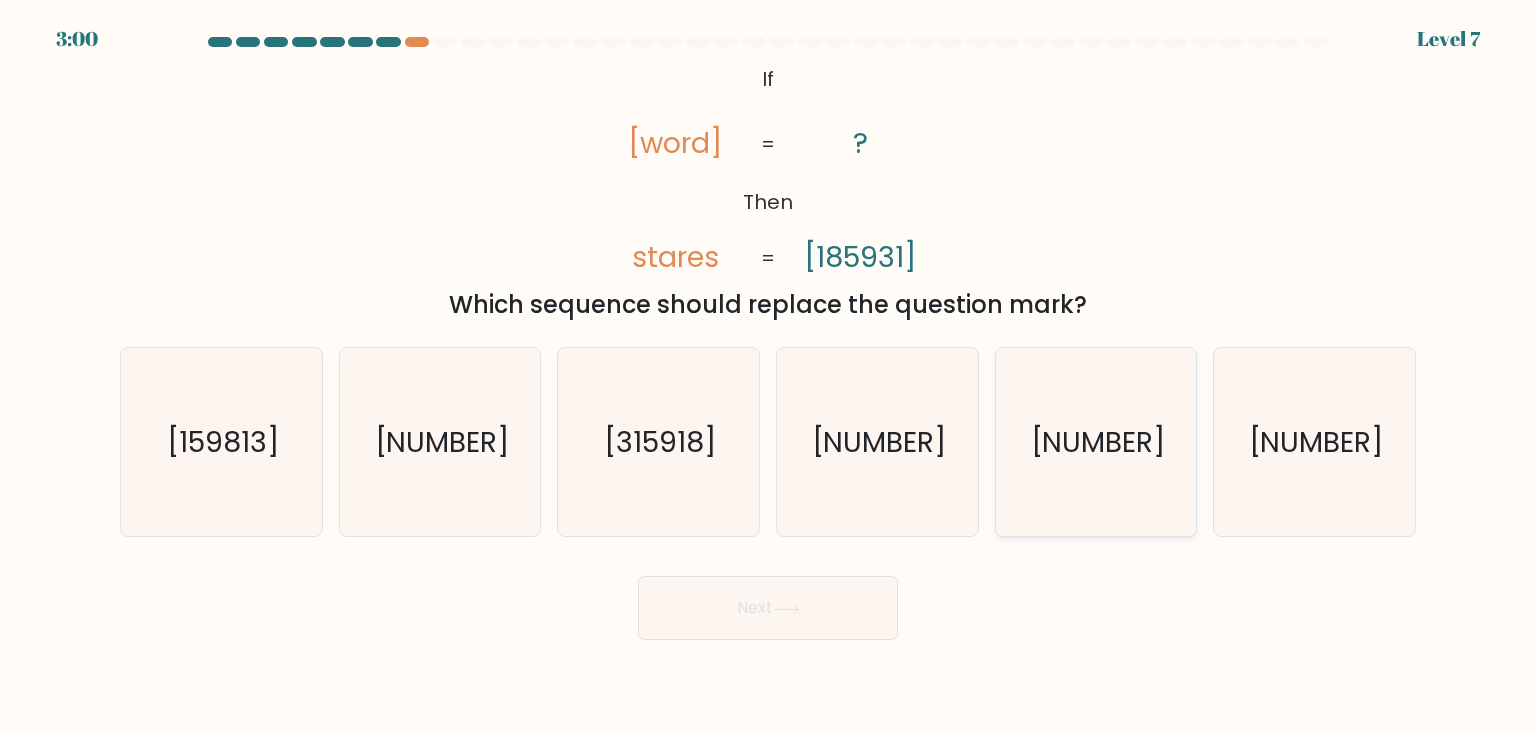 click on "518391" at bounding box center (1097, 442) 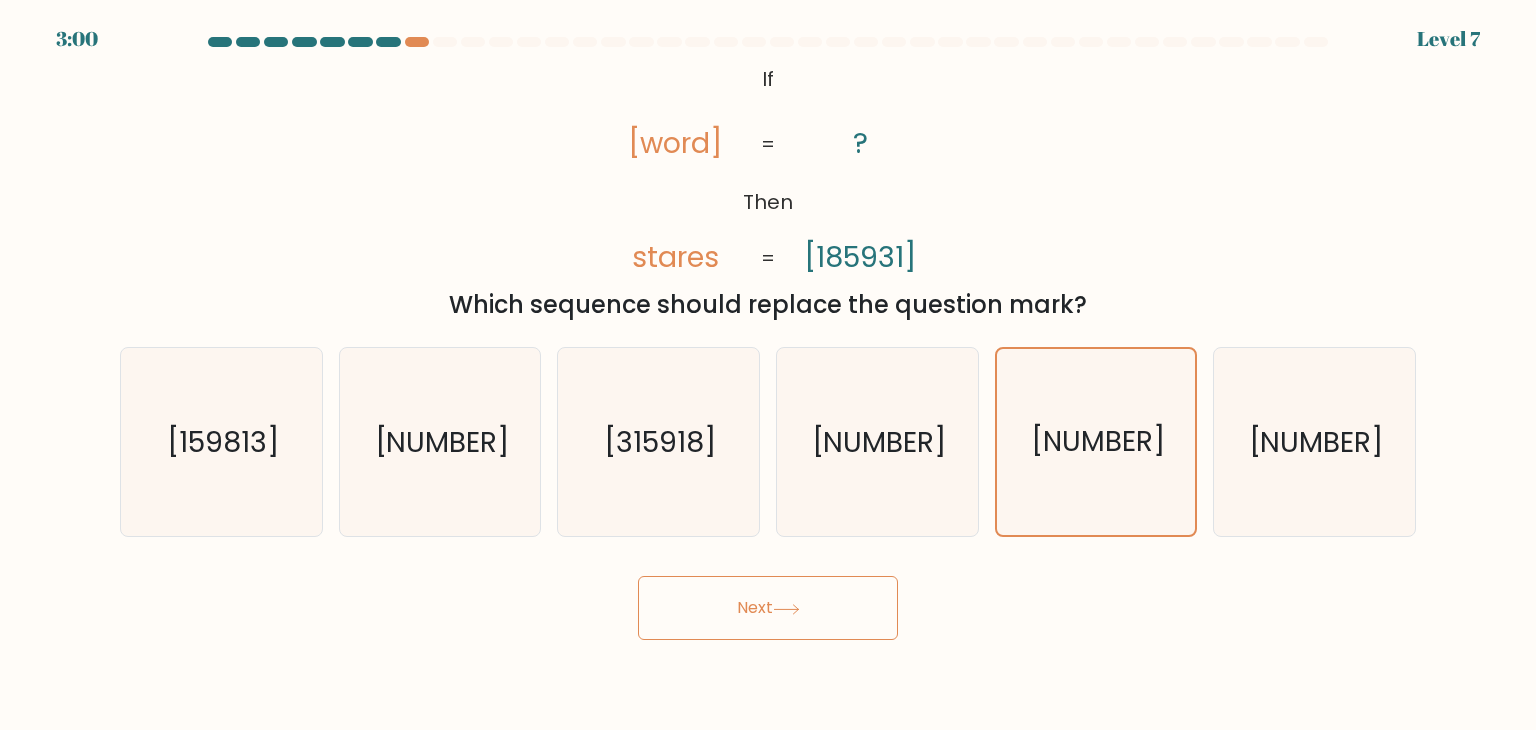click on "Next" at bounding box center [768, 608] 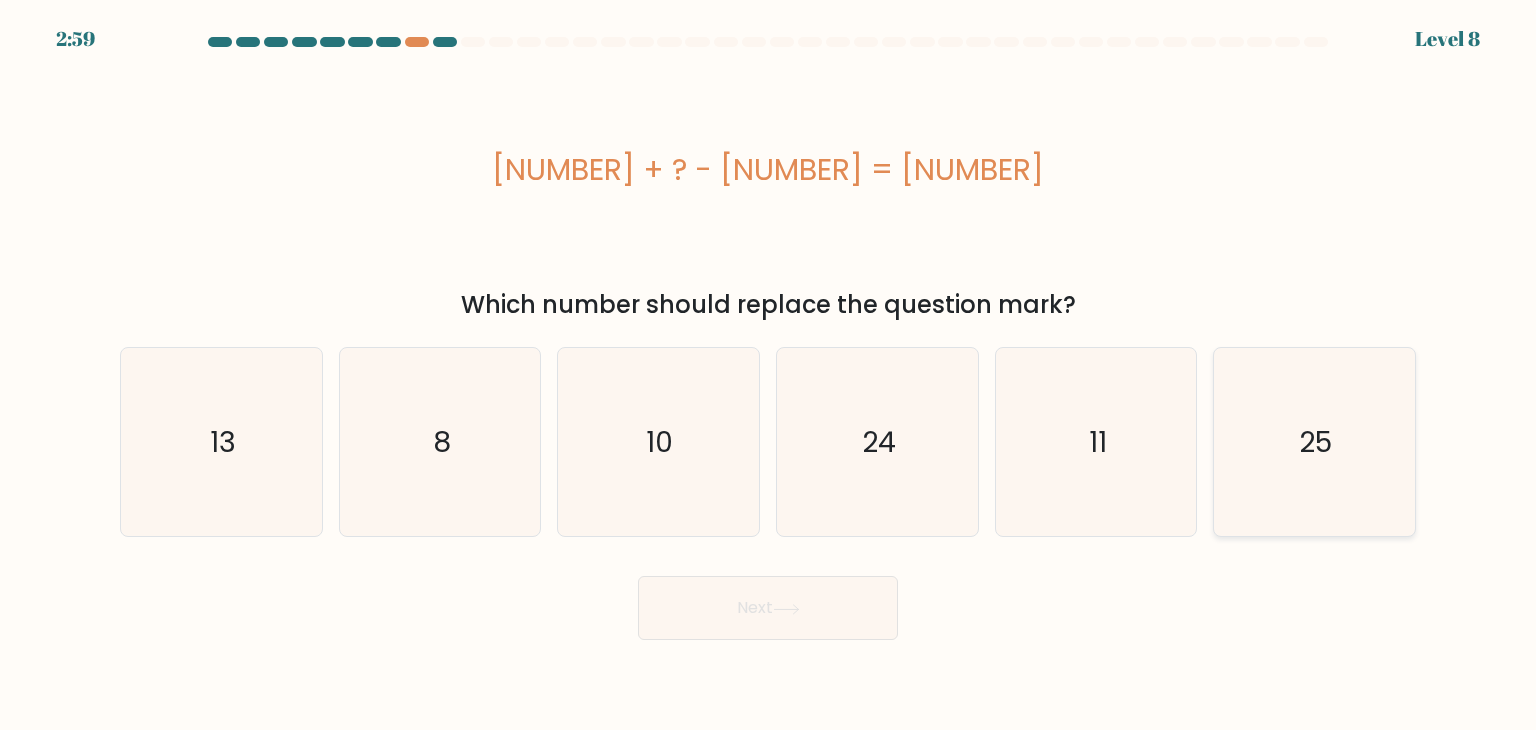 click on "25" at bounding box center (1314, 442) 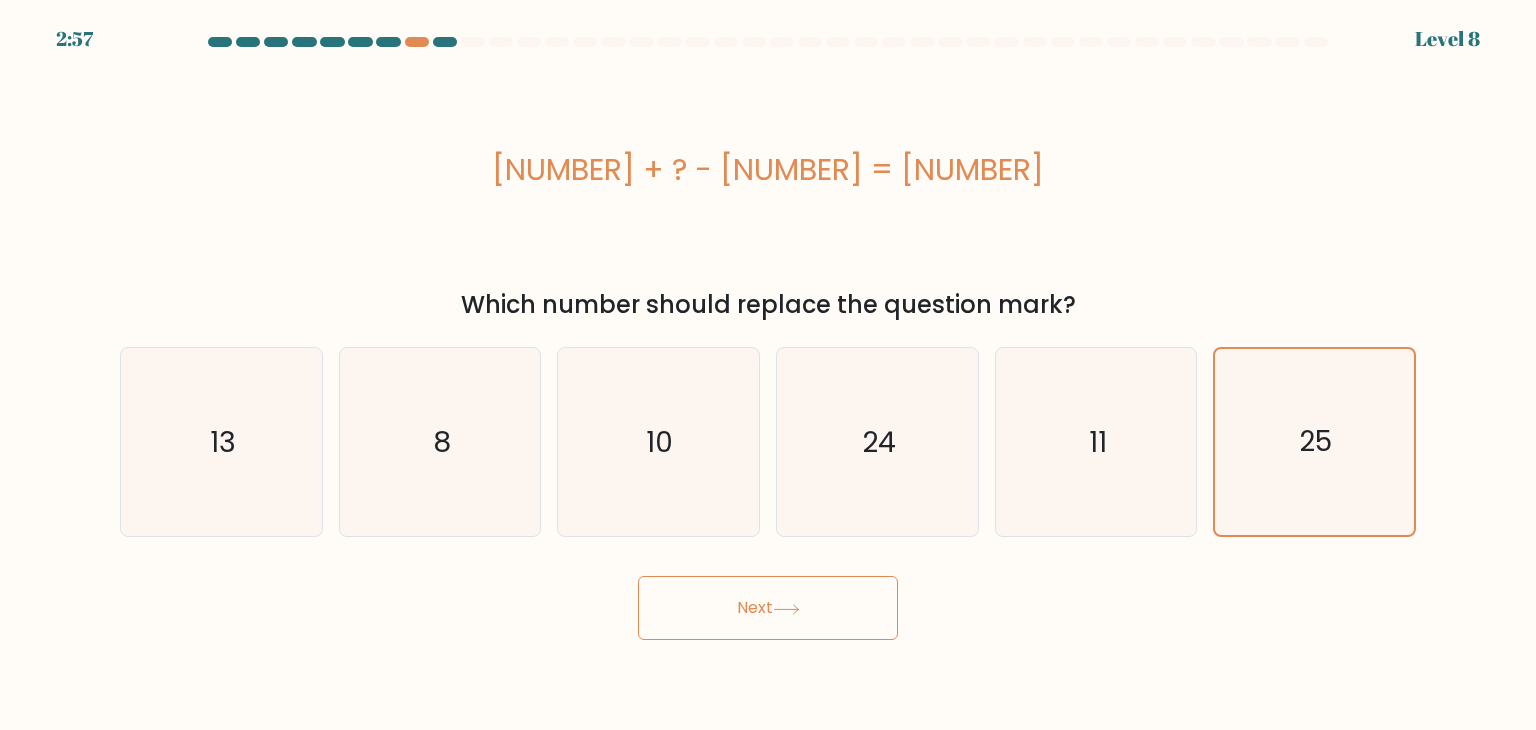 click on "Next" at bounding box center [768, 608] 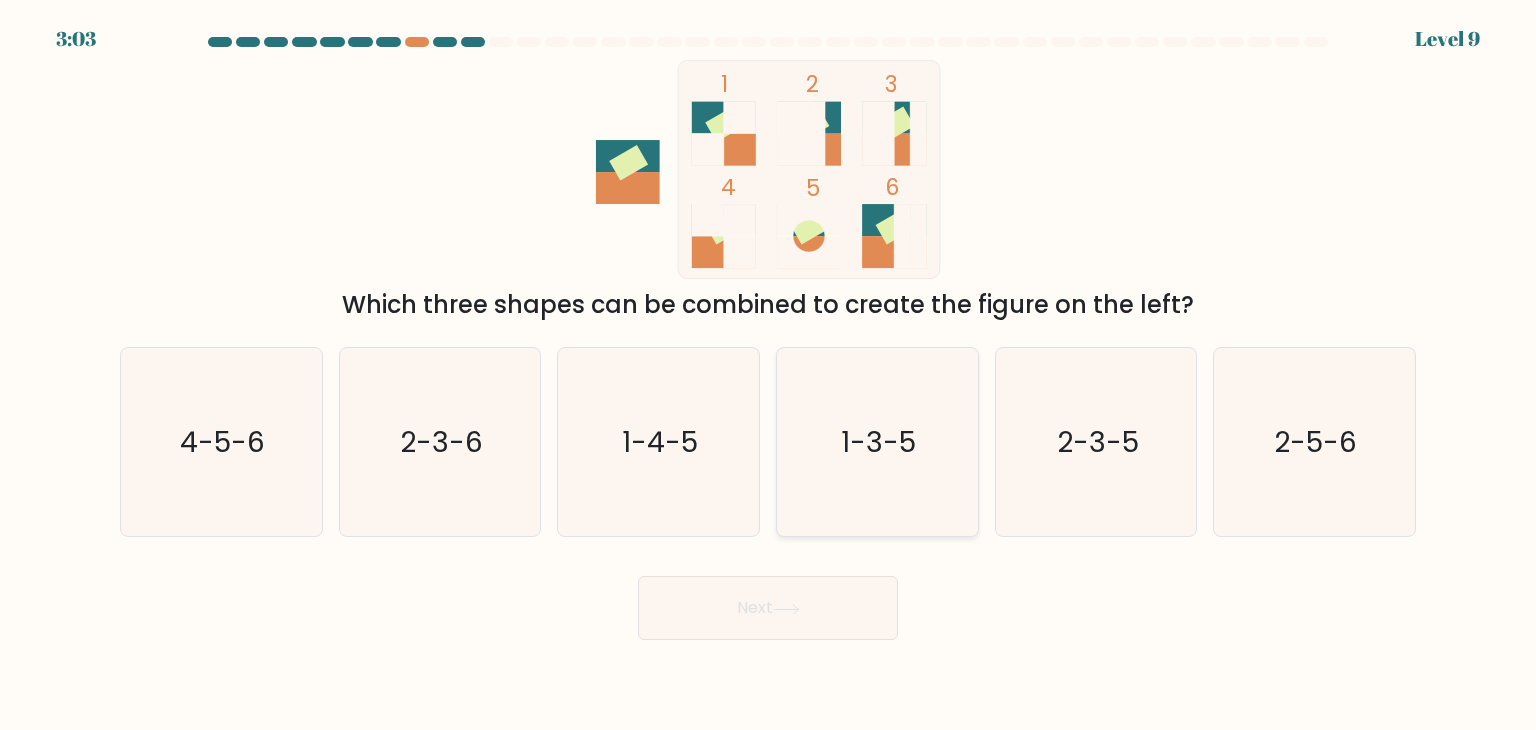 click on "1-3-5" at bounding box center (879, 442) 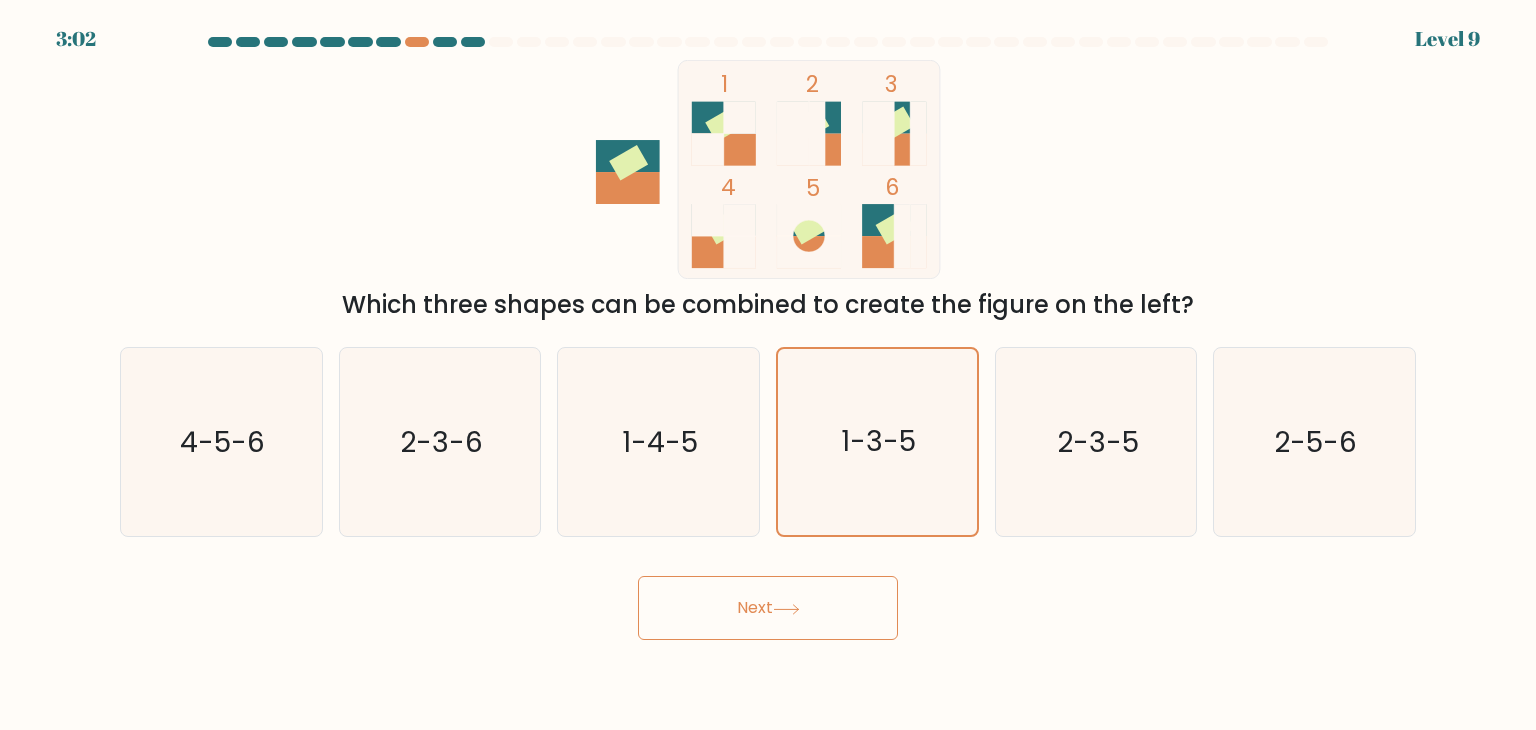 click on "Next" at bounding box center (768, 608) 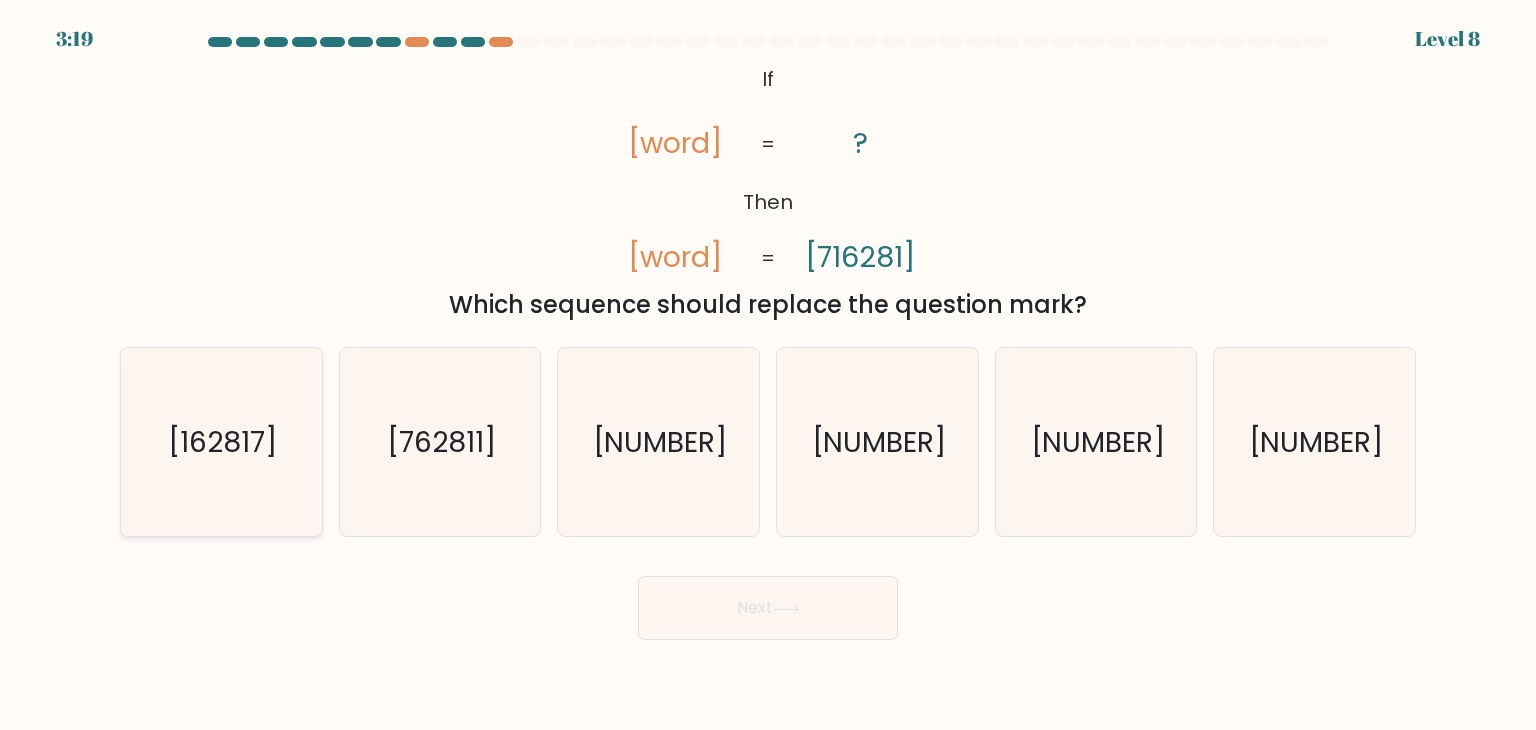 click on "162817" at bounding box center (223, 442) 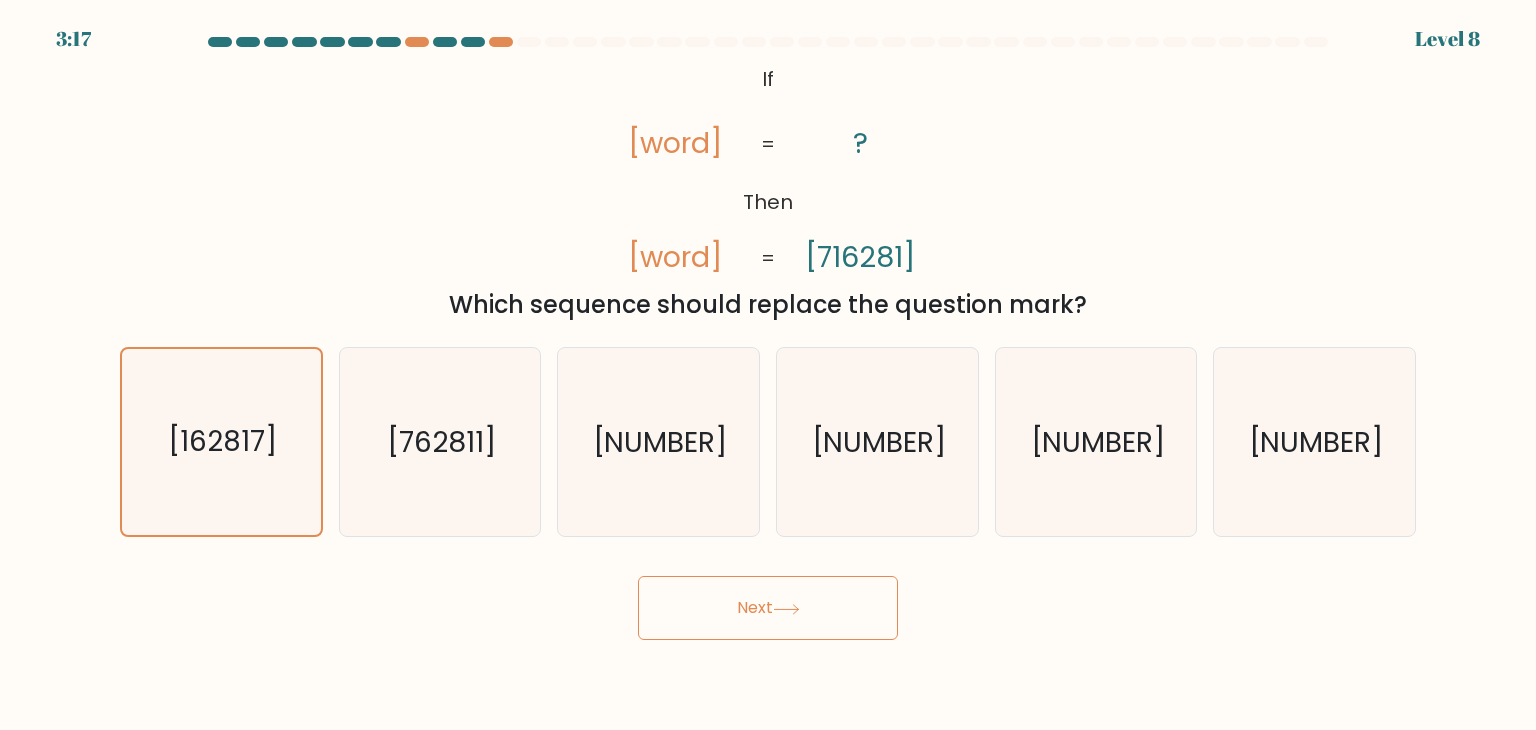 click at bounding box center (786, 609) 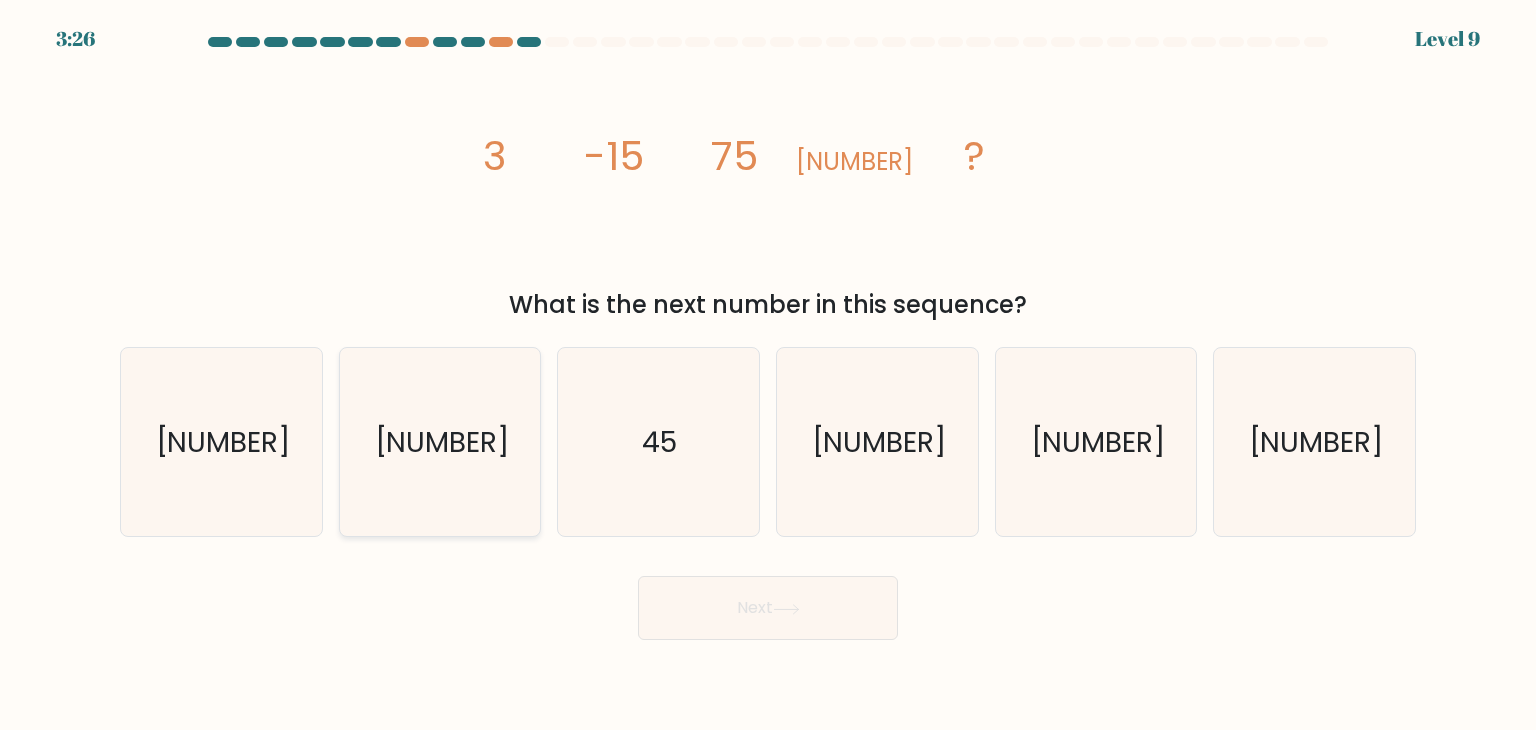 click on "1875" at bounding box center [440, 442] 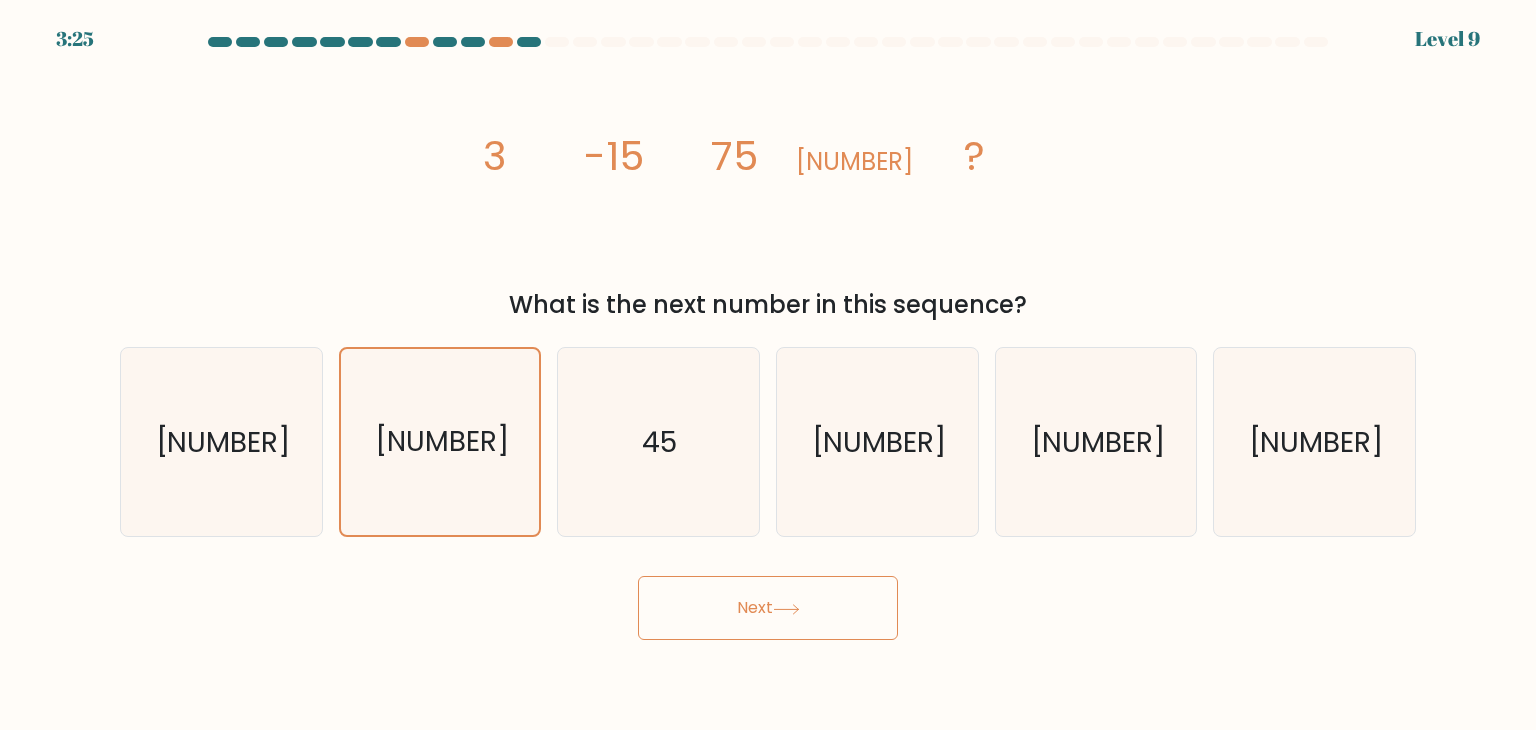 click on "Next" at bounding box center (768, 608) 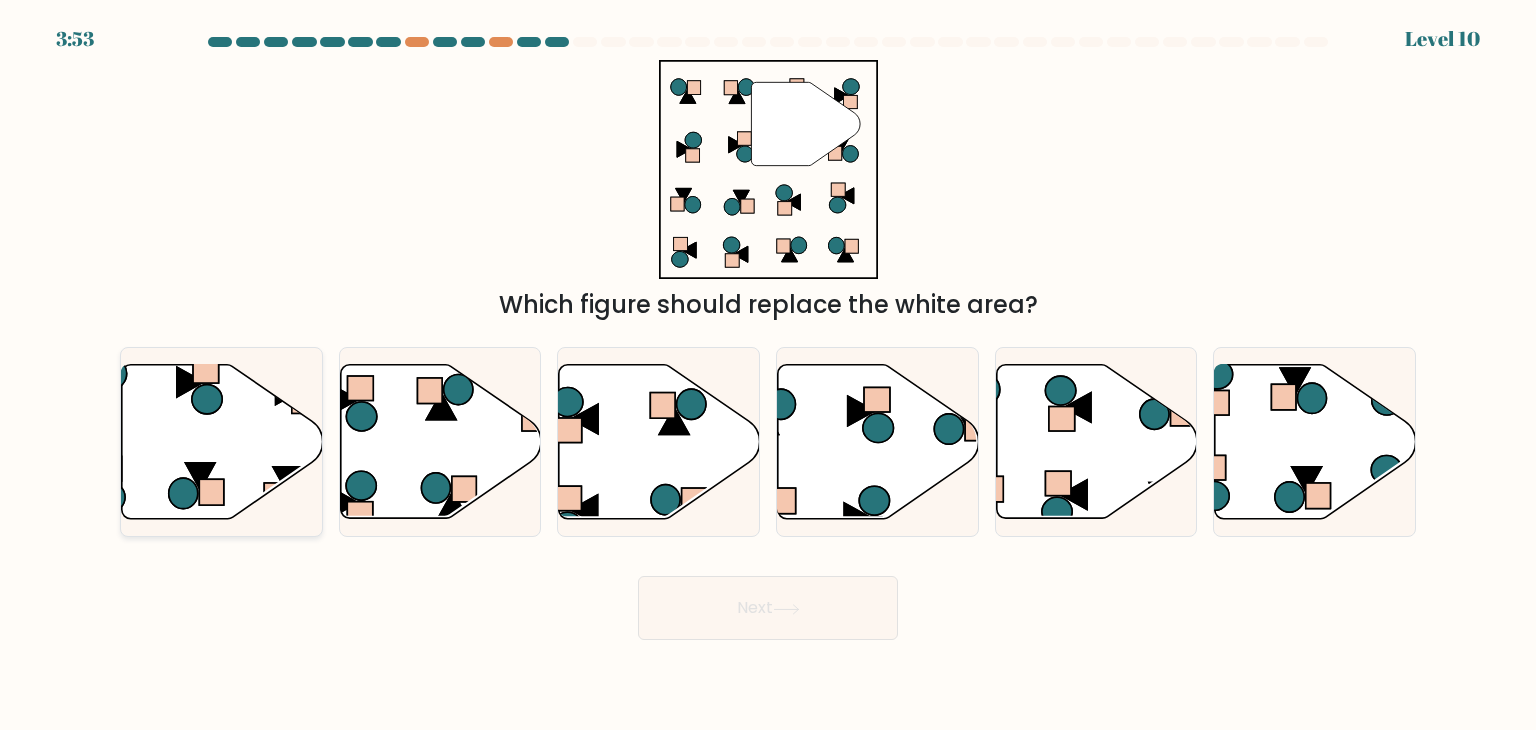 click at bounding box center [222, 442] 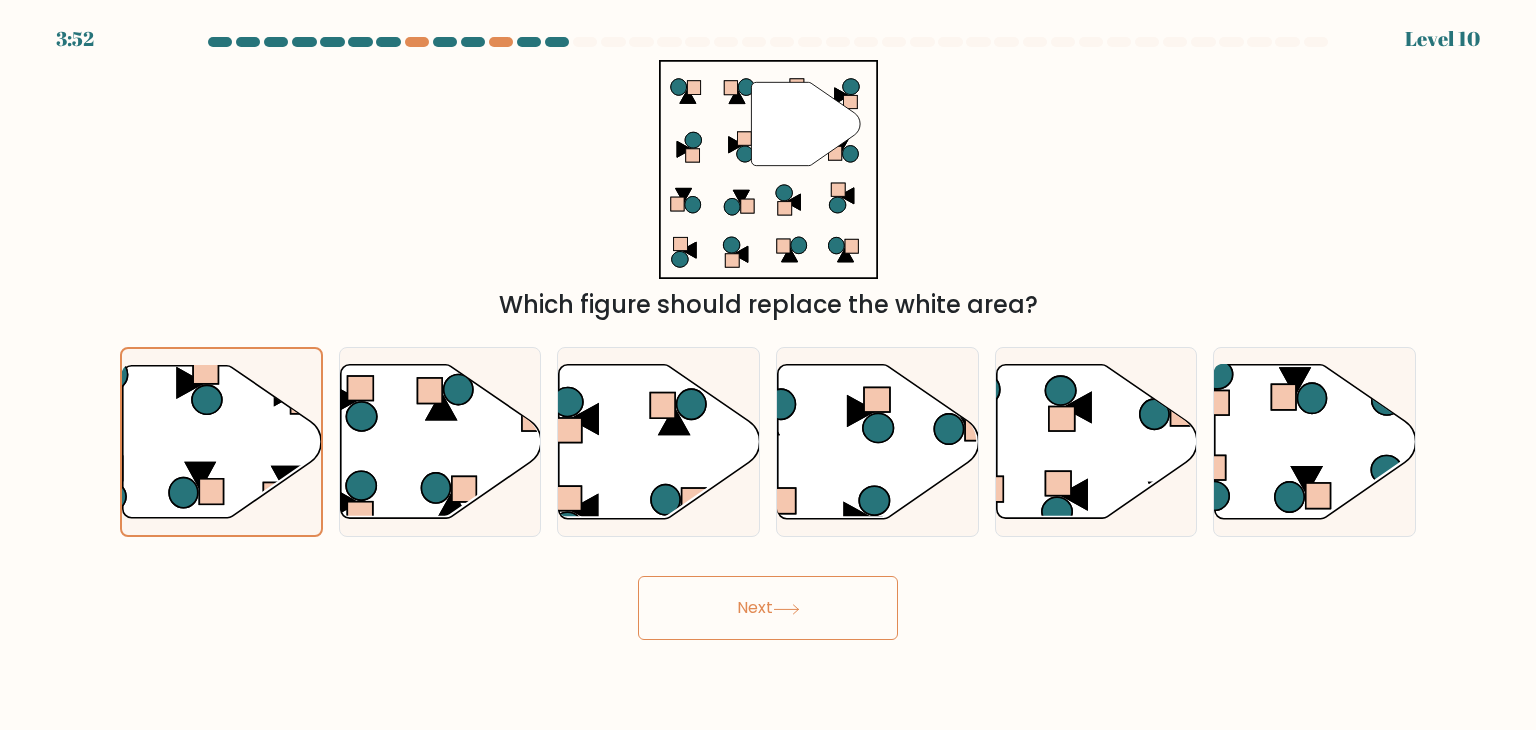 click on "Next" at bounding box center (768, 608) 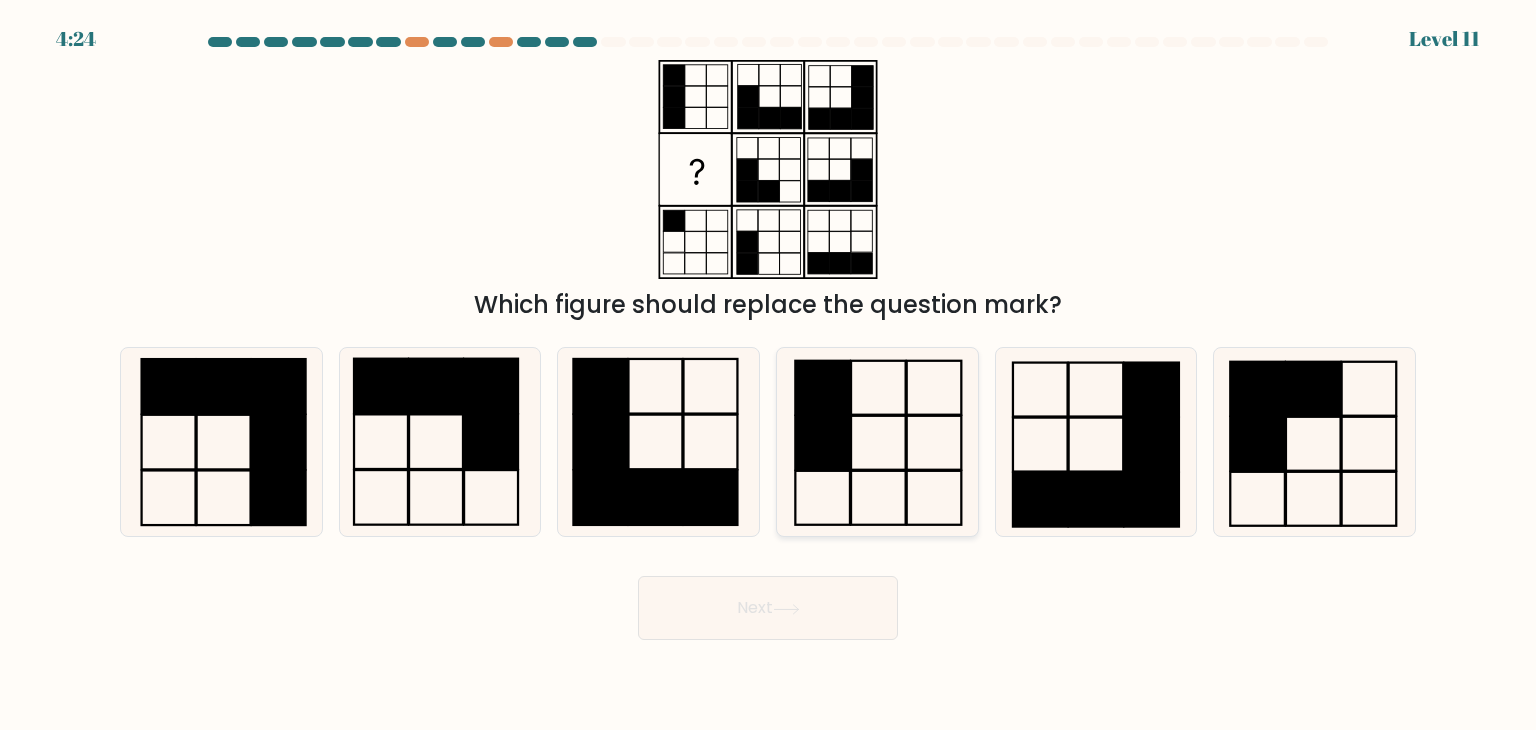 click at bounding box center [877, 442] 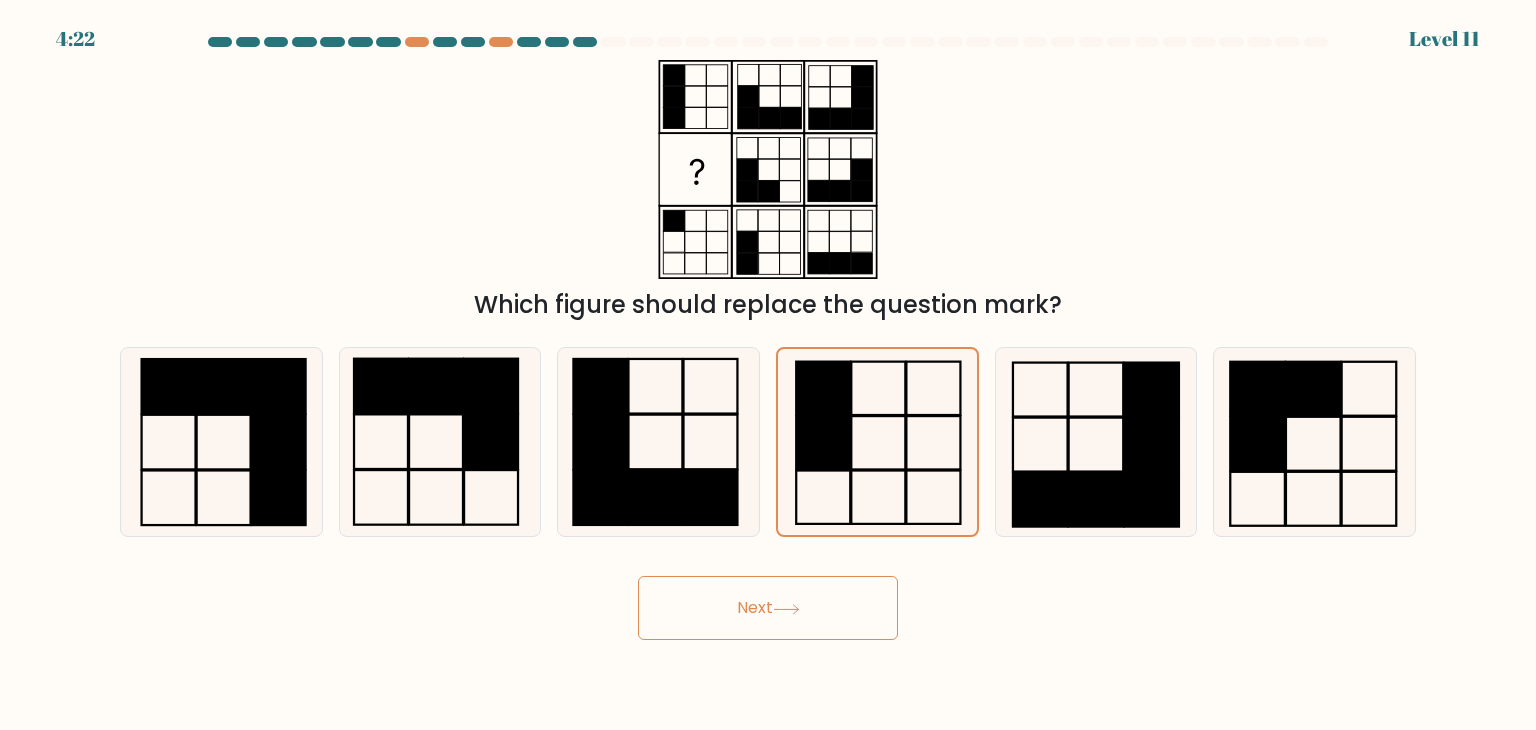 click on "Next" at bounding box center [768, 608] 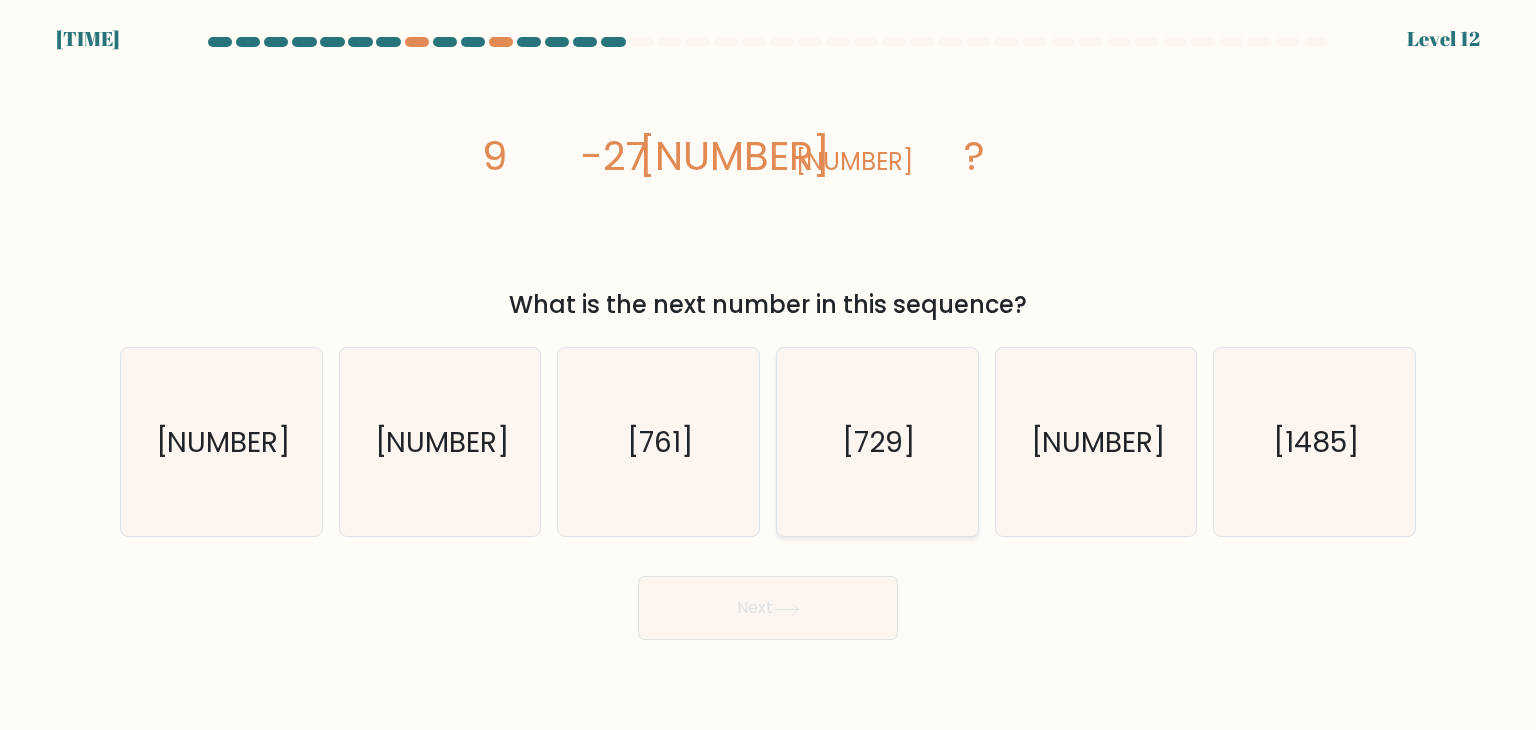 click on "729" at bounding box center (877, 442) 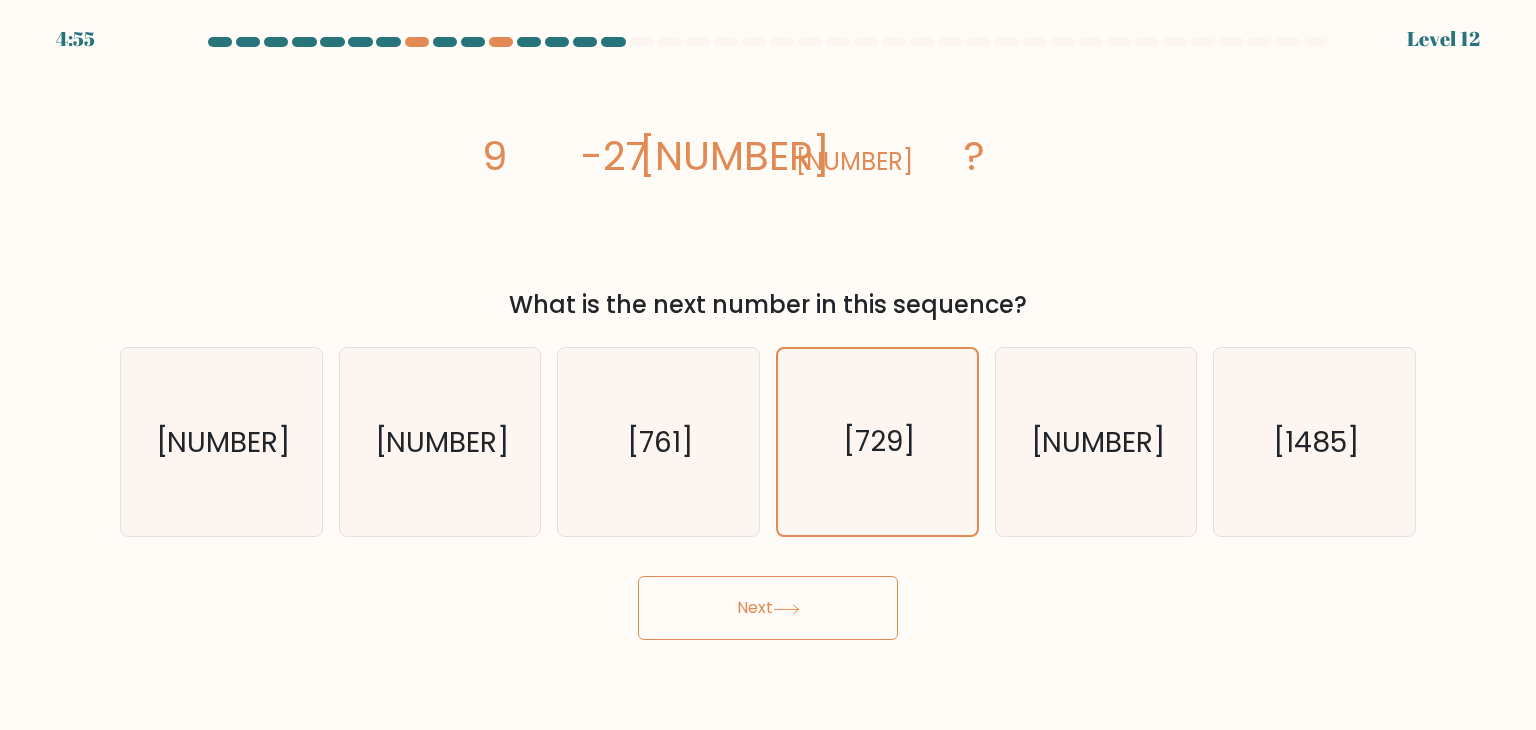 click on "Next" at bounding box center [768, 608] 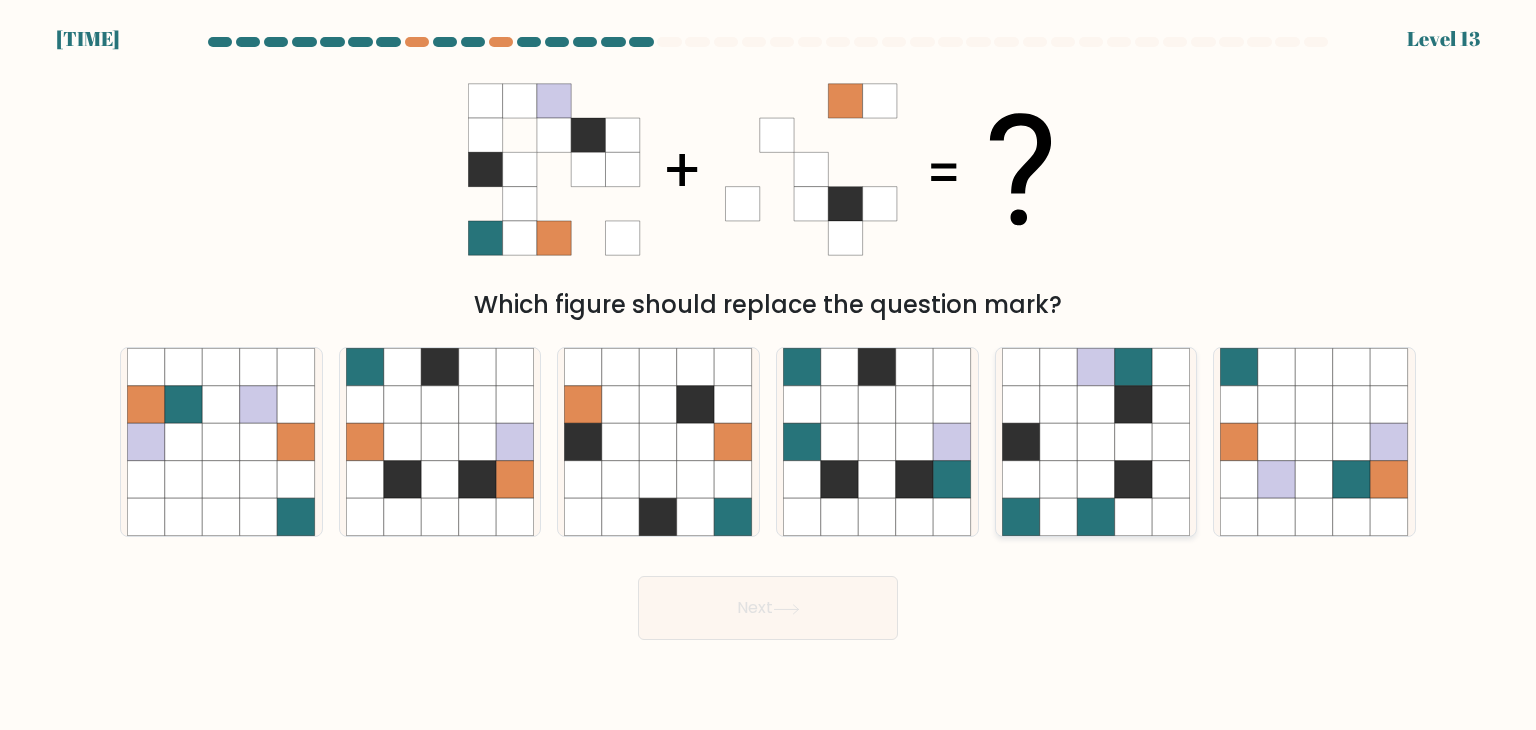 click at bounding box center [1059, 405] 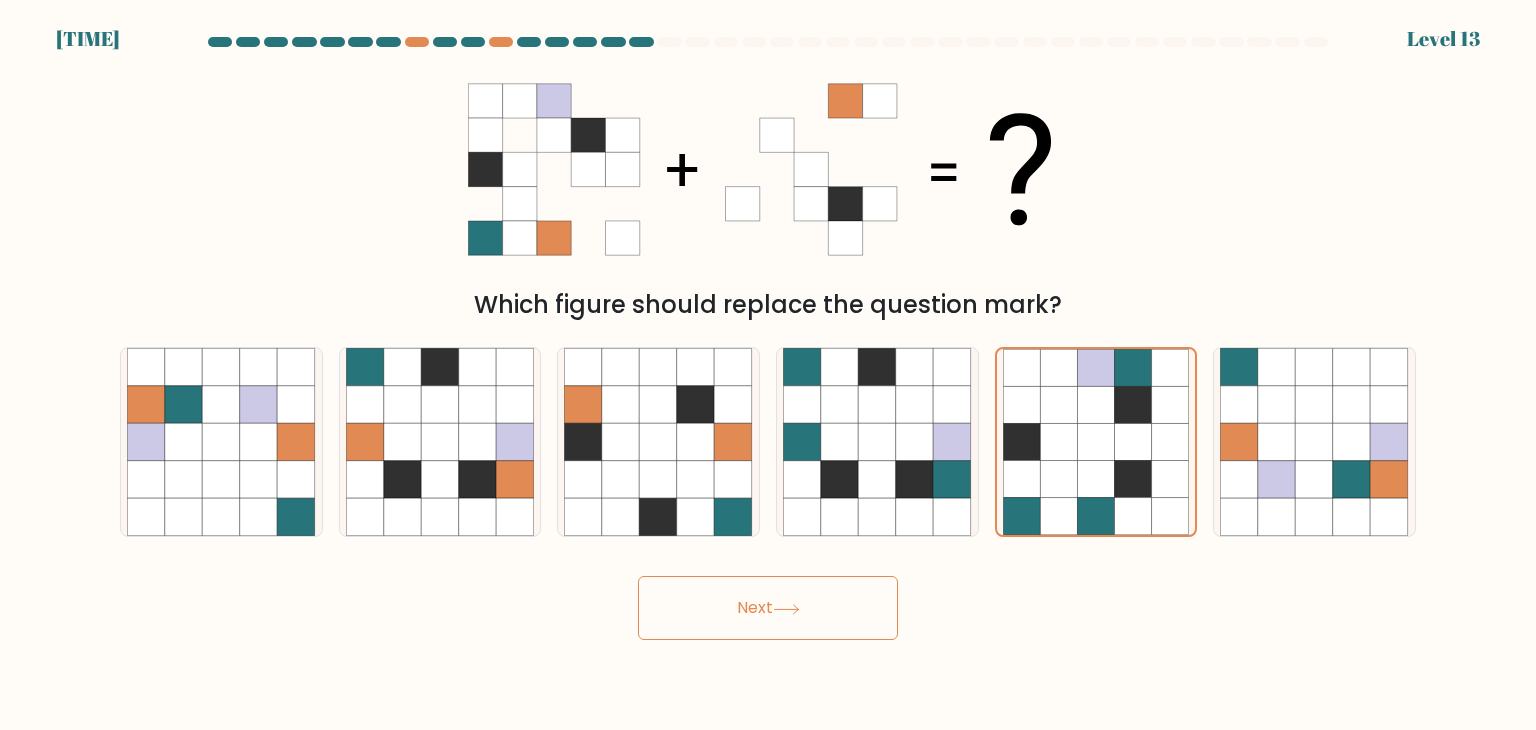 click on "Next" at bounding box center (768, 608) 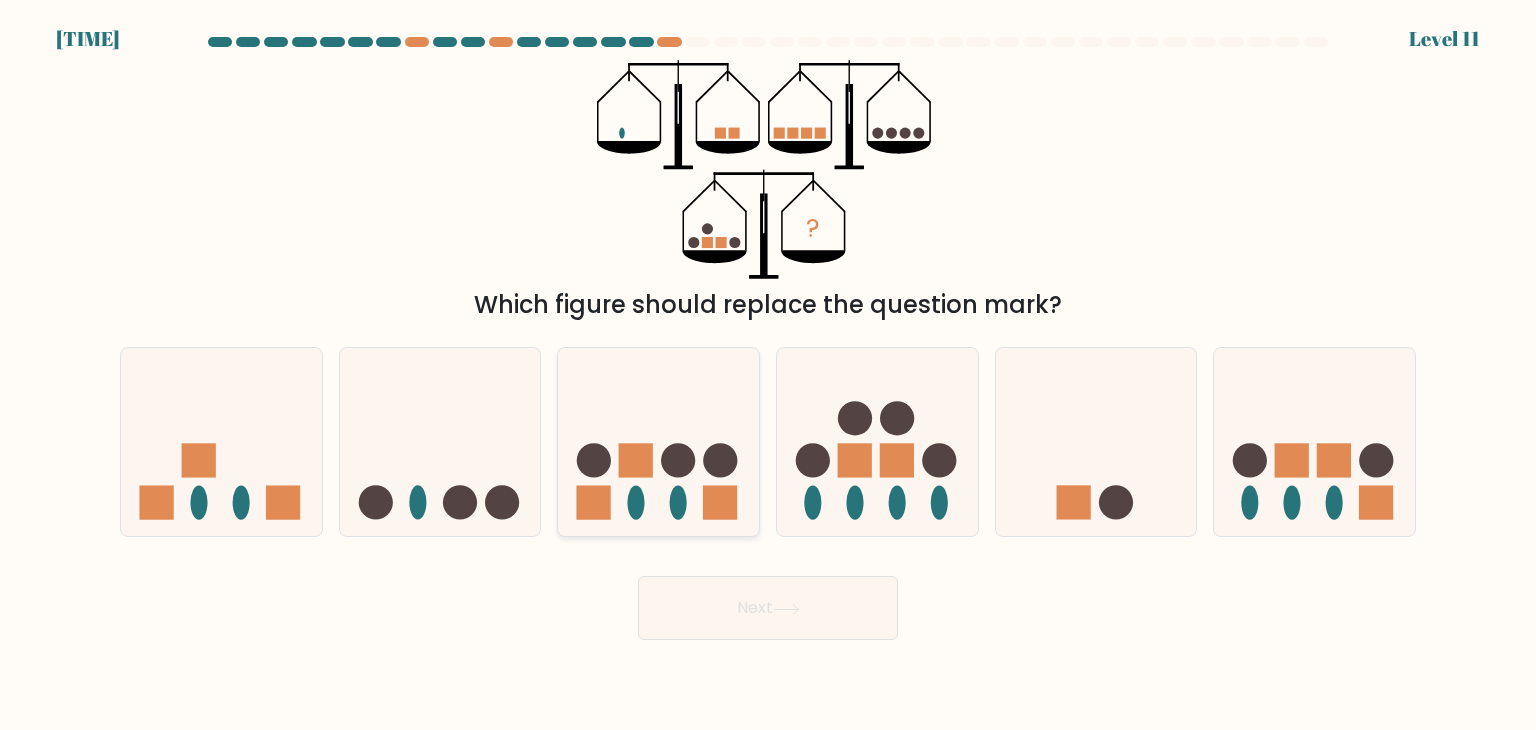 click at bounding box center [658, 442] 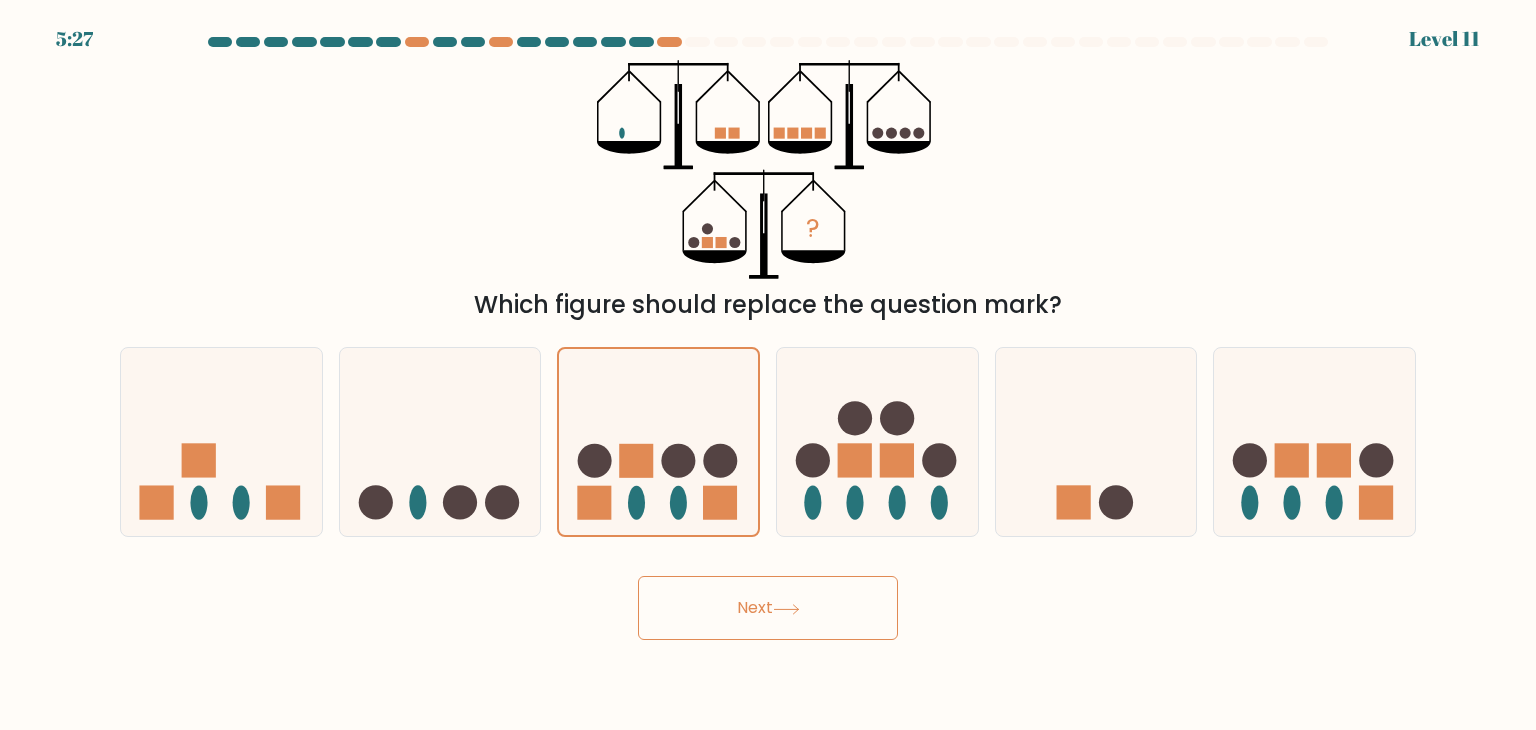 click at bounding box center (786, 609) 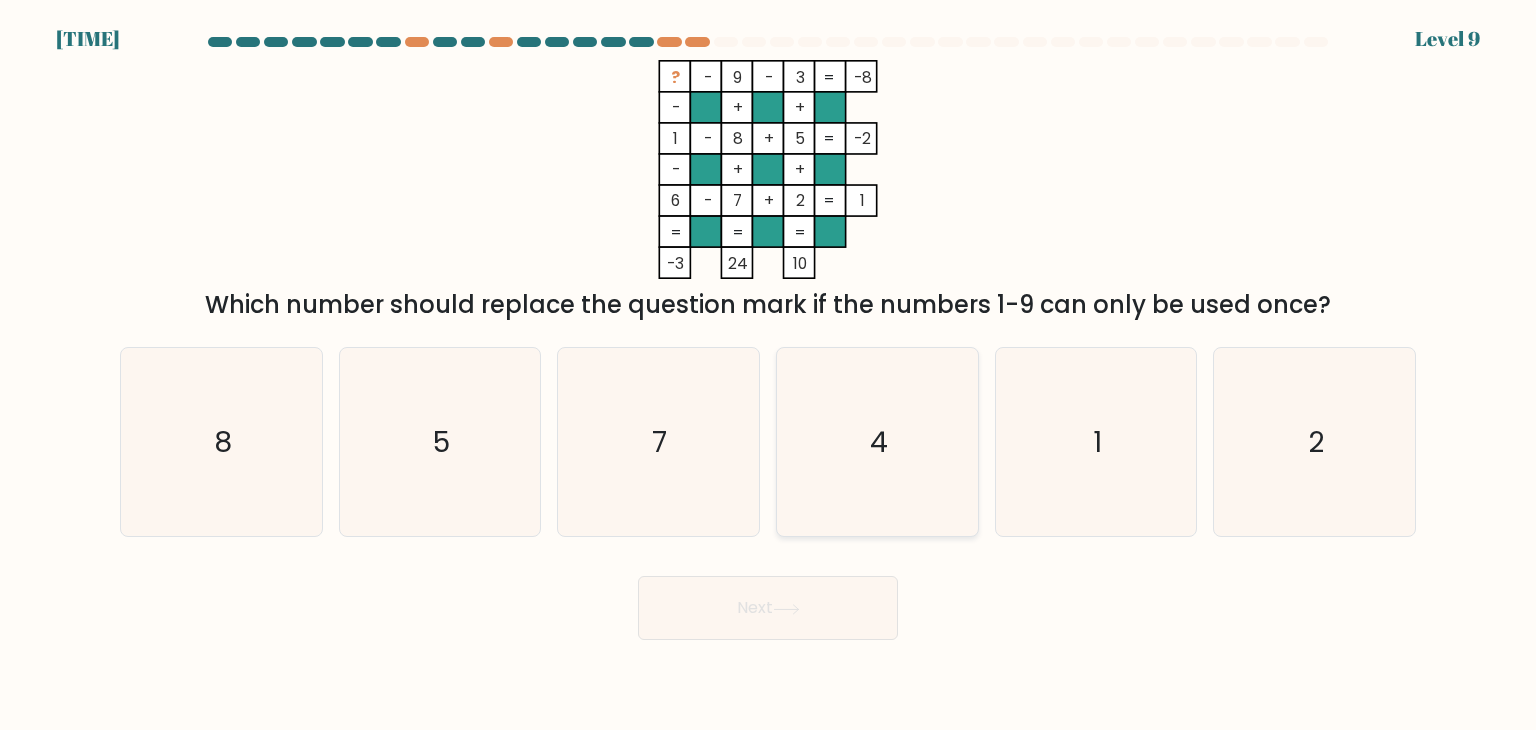 click on "4" at bounding box center (879, 442) 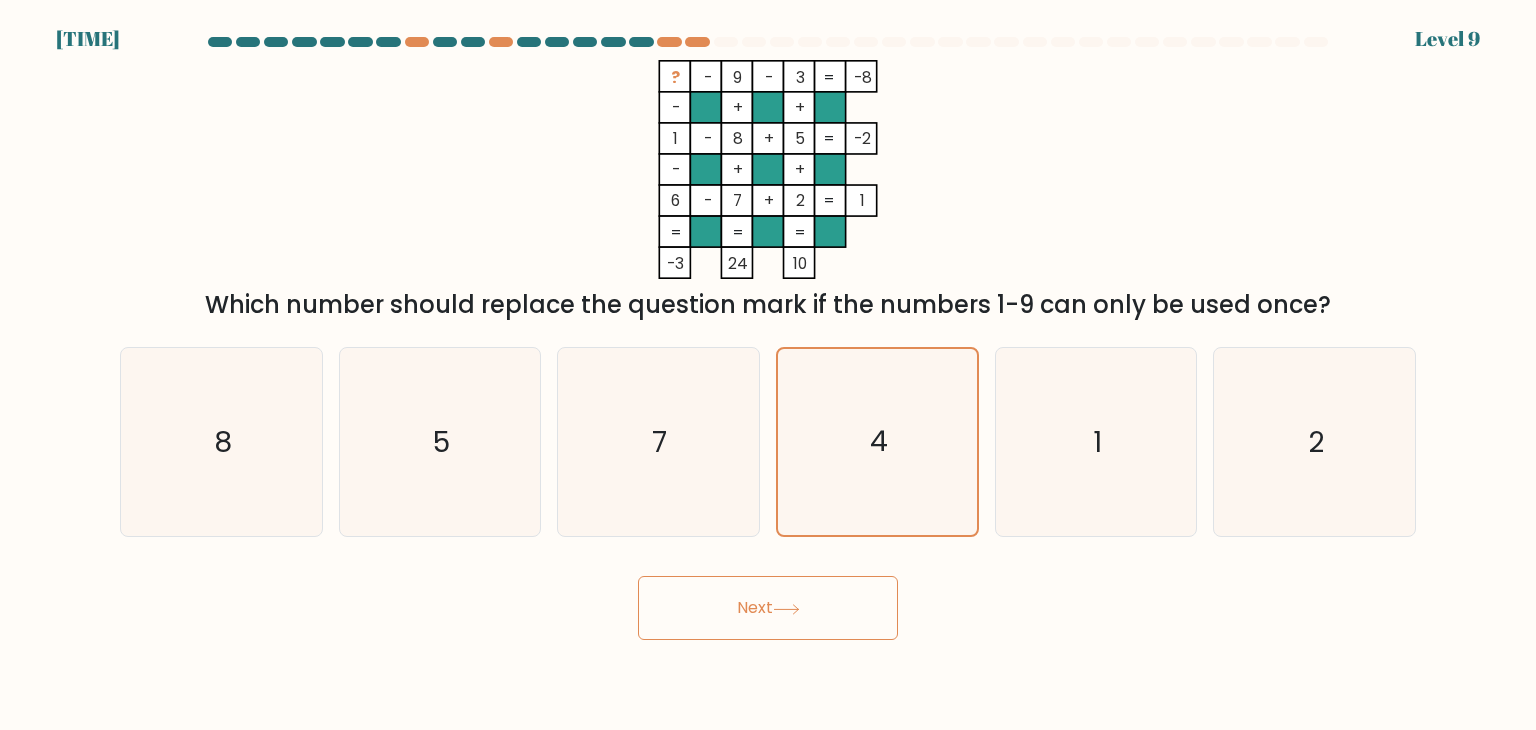 click at bounding box center (786, 609) 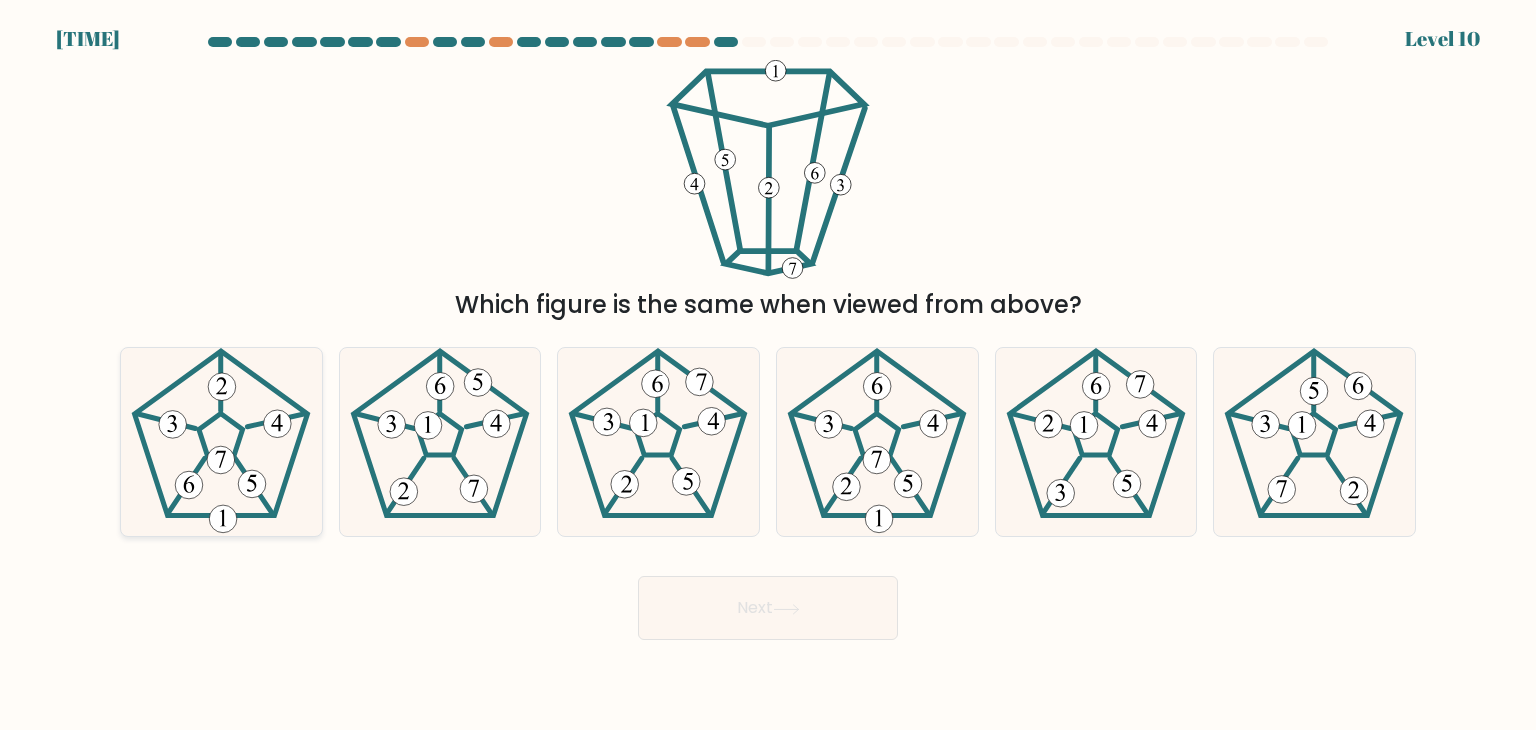 click at bounding box center [221, 433] 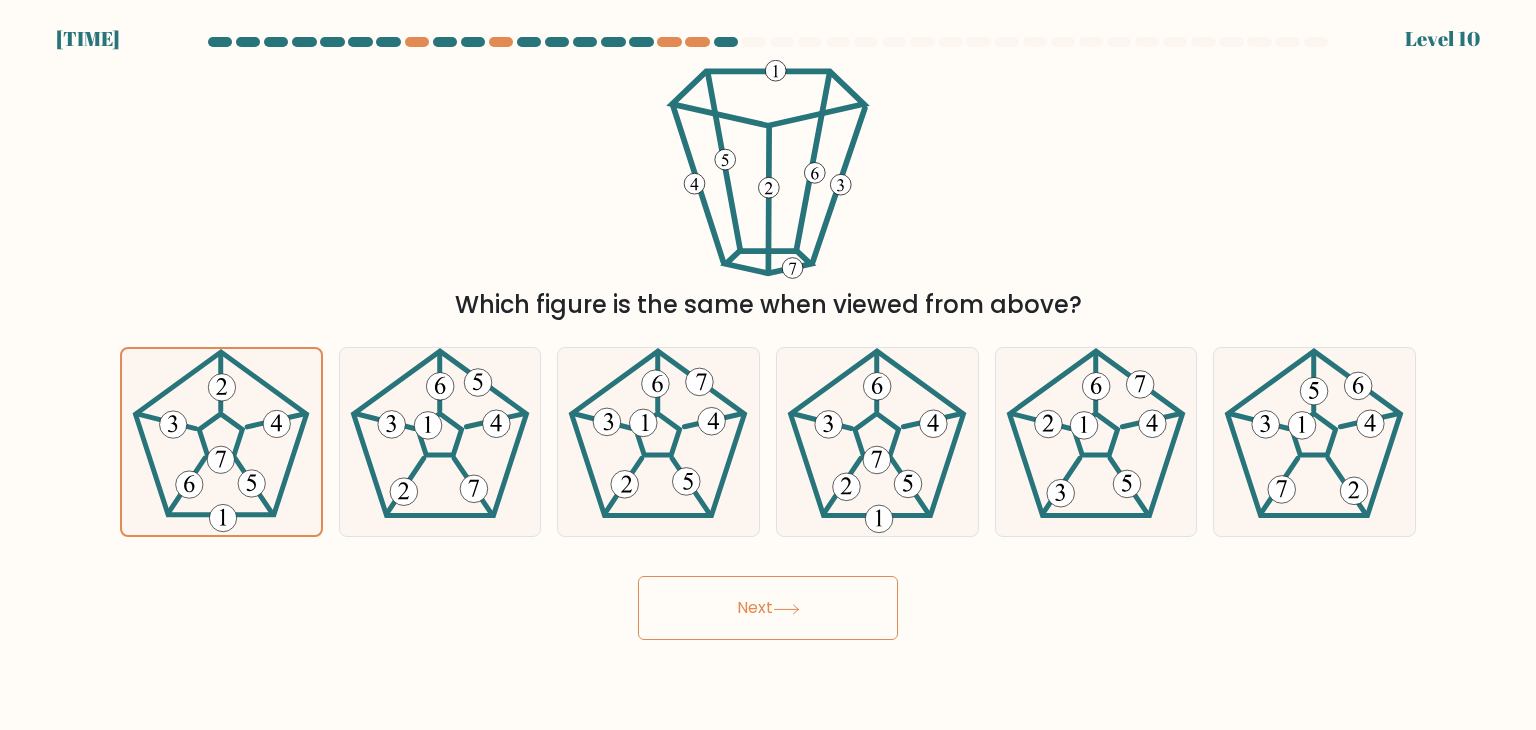 click on "Next" at bounding box center [768, 608] 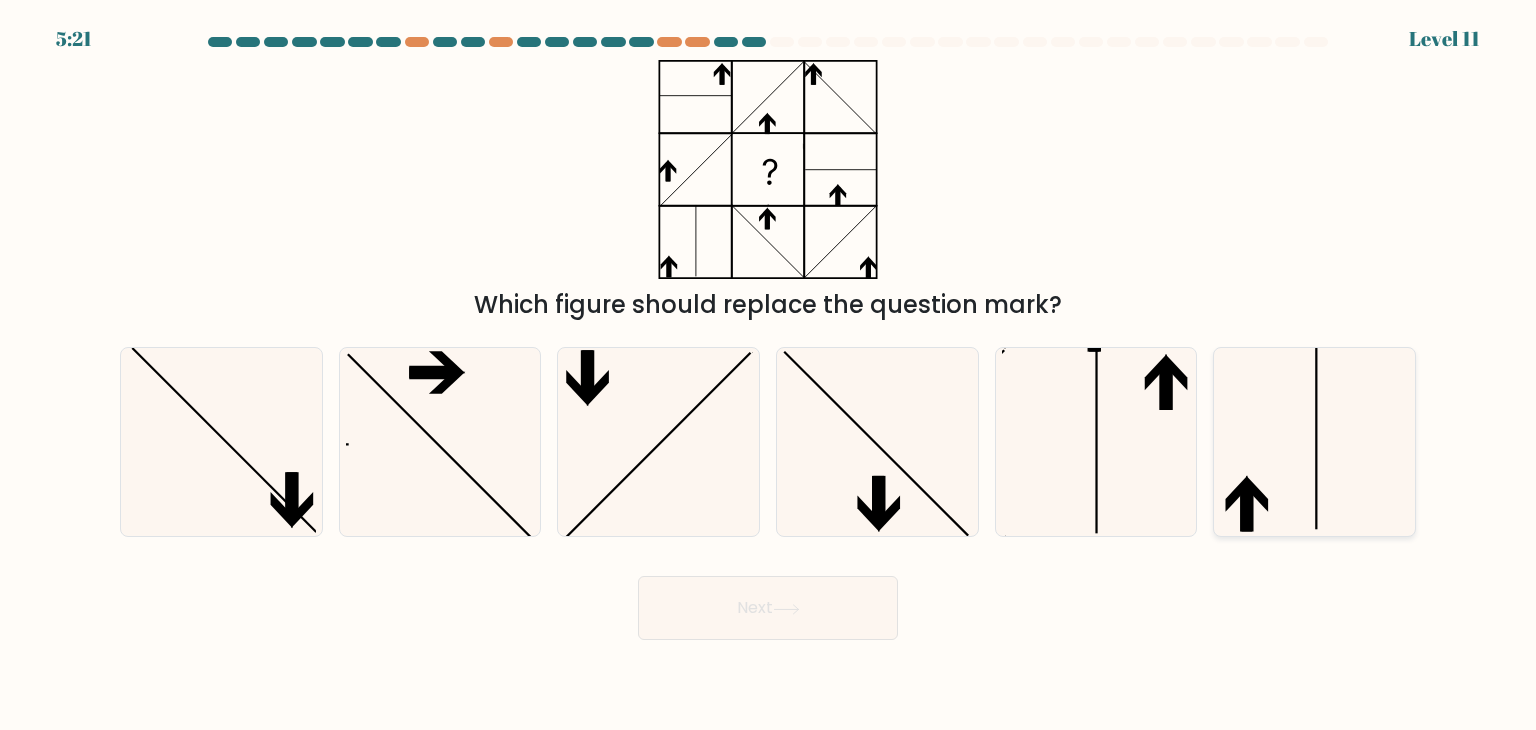 click at bounding box center (1314, 442) 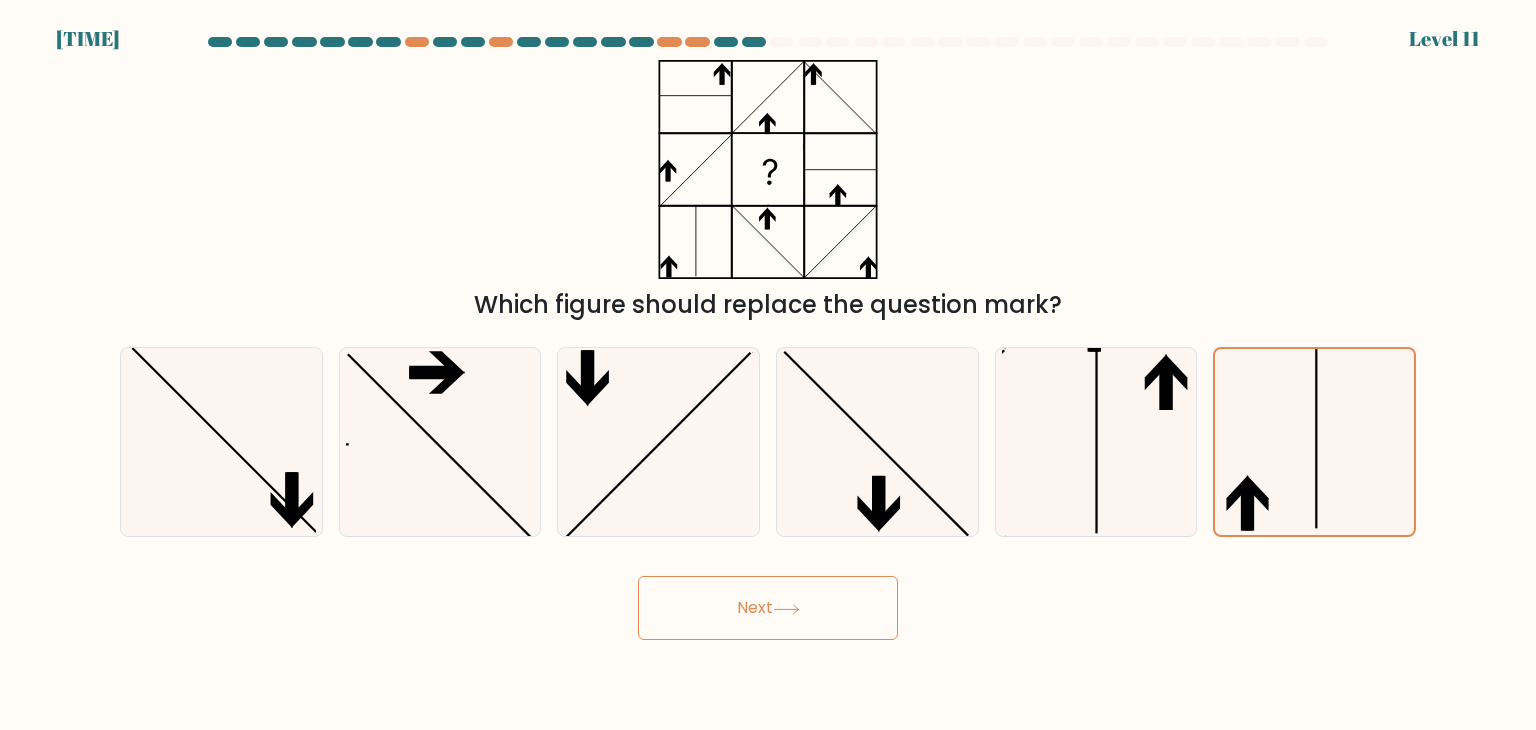 click on "Next" at bounding box center [768, 608] 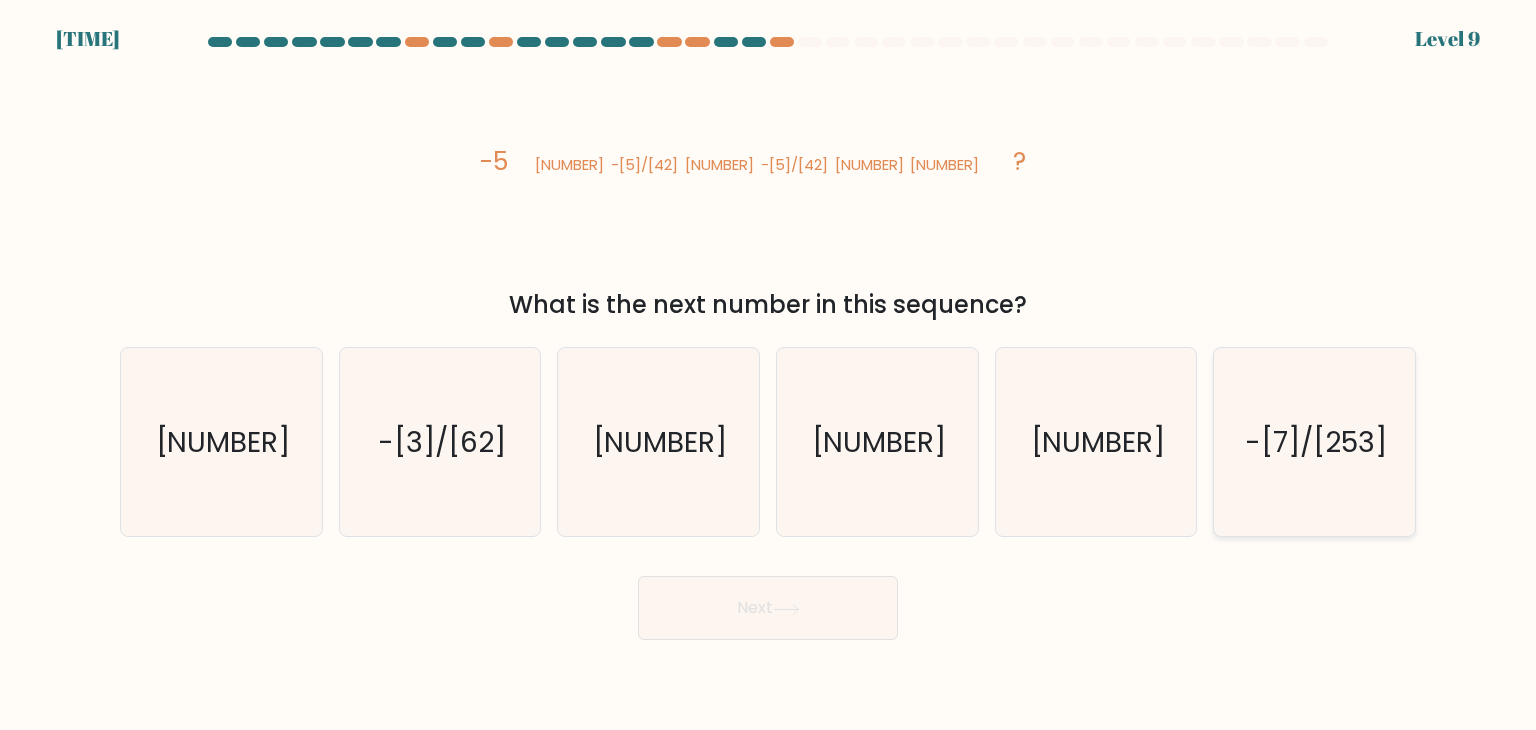 click on "-7/253" at bounding box center [1316, 442] 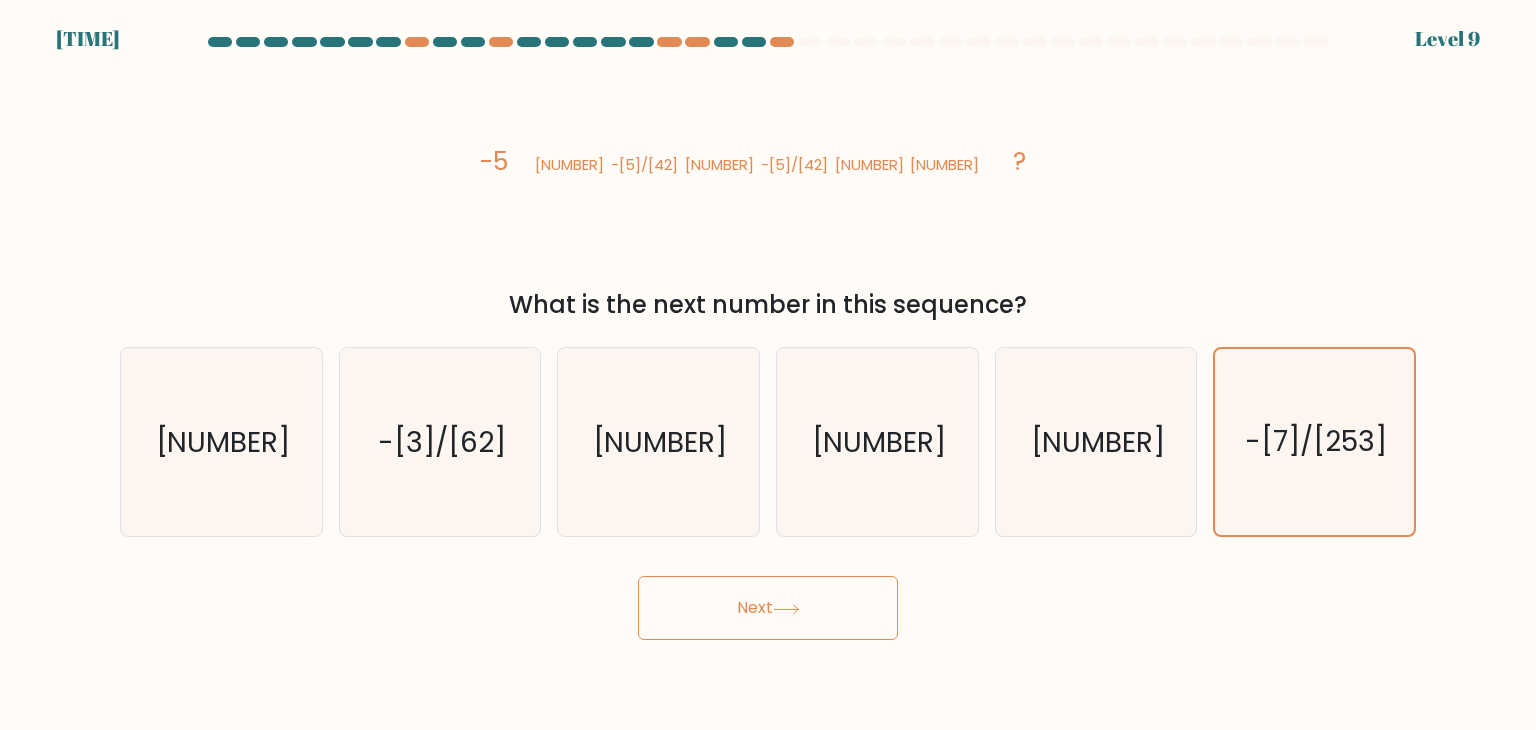 click on "Next" at bounding box center (768, 608) 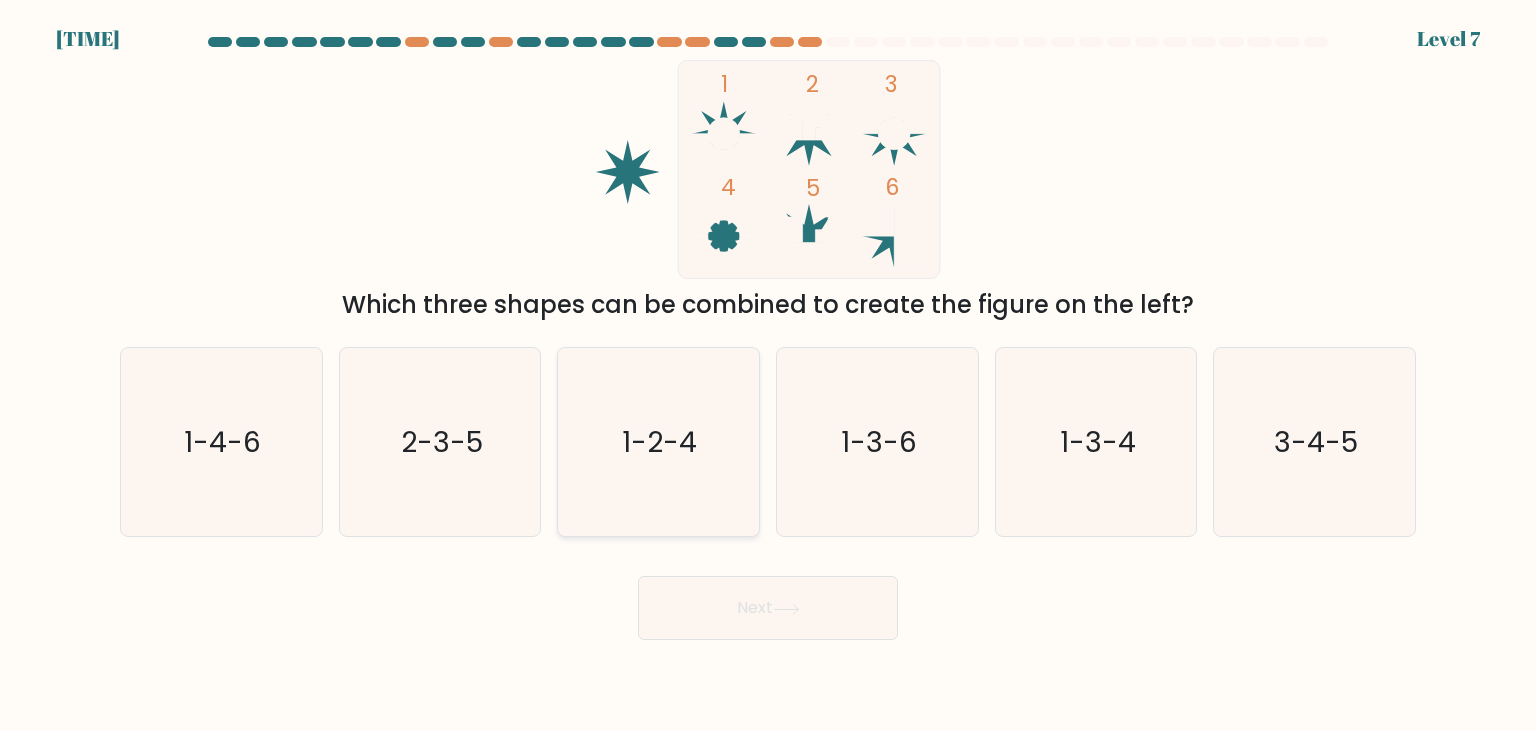 click on "1-2-4" at bounding box center (658, 442) 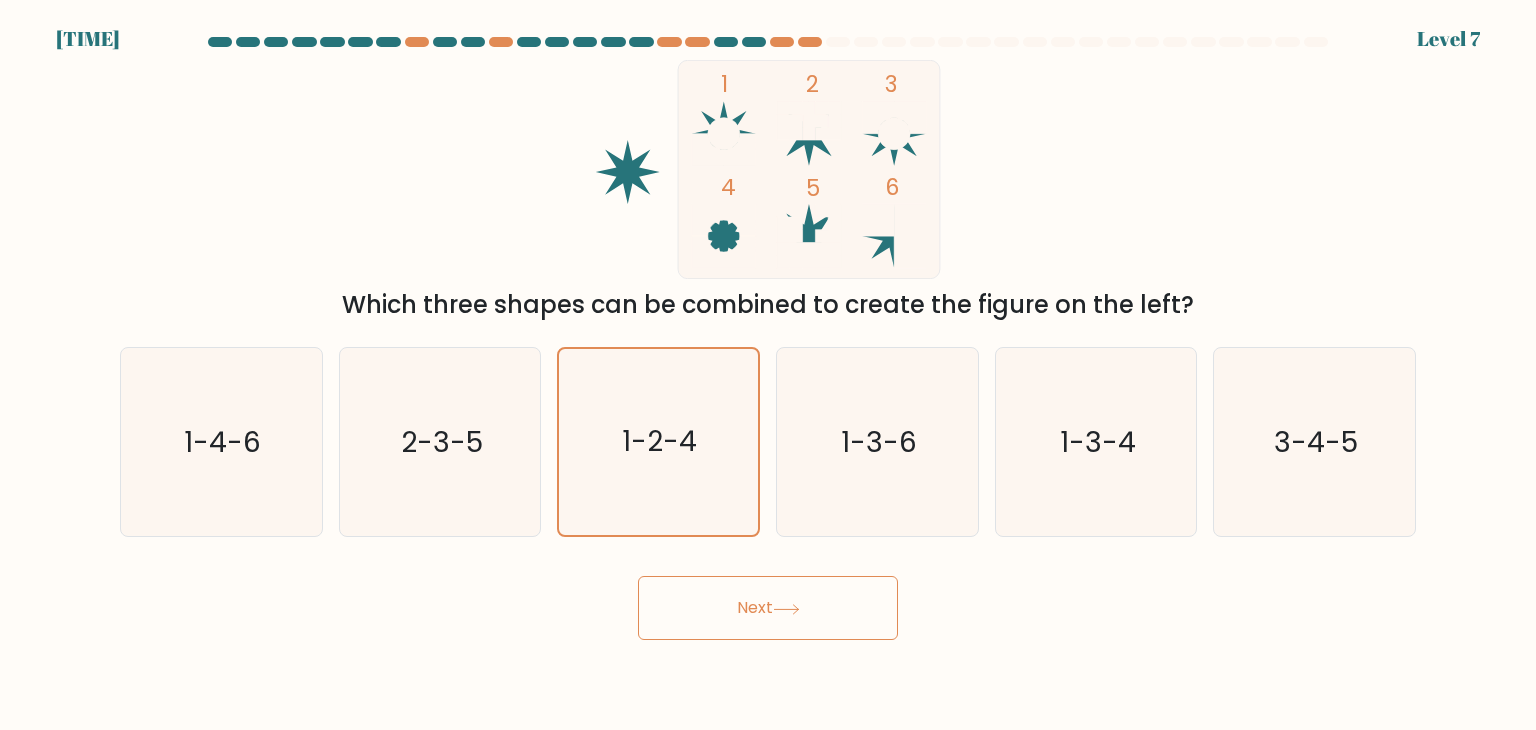 click on "Next" at bounding box center (768, 608) 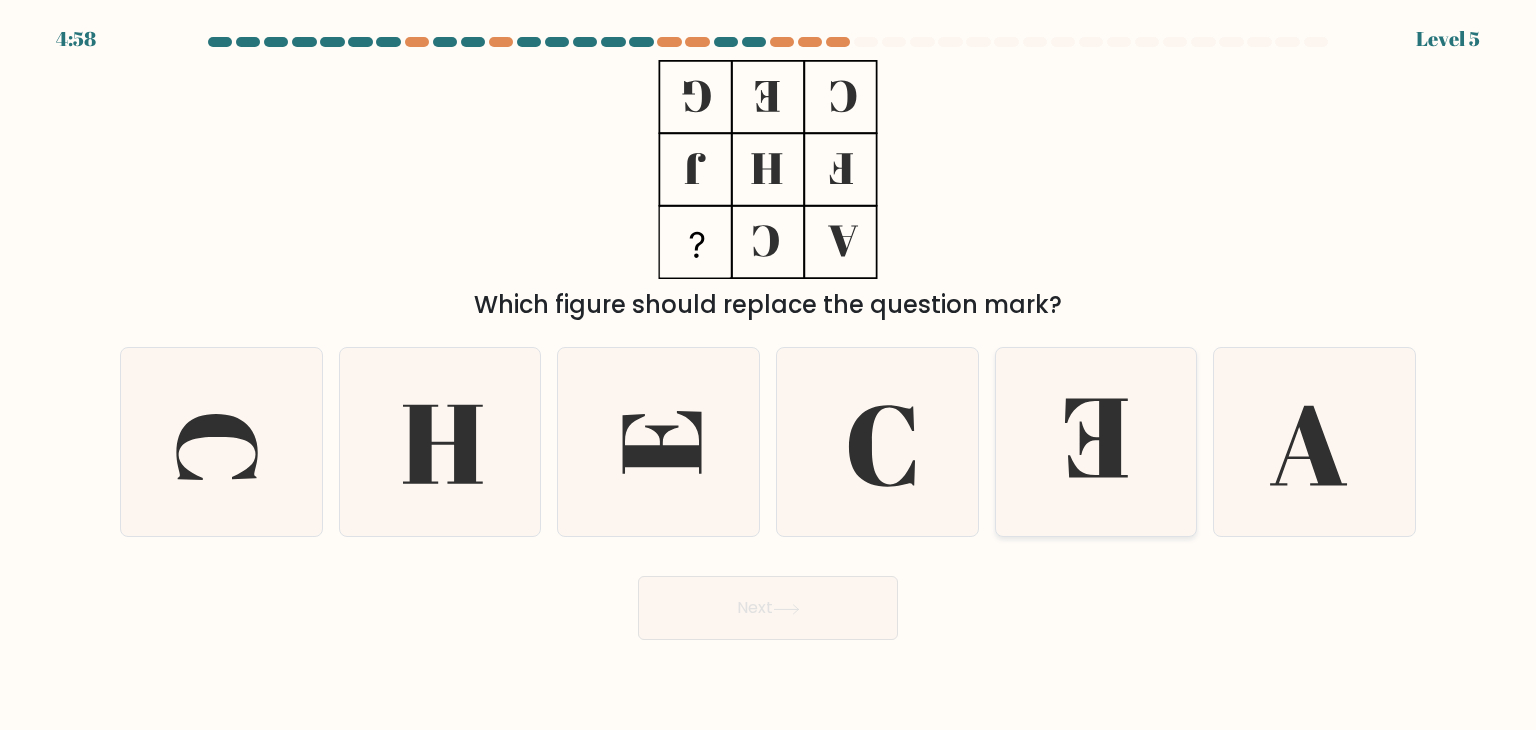 click at bounding box center [1096, 442] 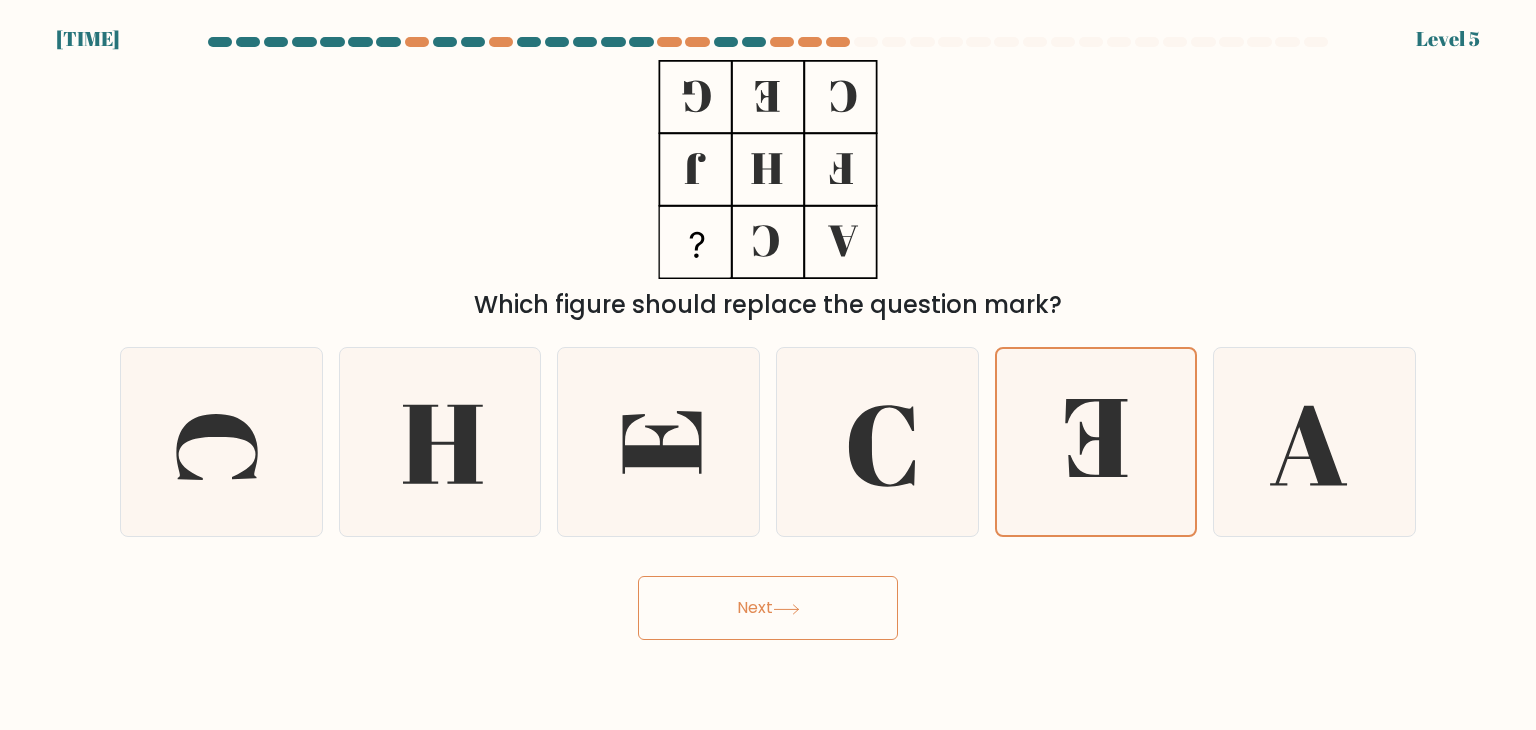 click on "Next" at bounding box center (768, 608) 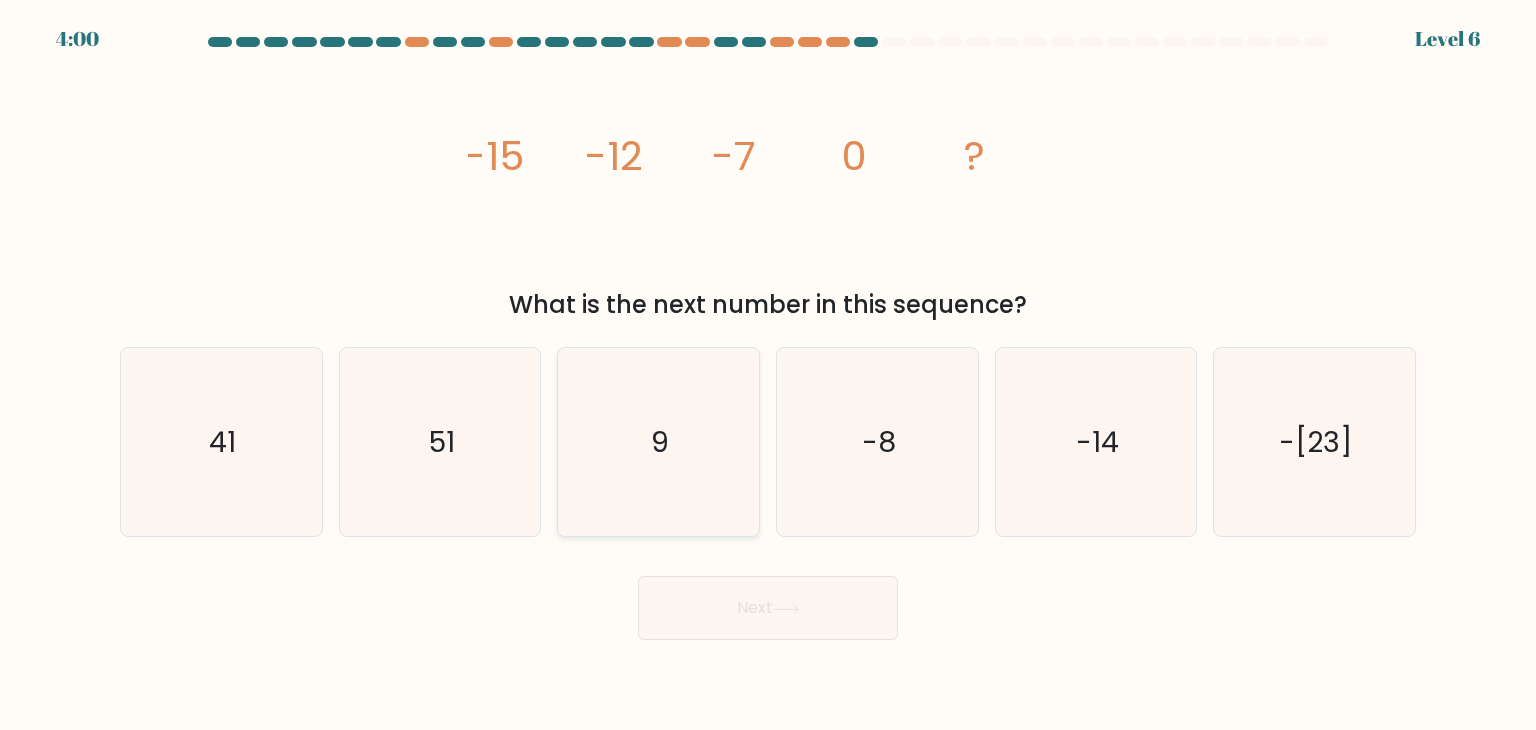 click on "9" at bounding box center (658, 442) 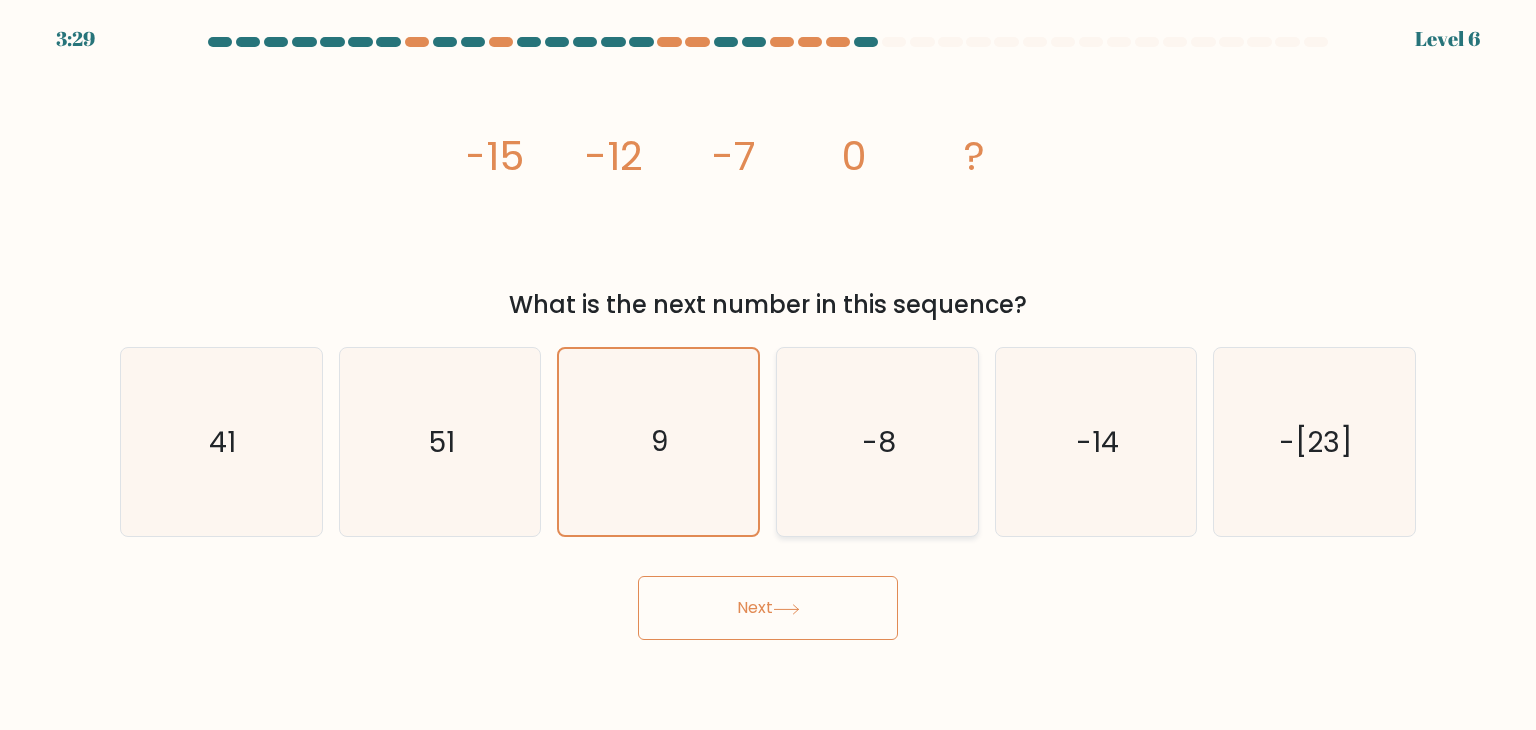 click on "-8" at bounding box center (879, 442) 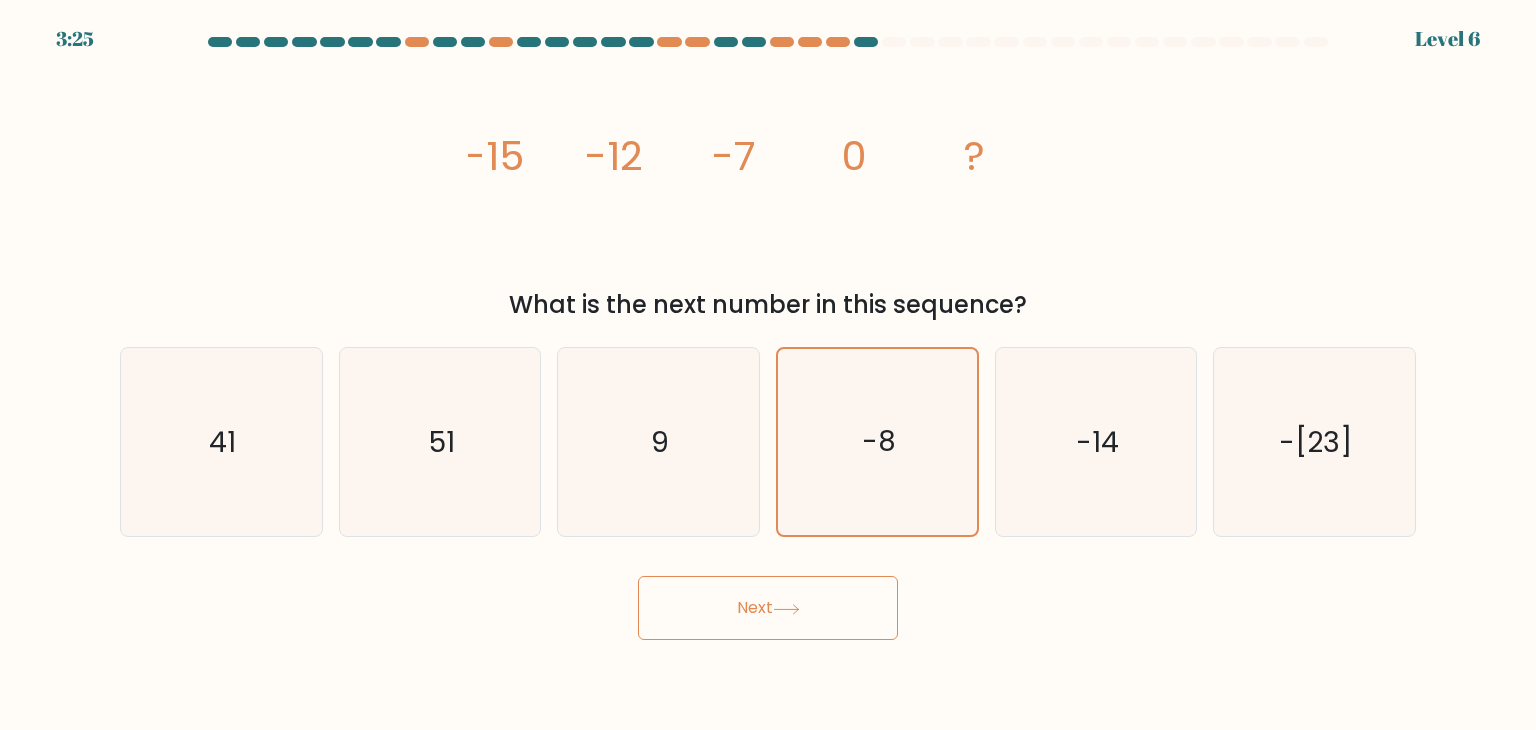 click on "Next" at bounding box center (768, 608) 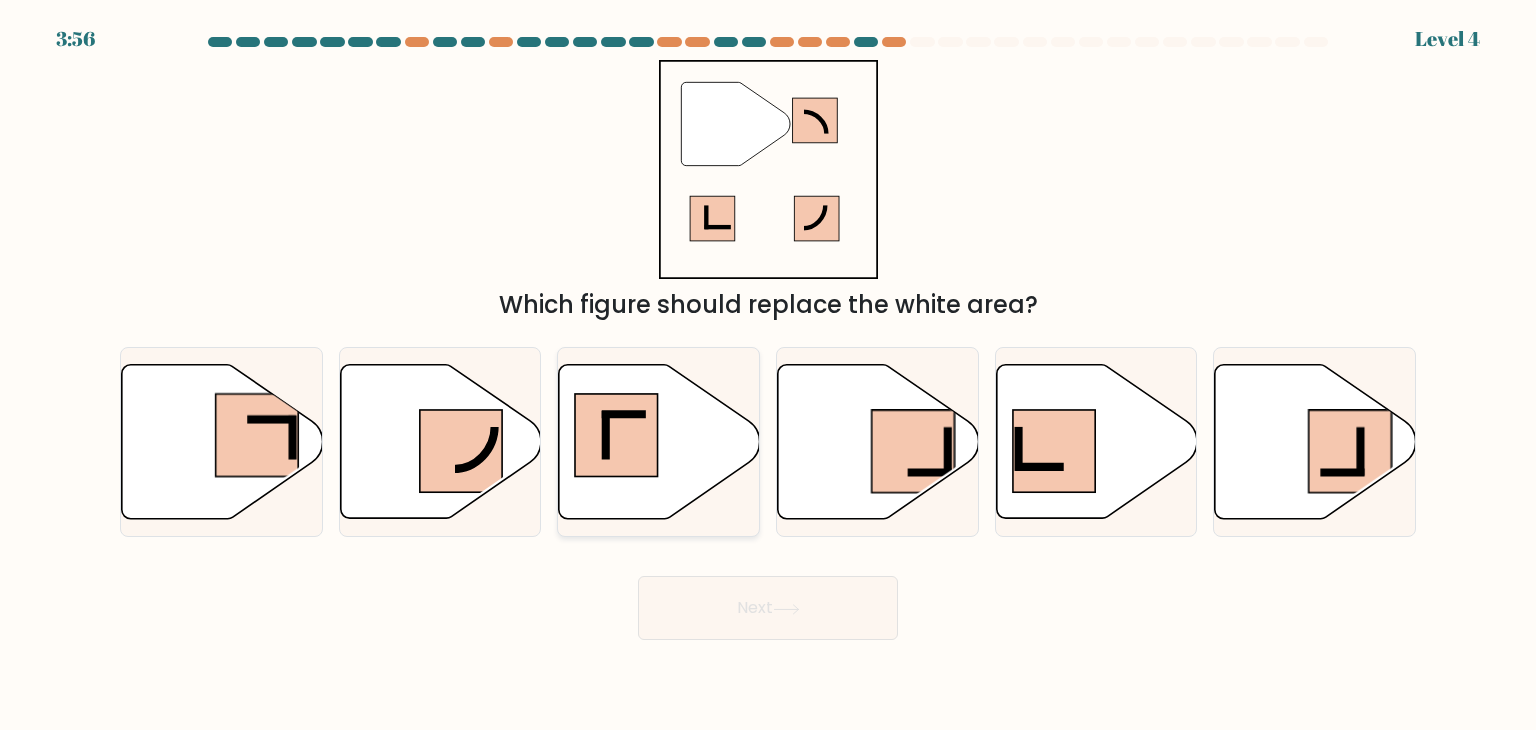 click at bounding box center [659, 442] 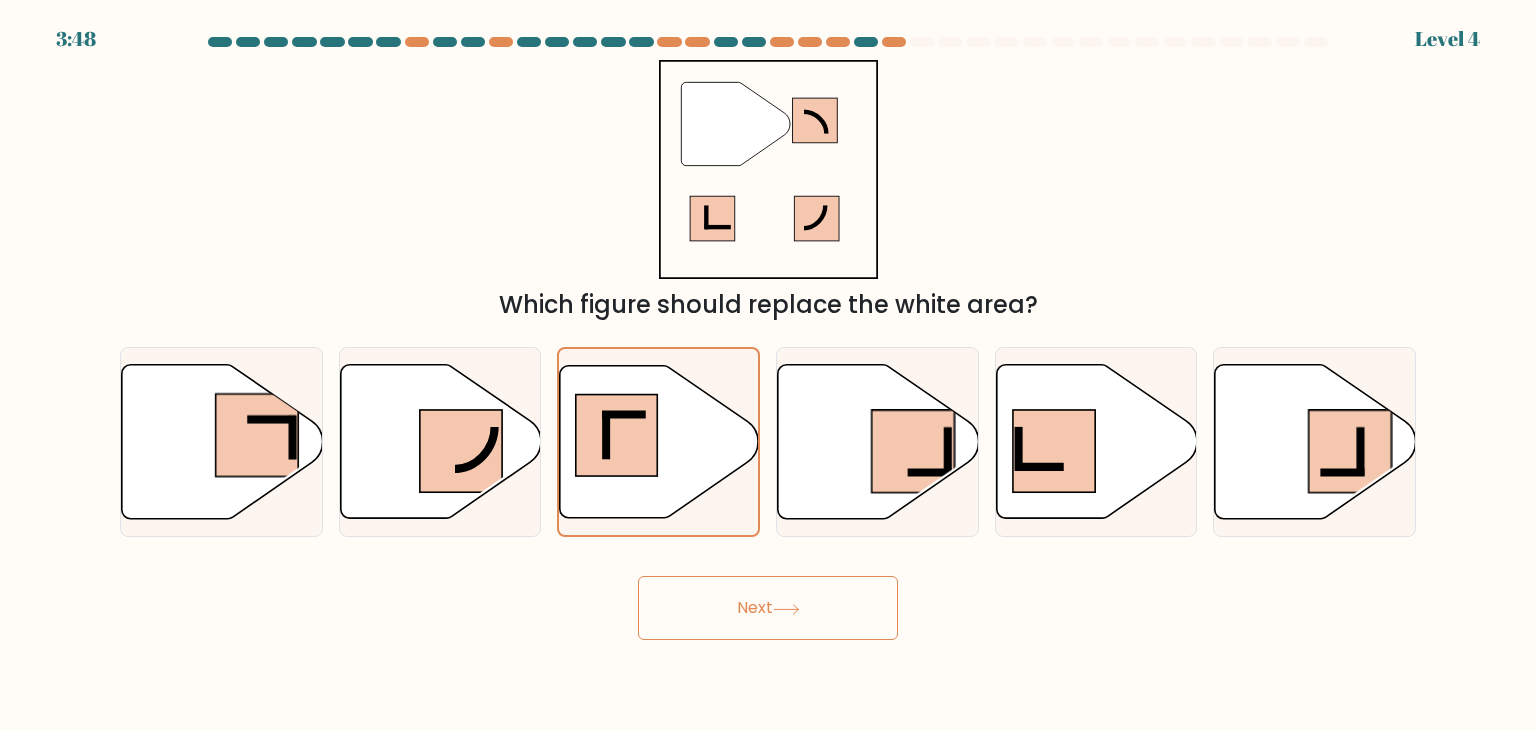 click on "Next" at bounding box center [768, 608] 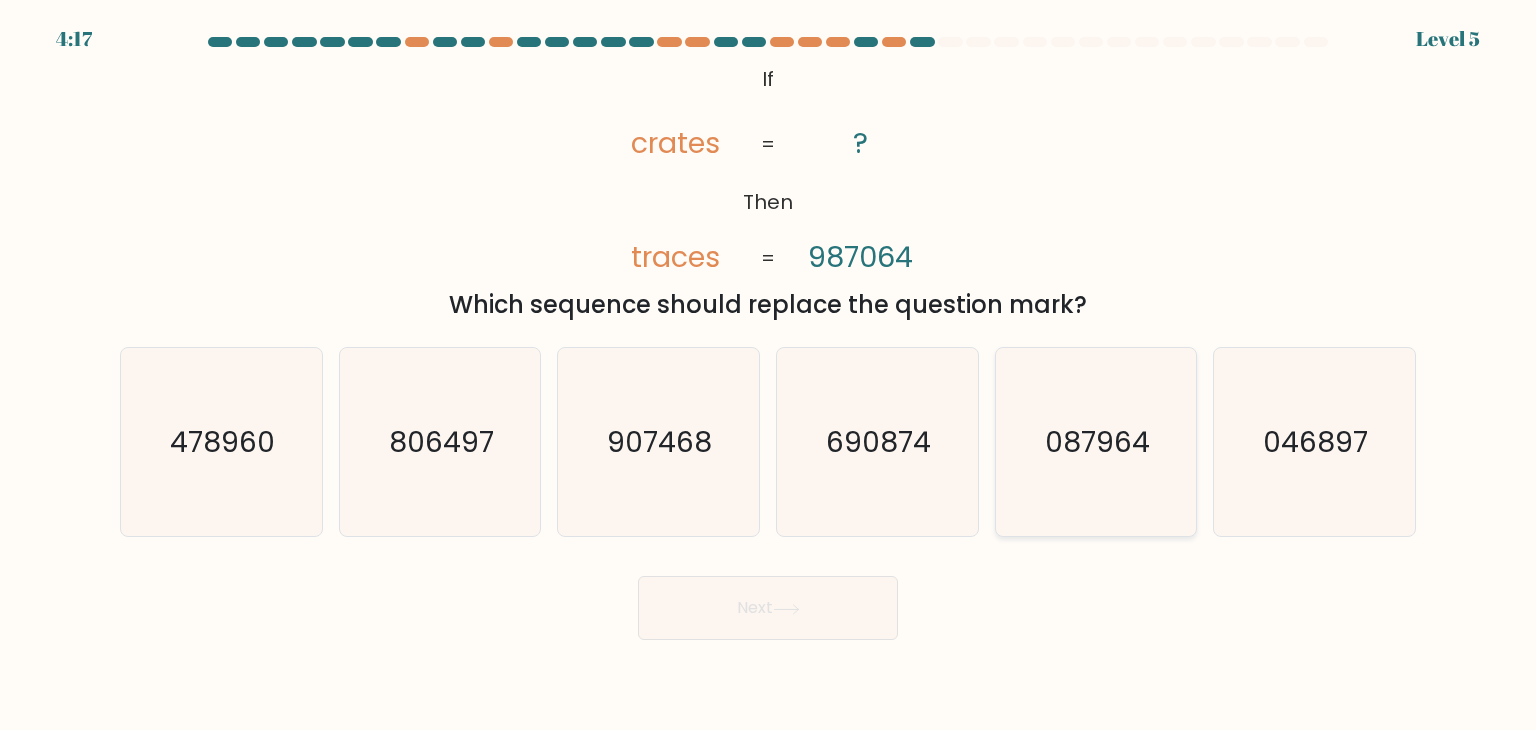 click on "087964" at bounding box center (1097, 442) 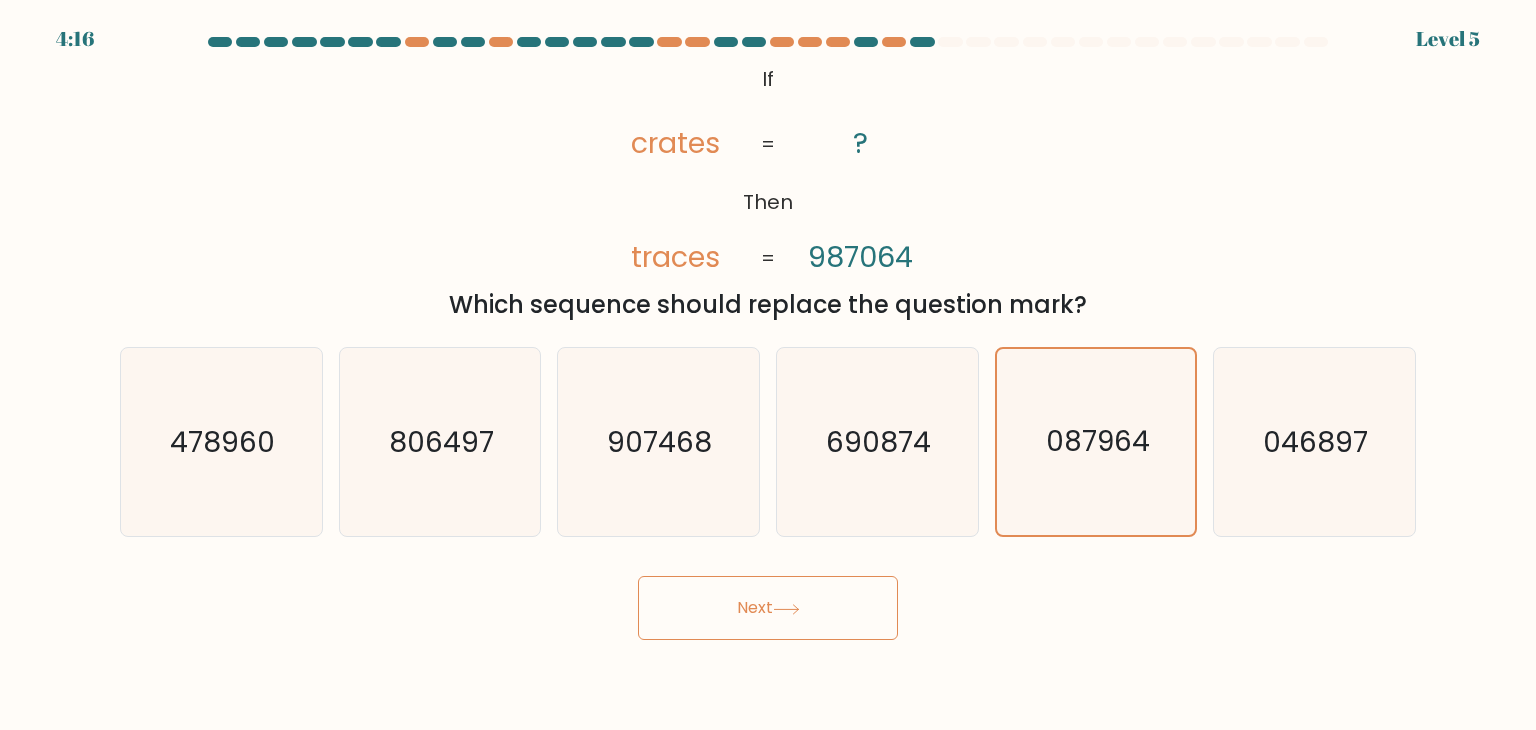 click on "Next" at bounding box center (768, 608) 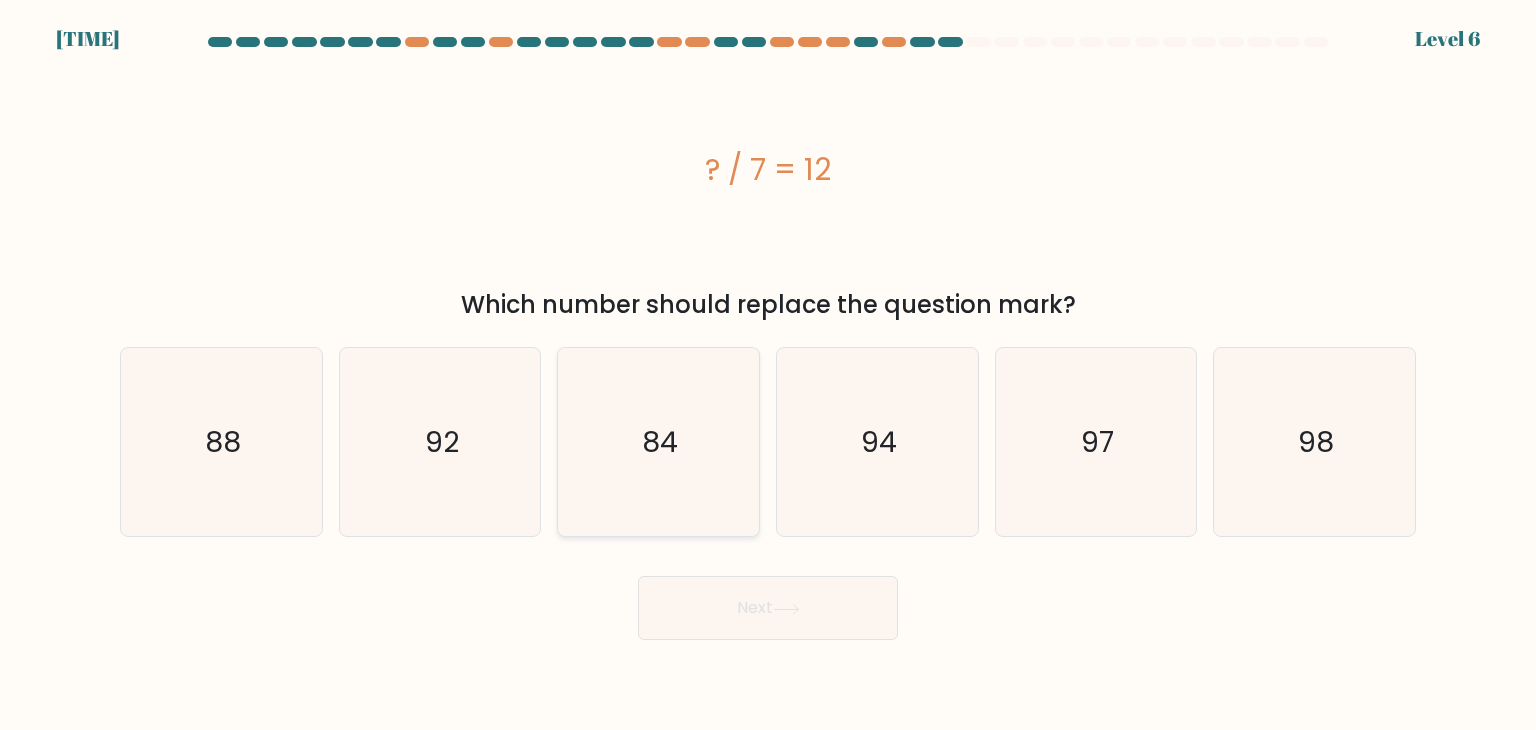 drag, startPoint x: 648, startPoint y: 444, endPoint x: 648, endPoint y: 461, distance: 17 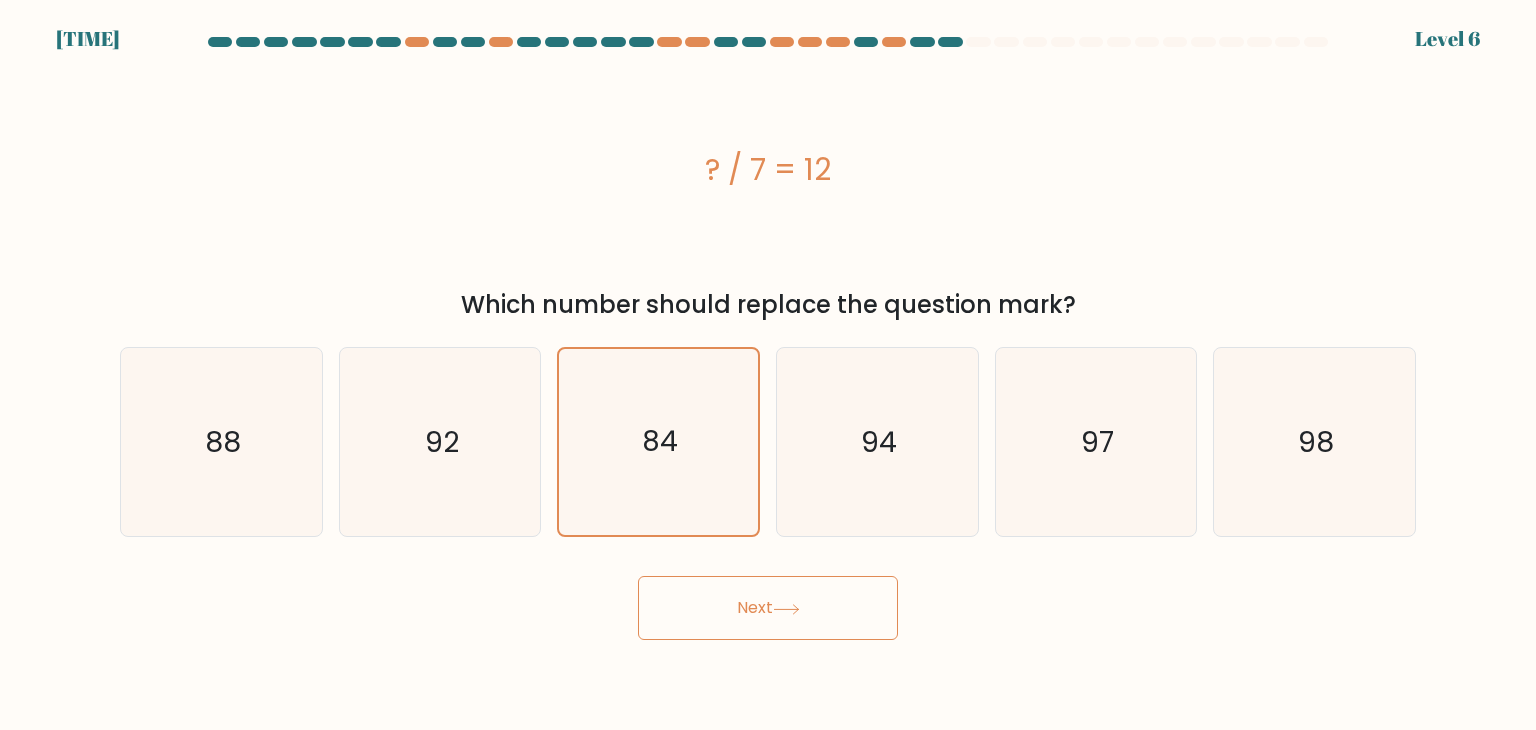 click on "Next" at bounding box center (768, 608) 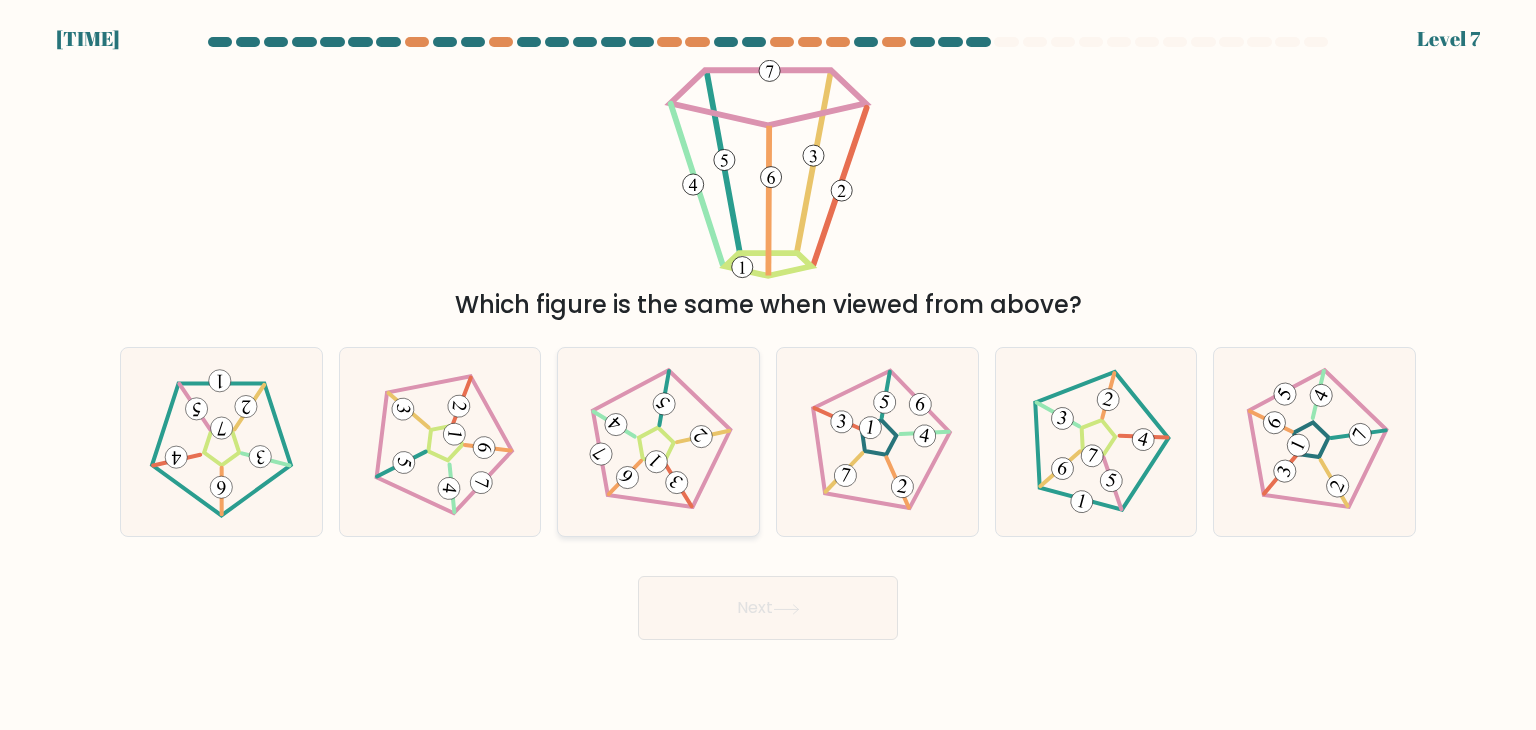 click at bounding box center [675, 481] 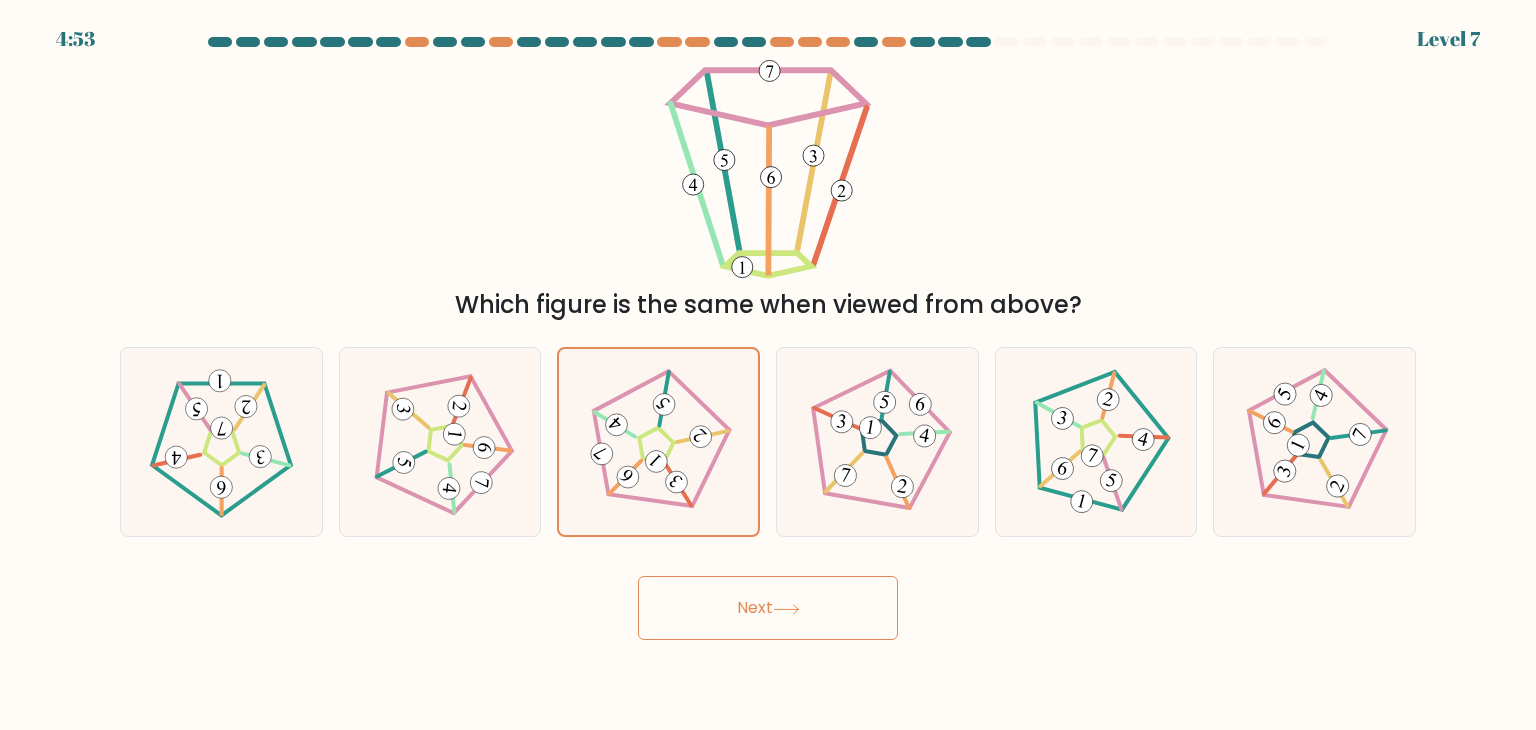 click on "Next" at bounding box center [768, 608] 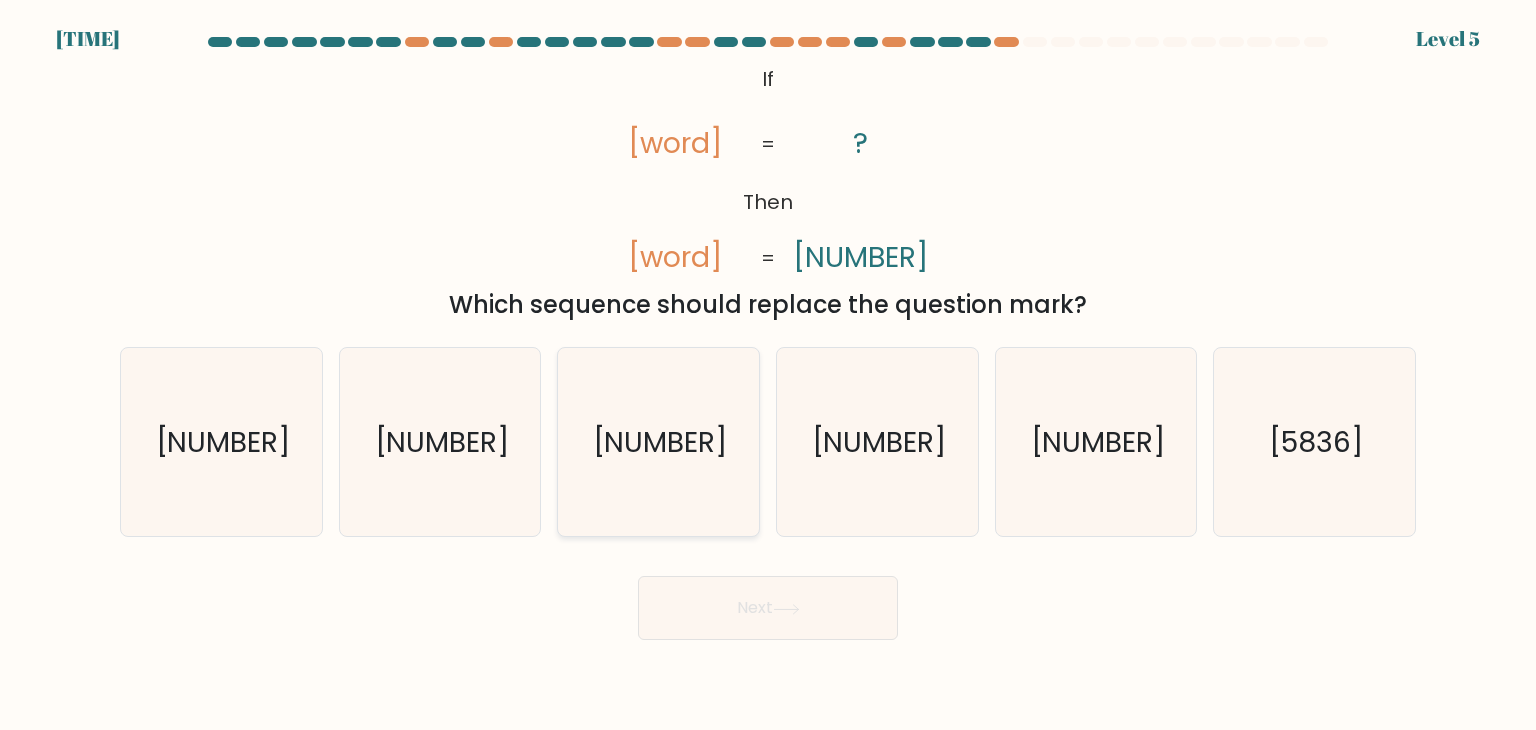 click on "5386" at bounding box center [660, 442] 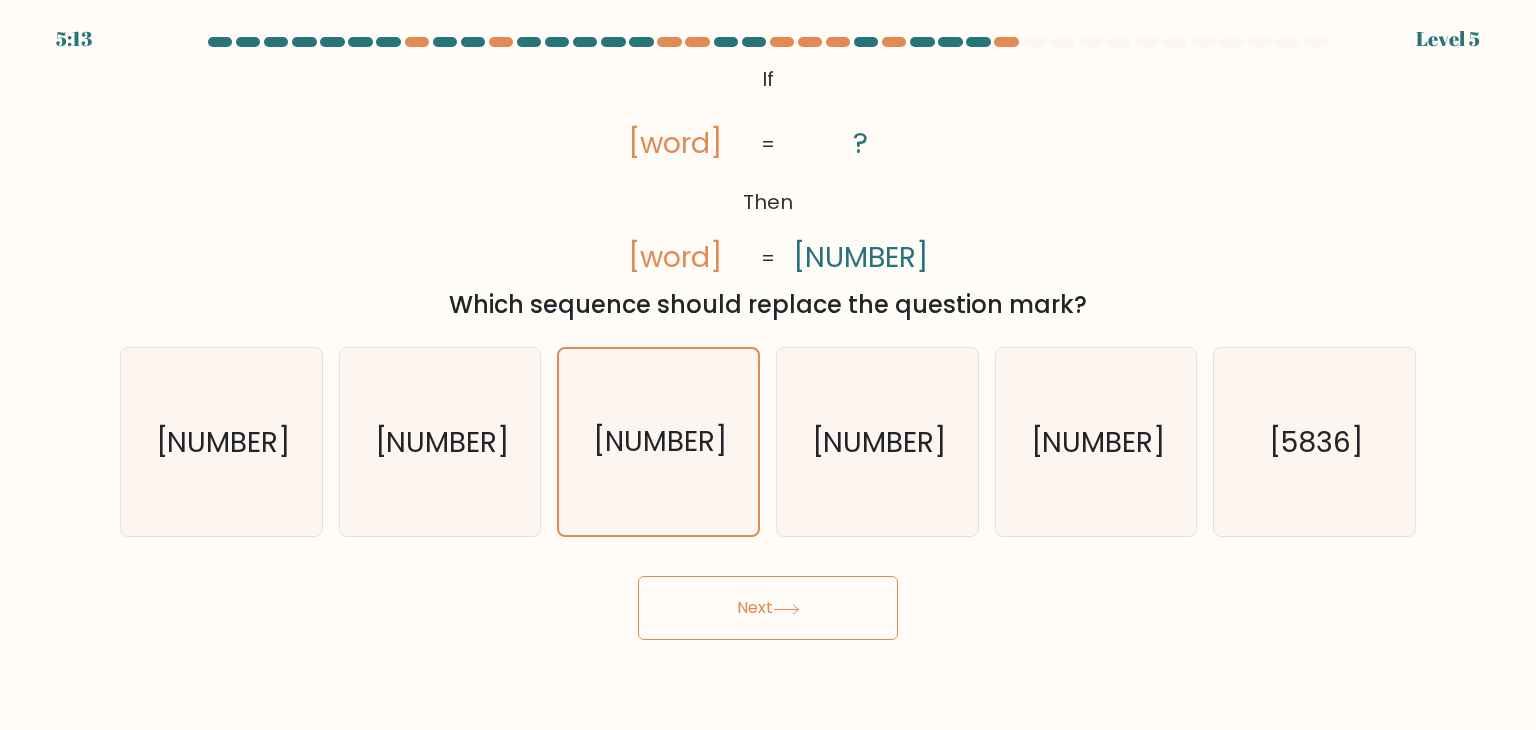 click on "Next" at bounding box center (768, 608) 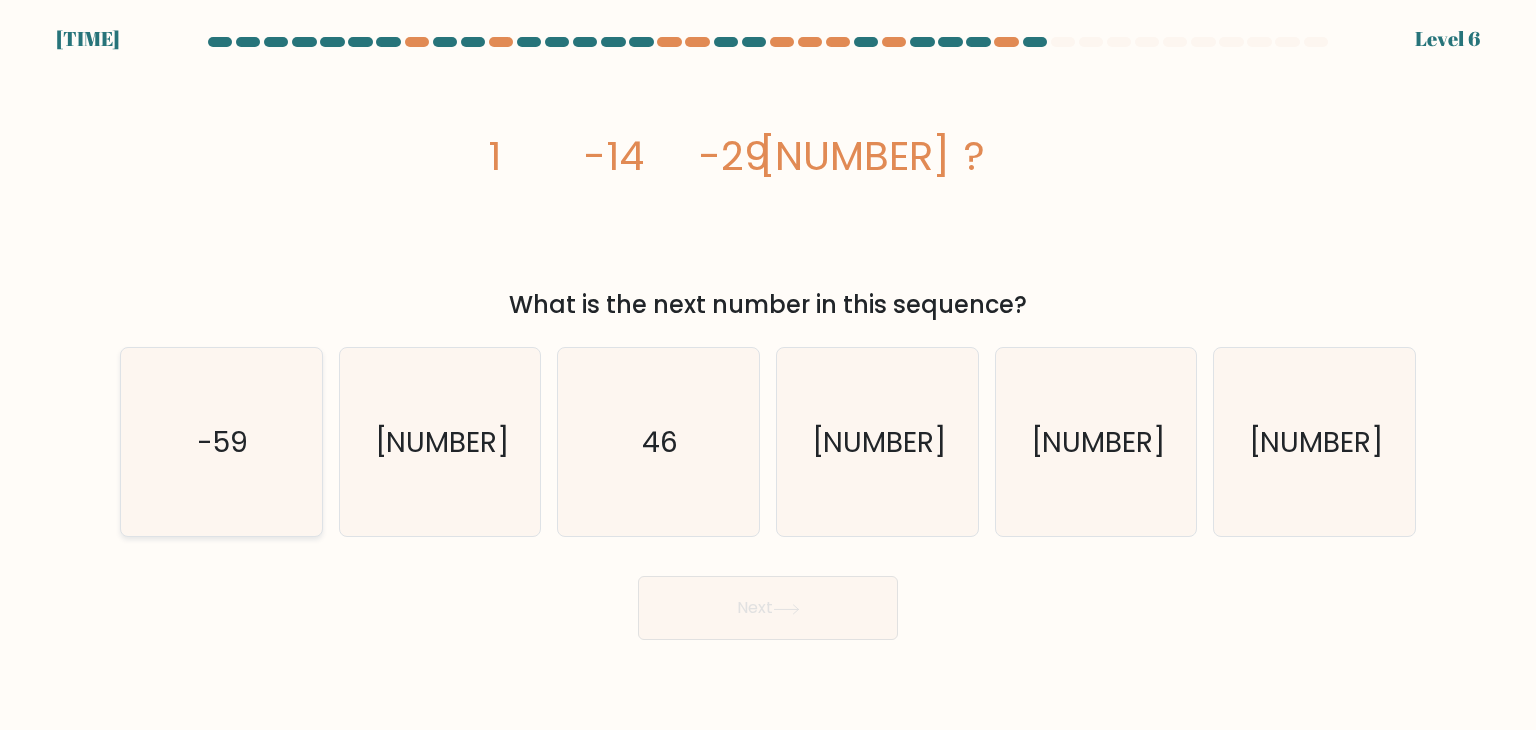 click on "-59" at bounding box center [221, 442] 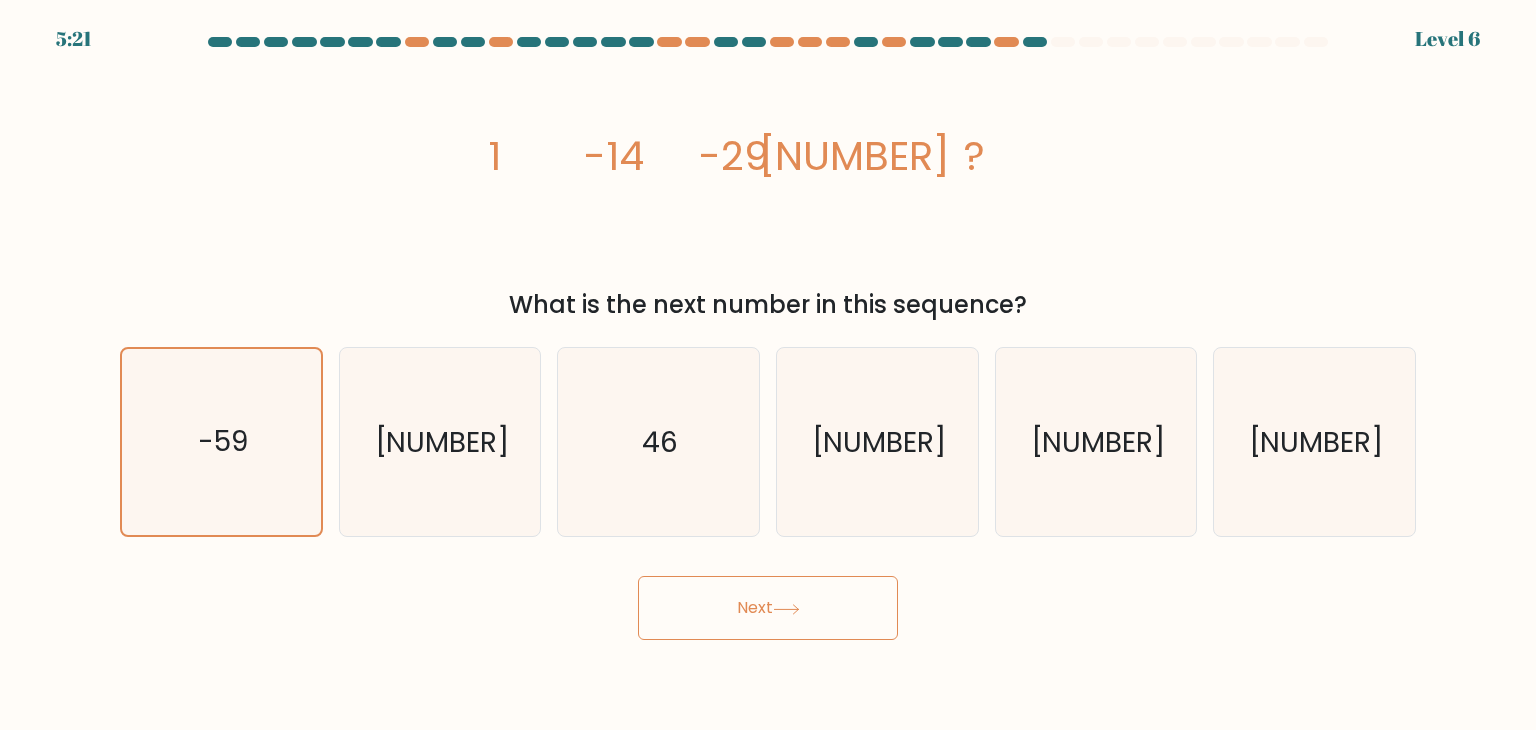 click on "Next" at bounding box center (768, 608) 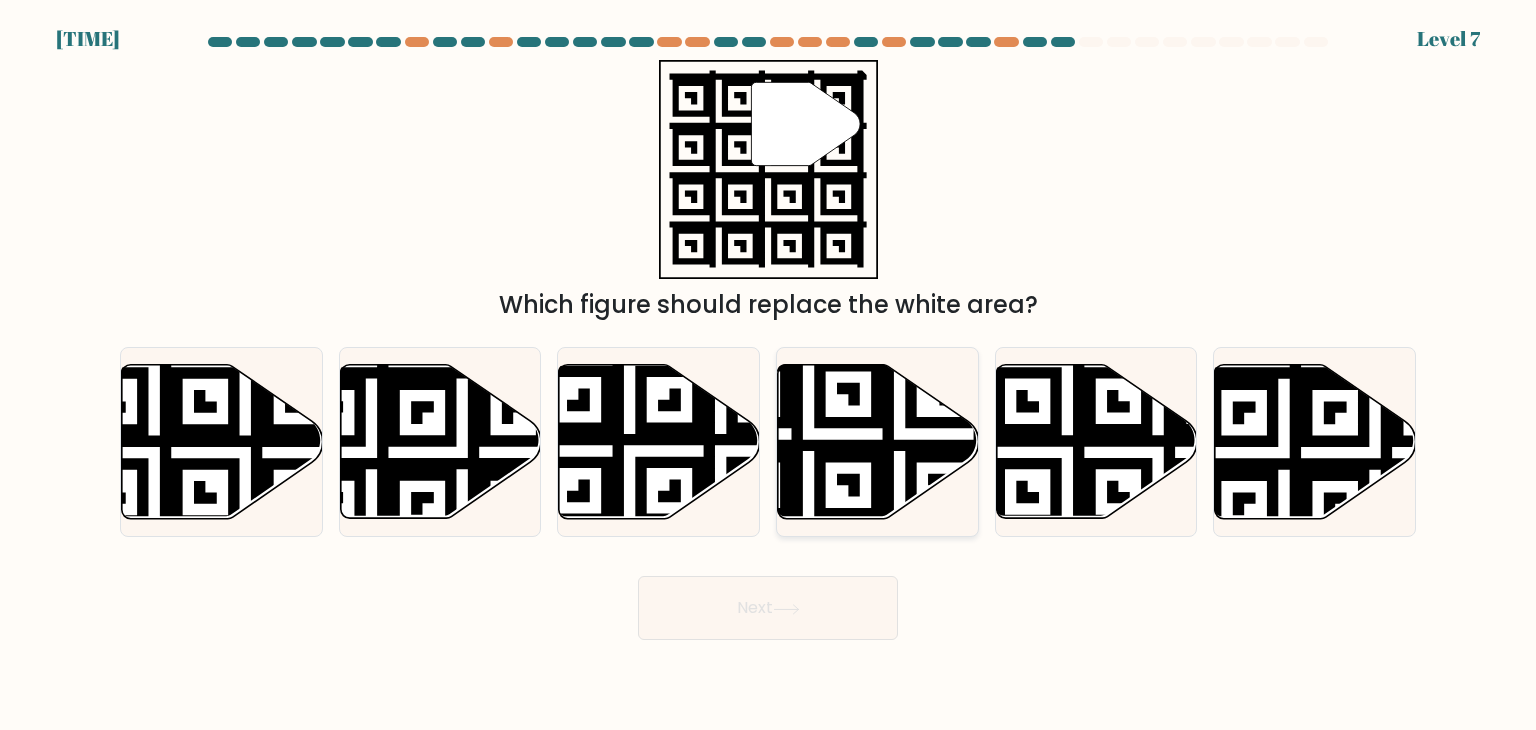 click at bounding box center (808, 525) 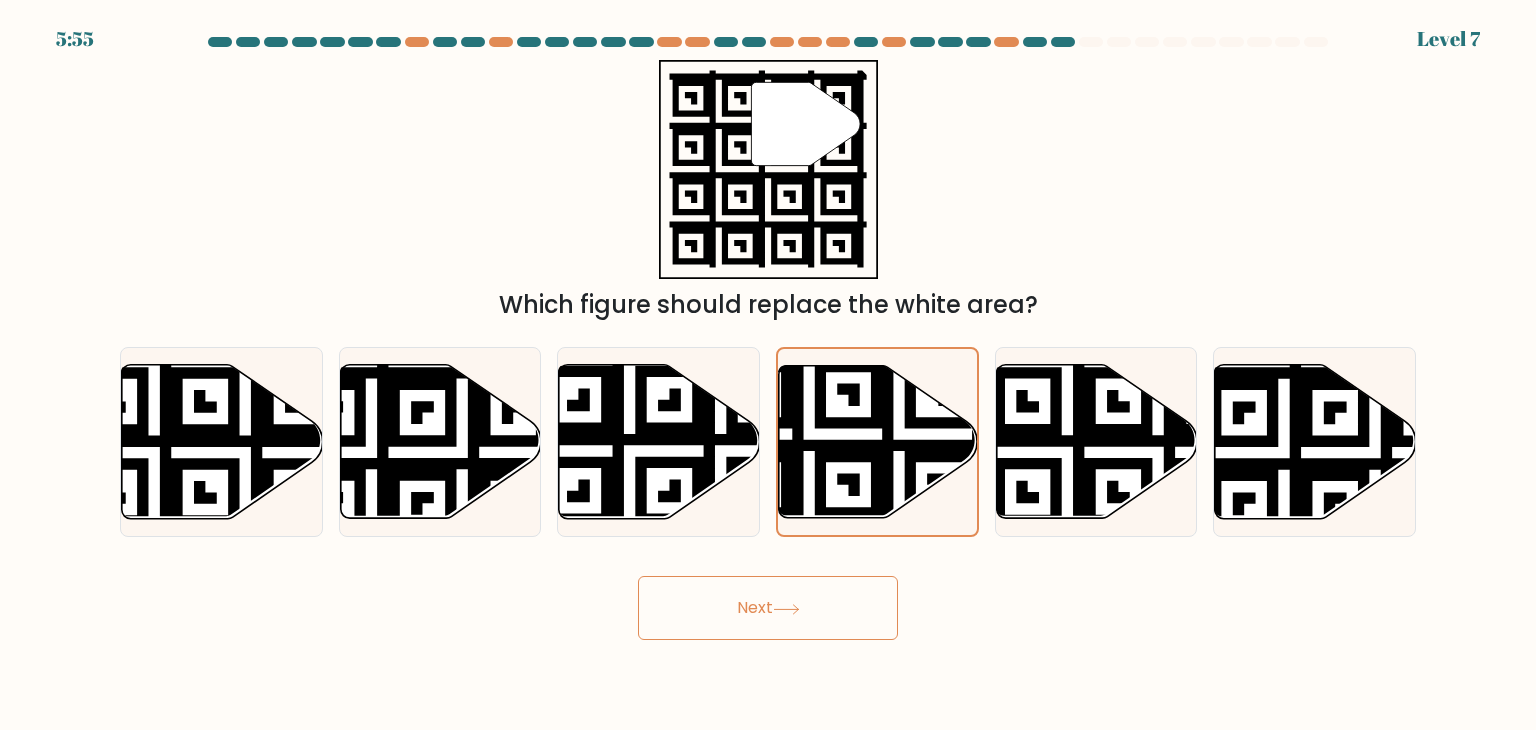 click on "Next" at bounding box center [768, 608] 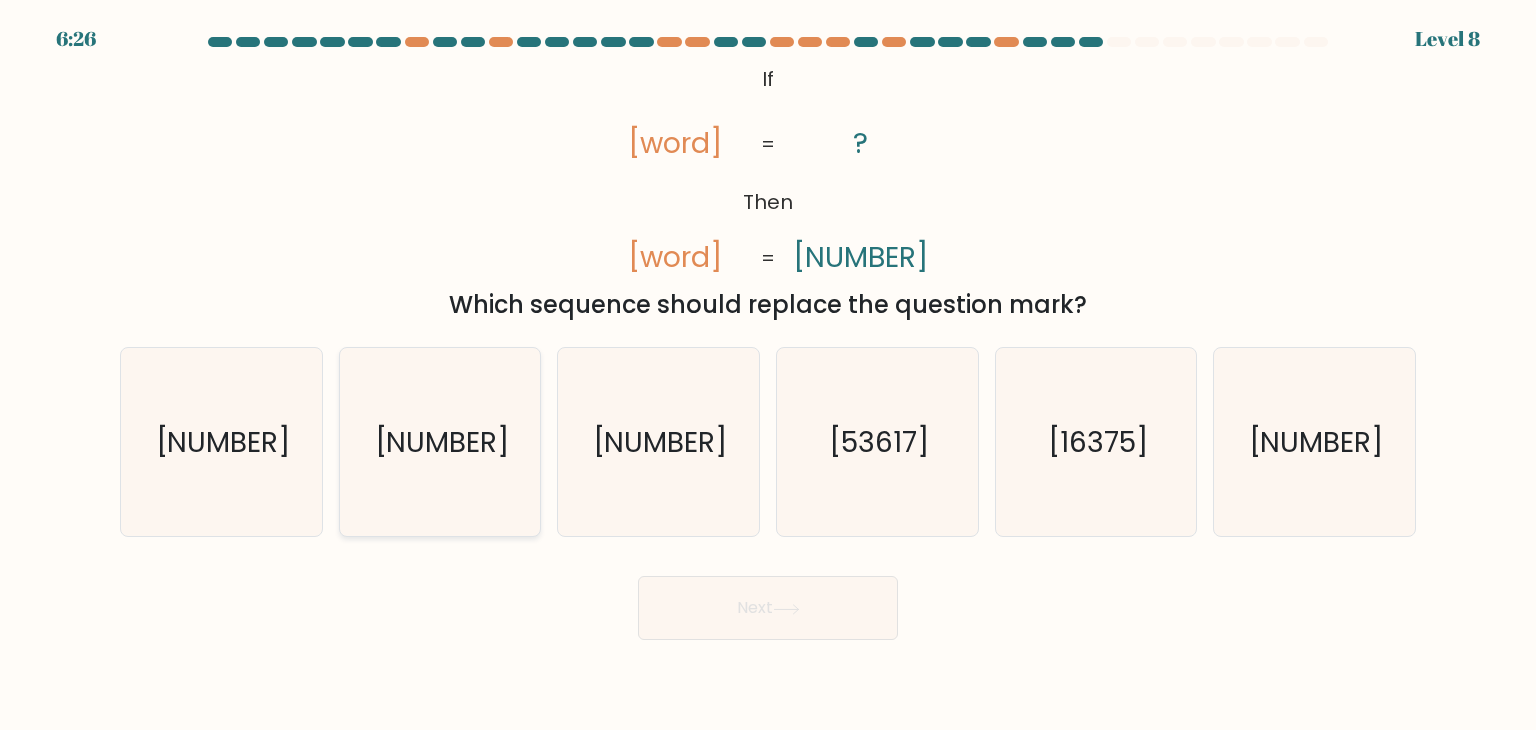 click on "76153" at bounding box center (441, 442) 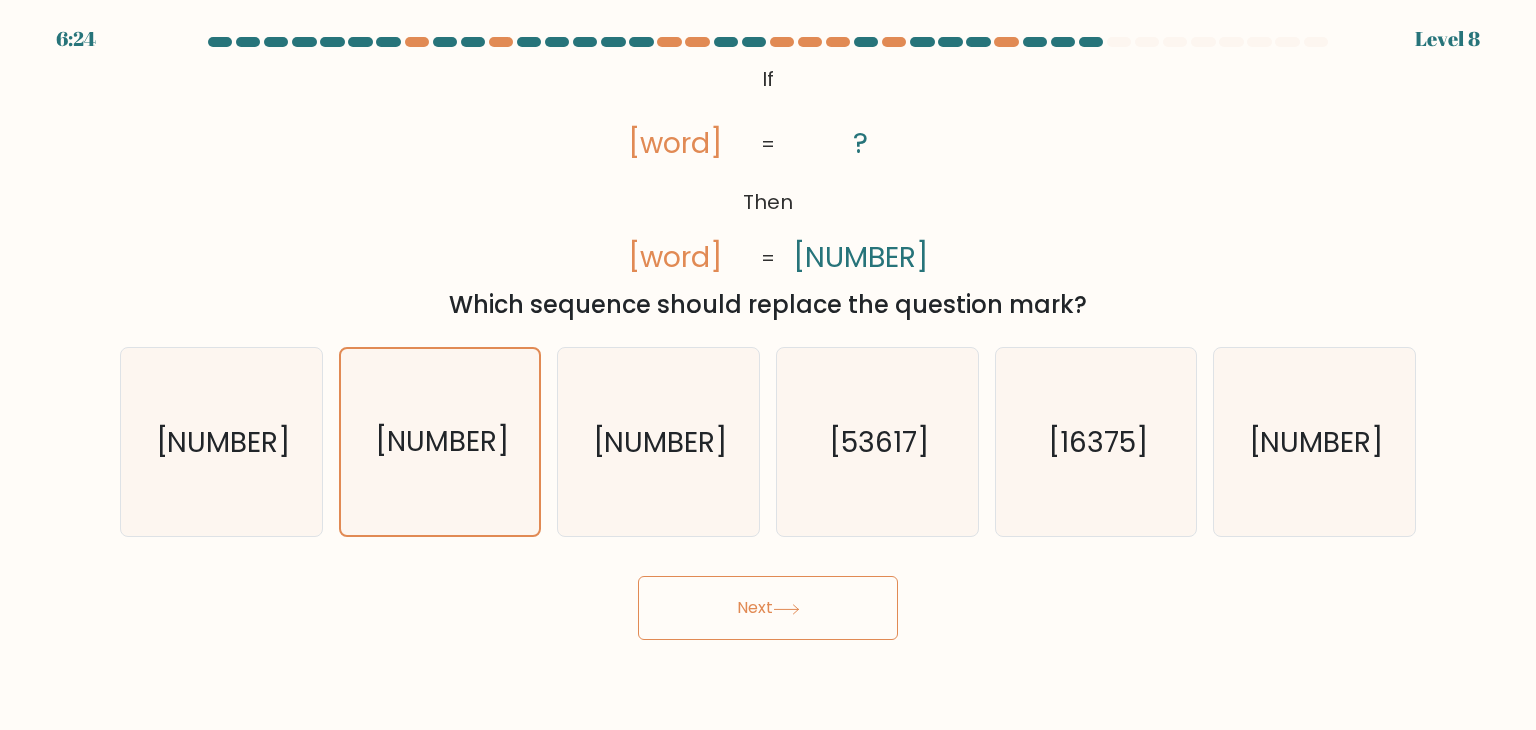 click on "Next" at bounding box center (768, 608) 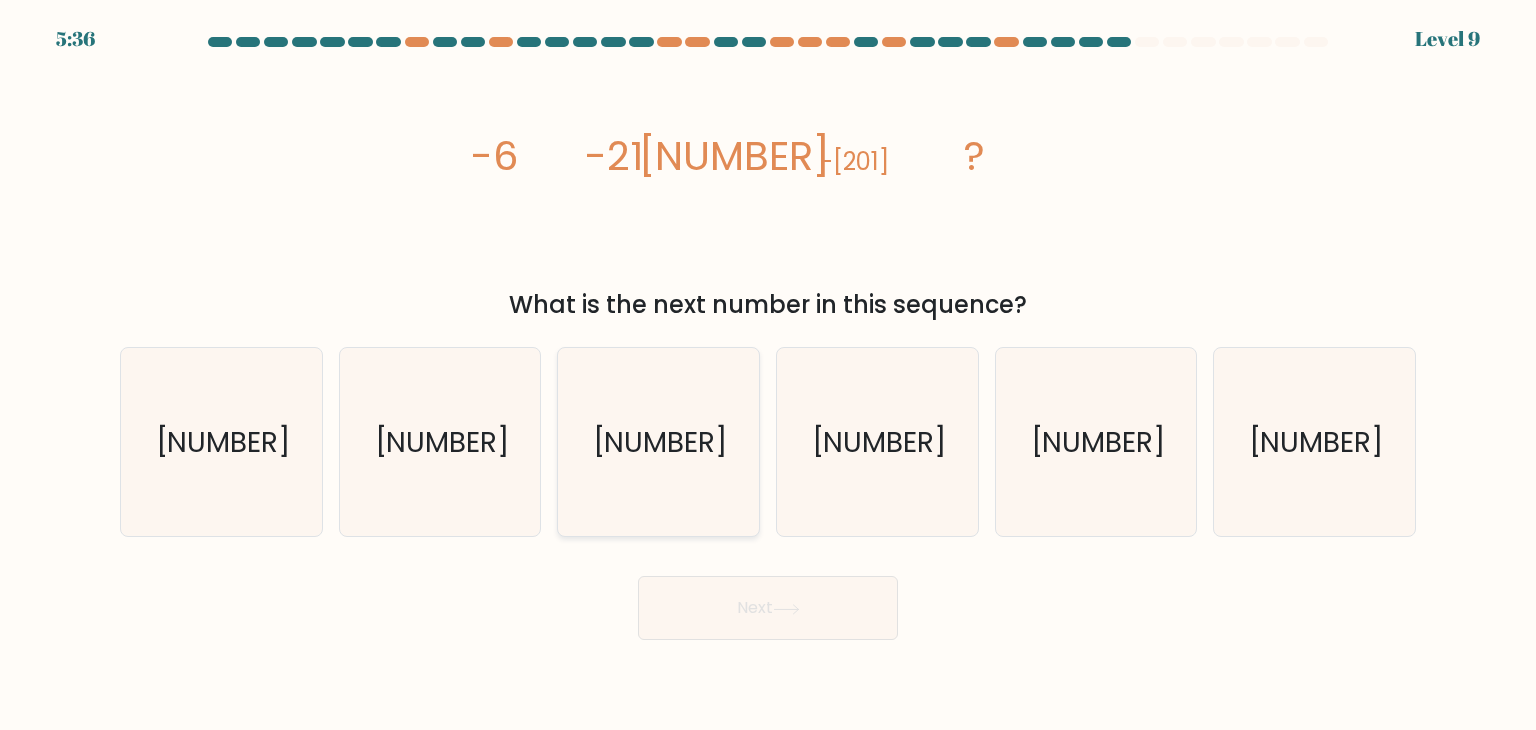 click on "-1191" at bounding box center [658, 442] 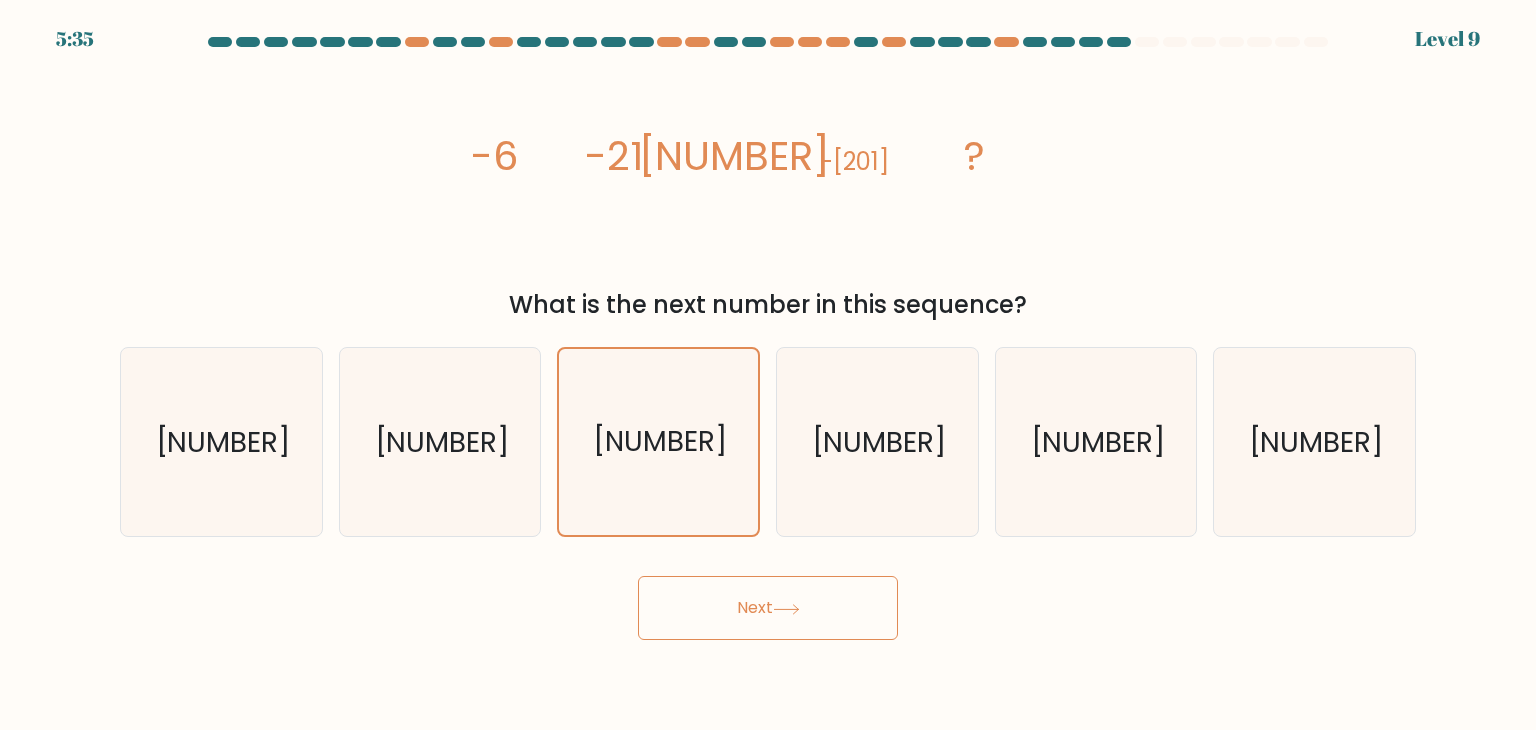 click on "Next" at bounding box center (768, 608) 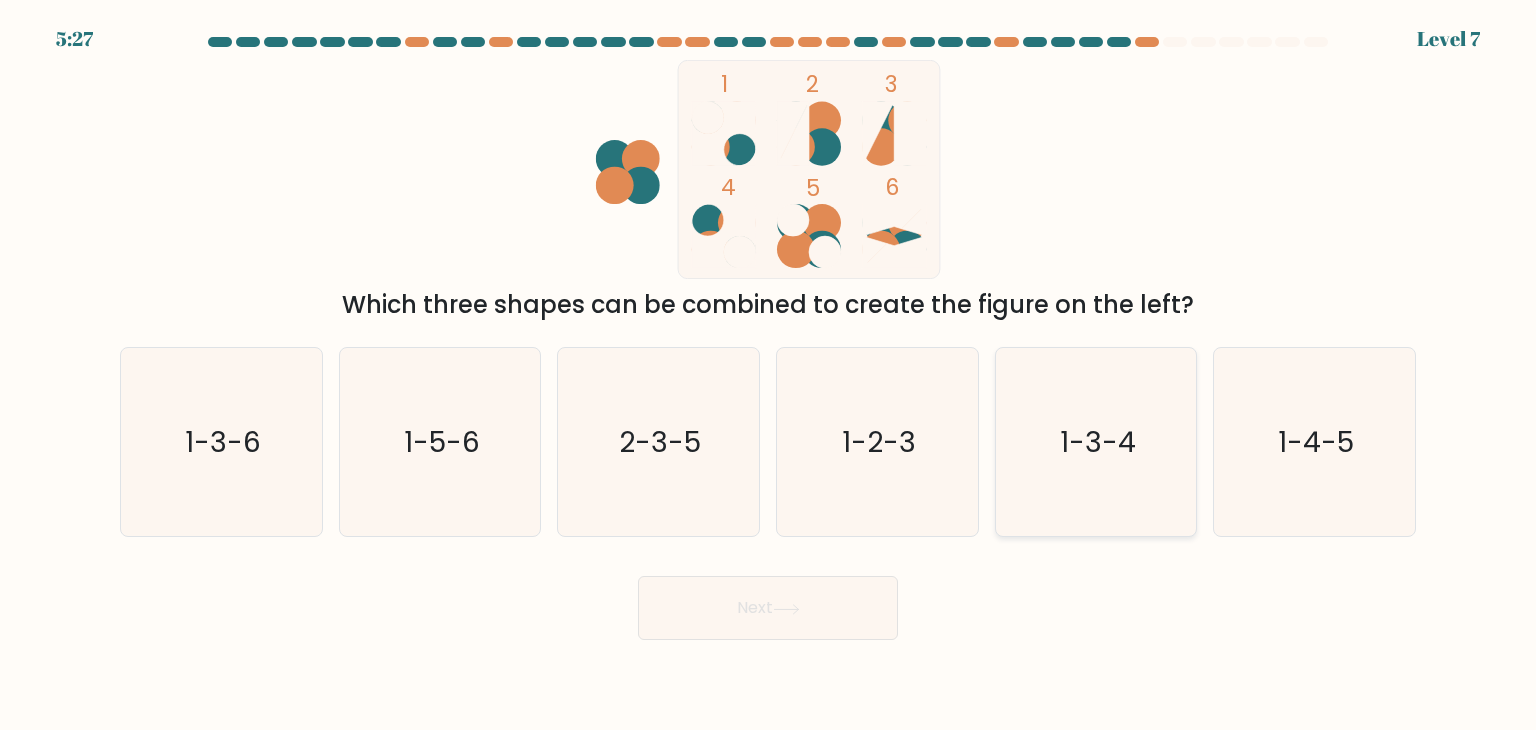 click on "1-3-4" at bounding box center (1096, 442) 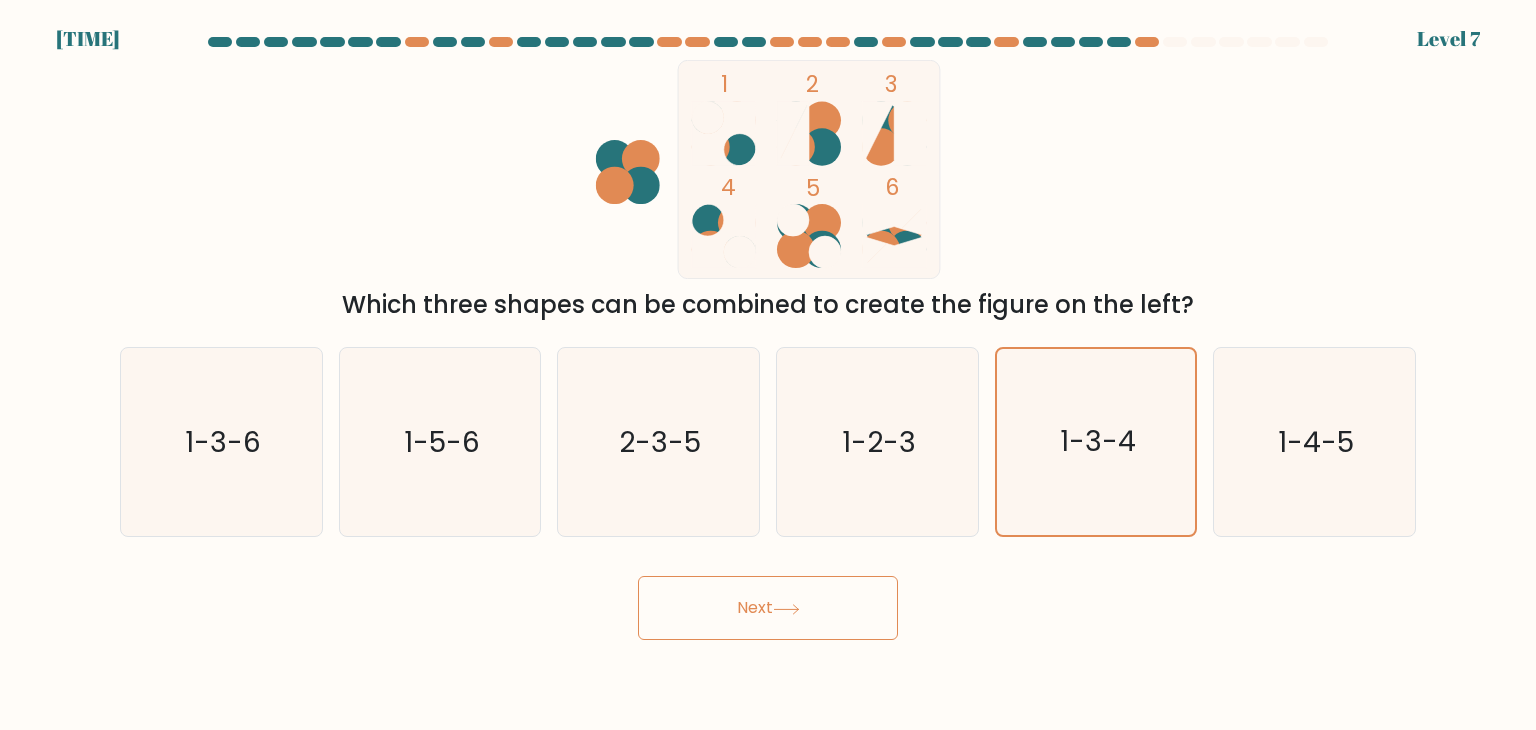 click on "Next" at bounding box center [768, 608] 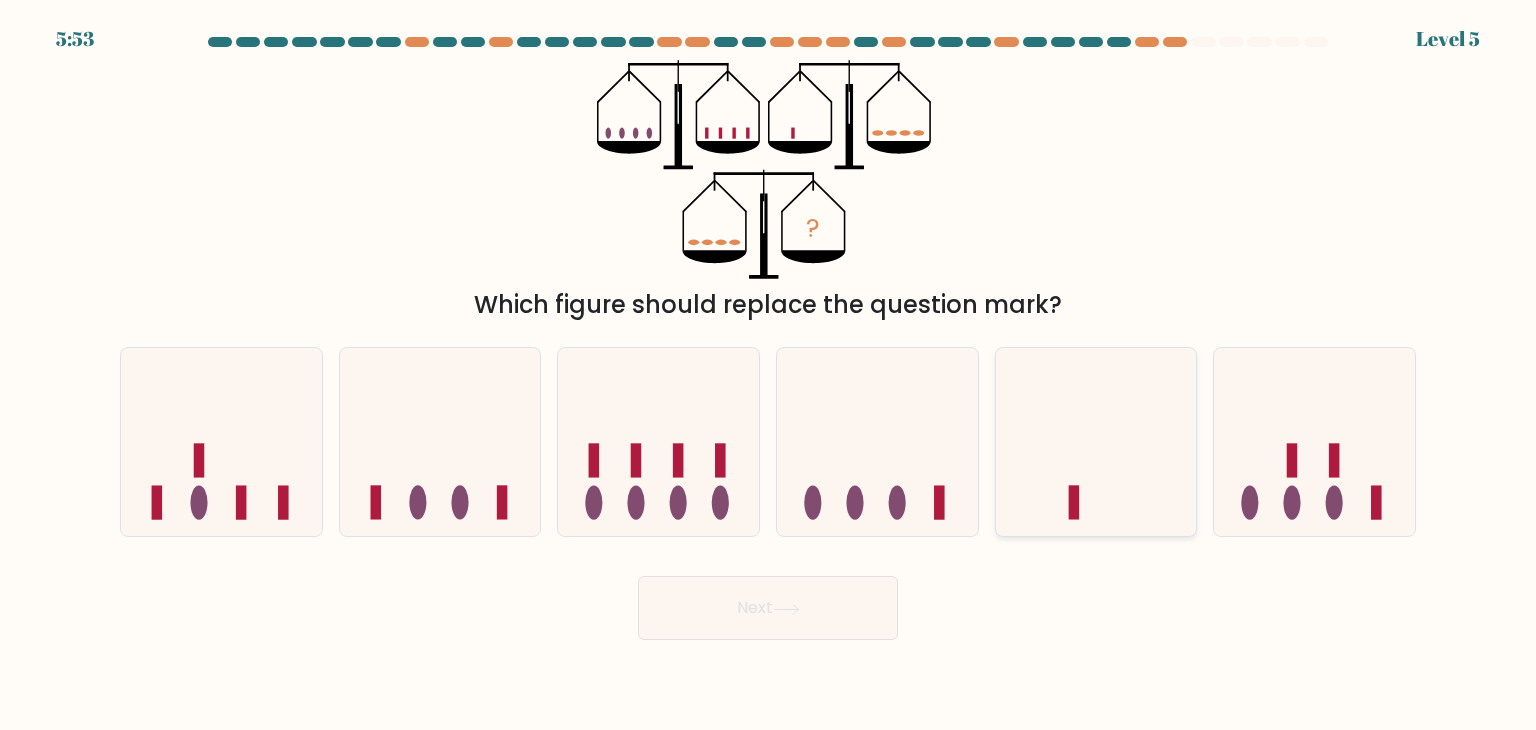click at bounding box center [1096, 442] 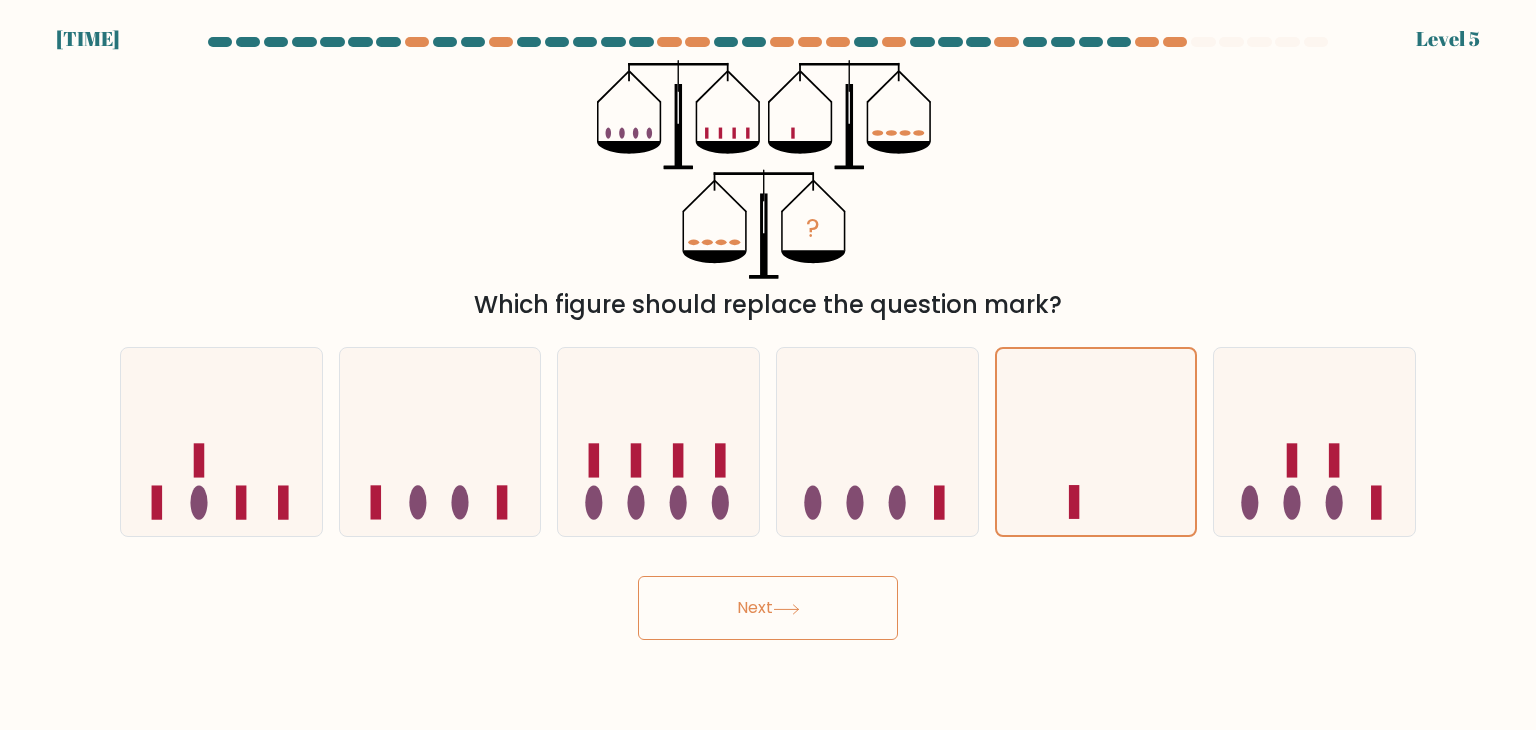 click on "Next" at bounding box center (768, 608) 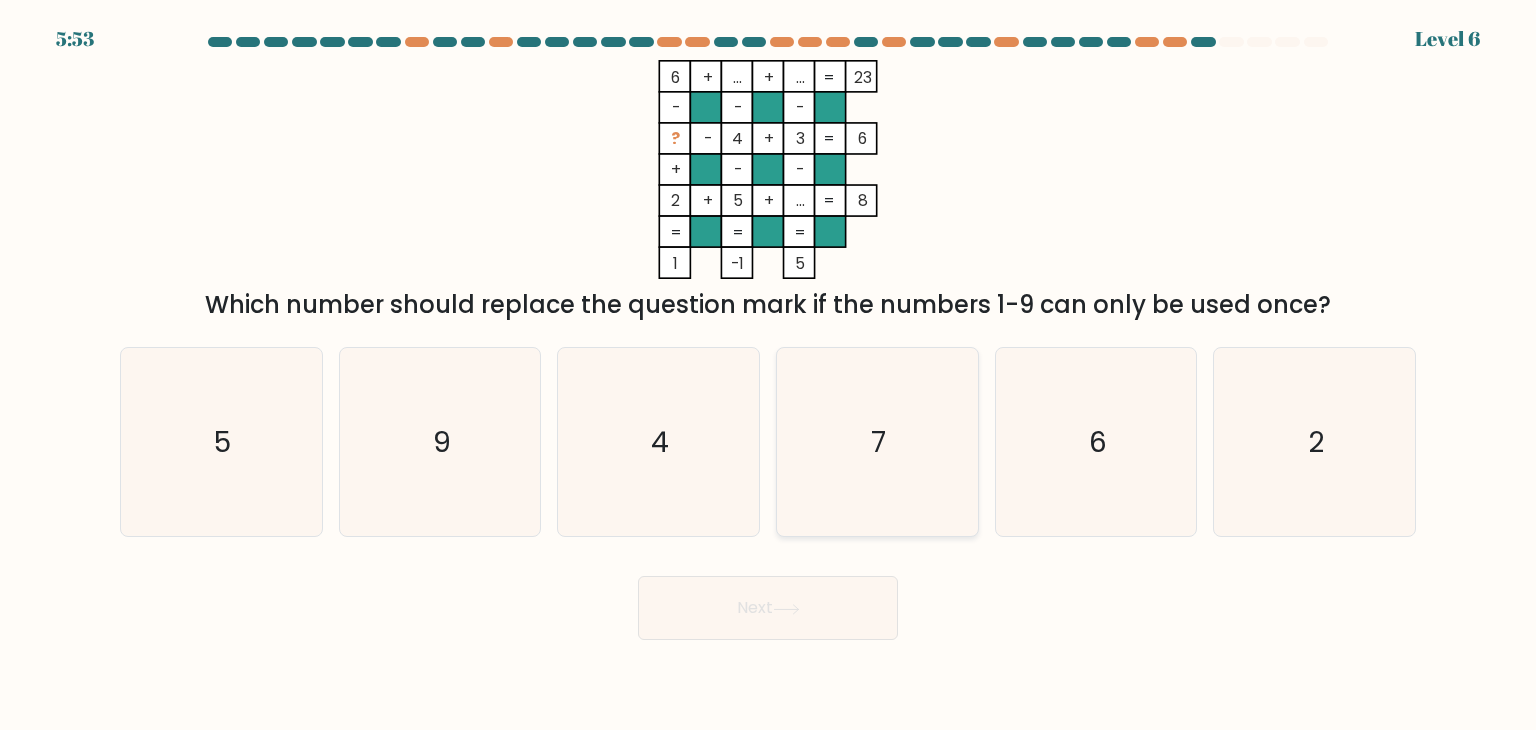 click on "7" at bounding box center [877, 442] 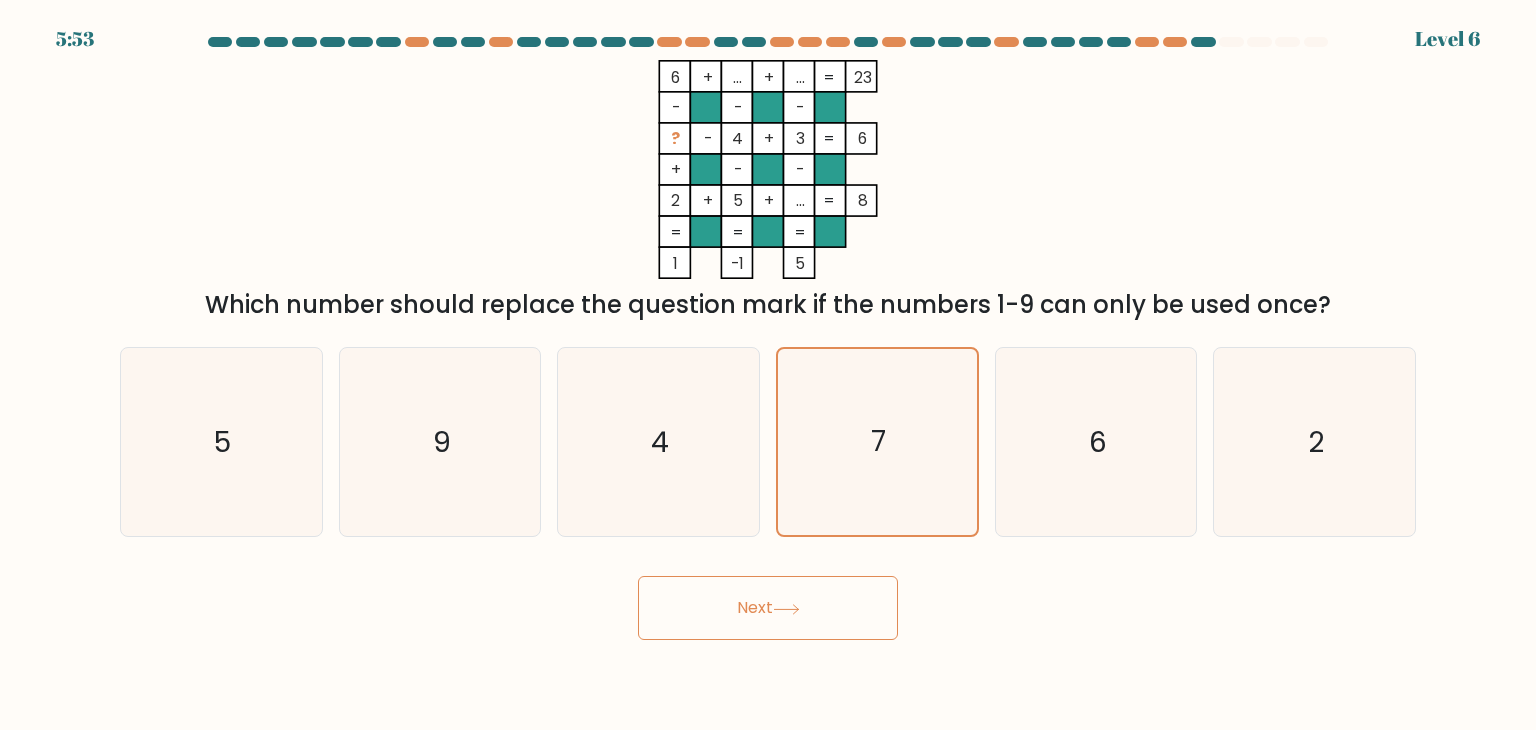 click on "Next" at bounding box center (768, 608) 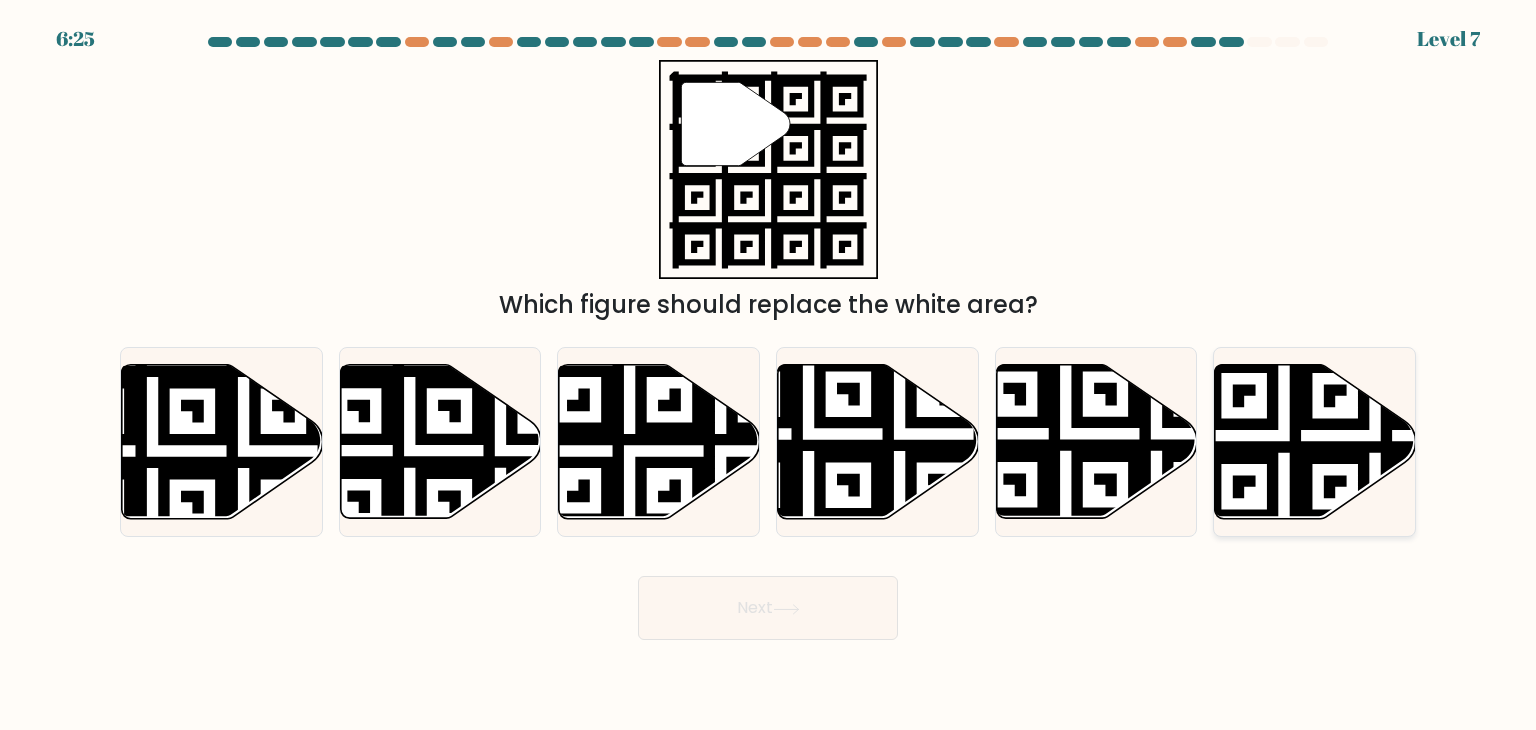 click at bounding box center [1315, 442] 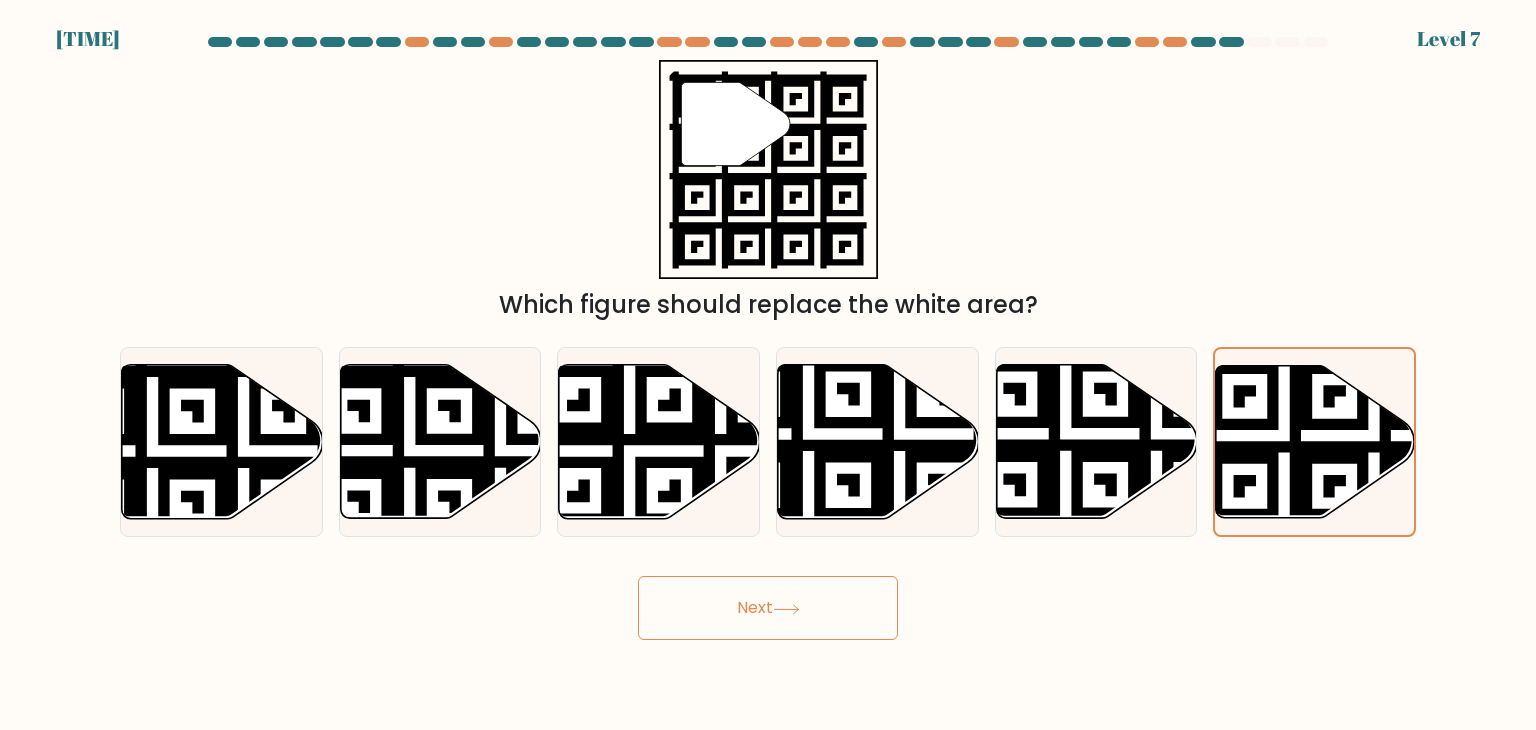 click on "Next" at bounding box center (768, 608) 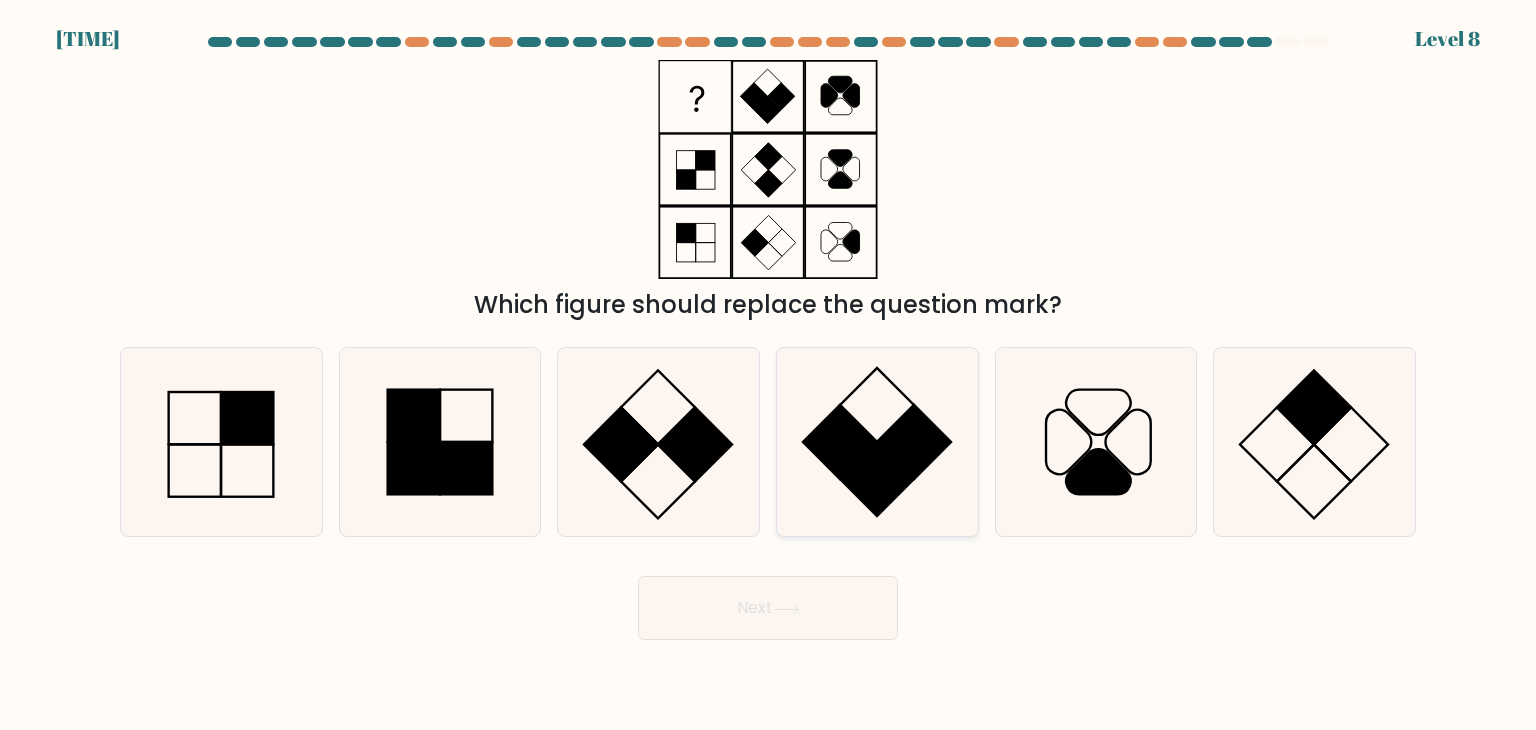 click at bounding box center [877, 442] 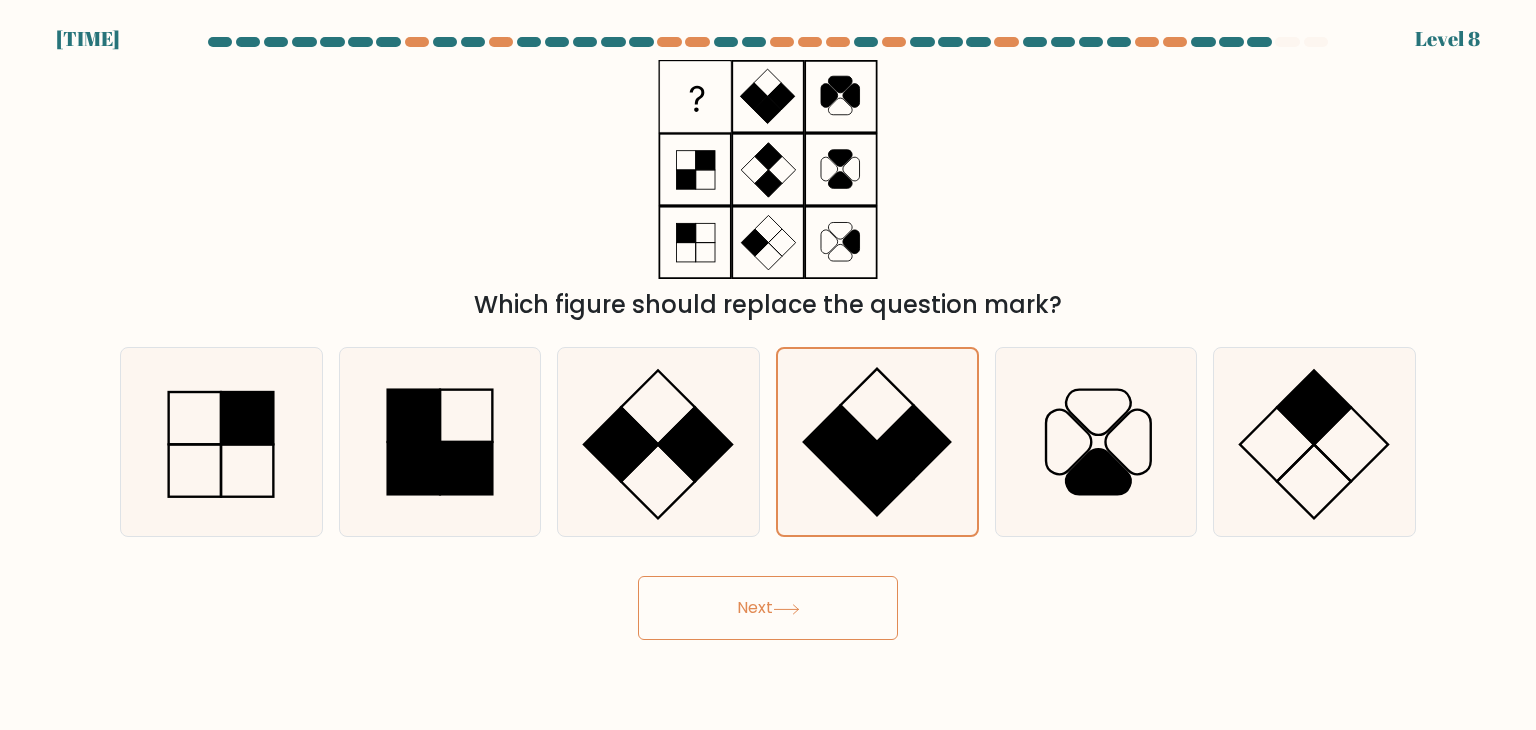 click on "Next" at bounding box center (768, 608) 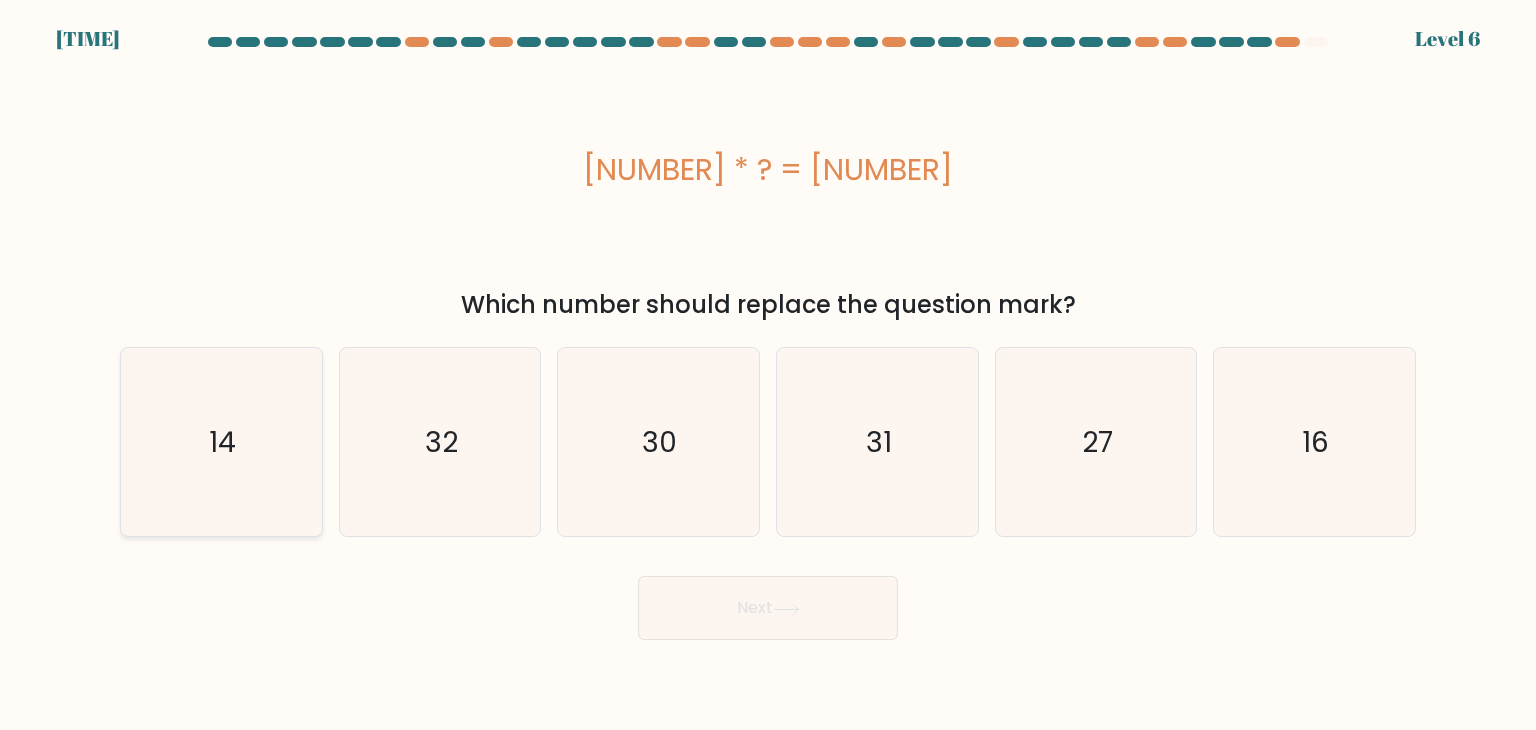 click on "14" at bounding box center (221, 442) 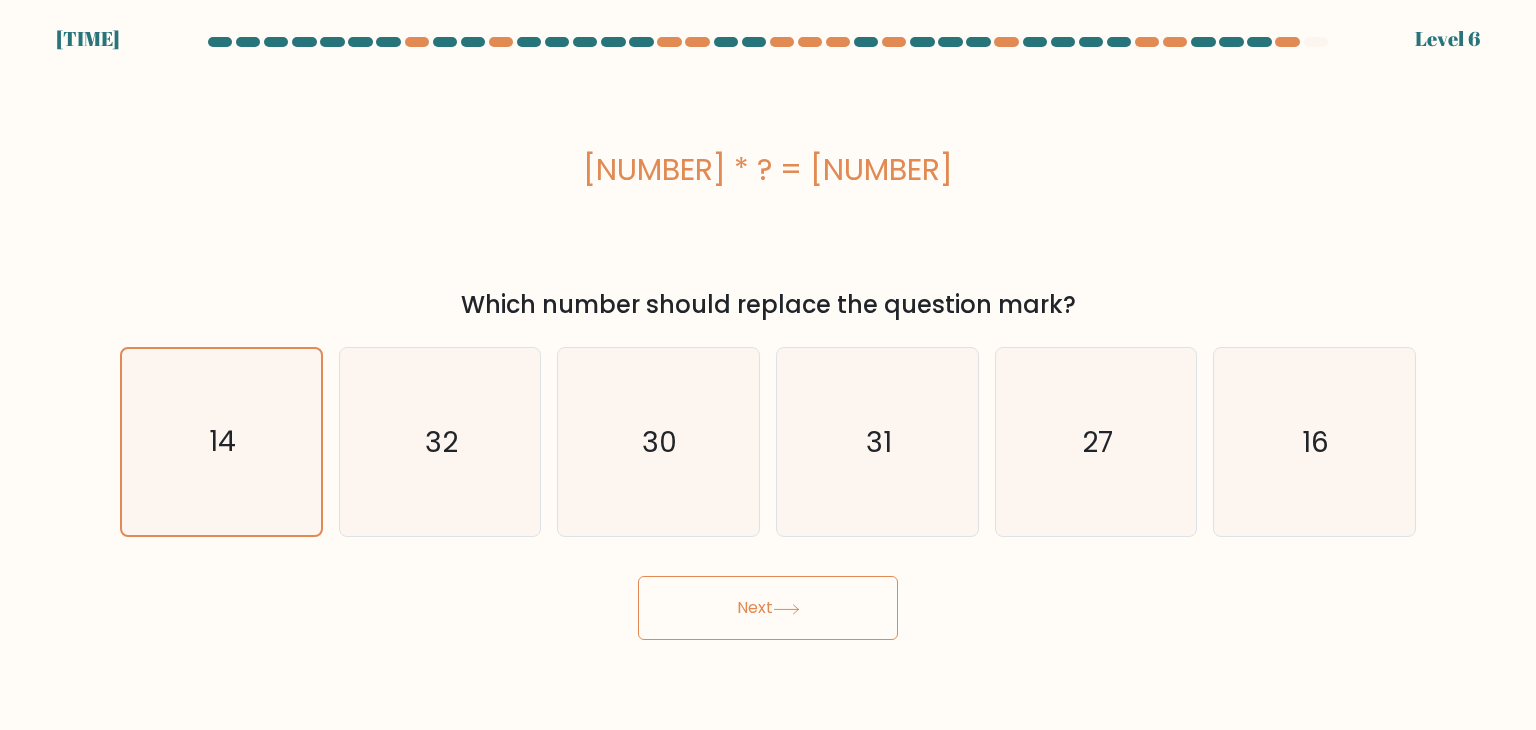 click on "Next" at bounding box center [768, 608] 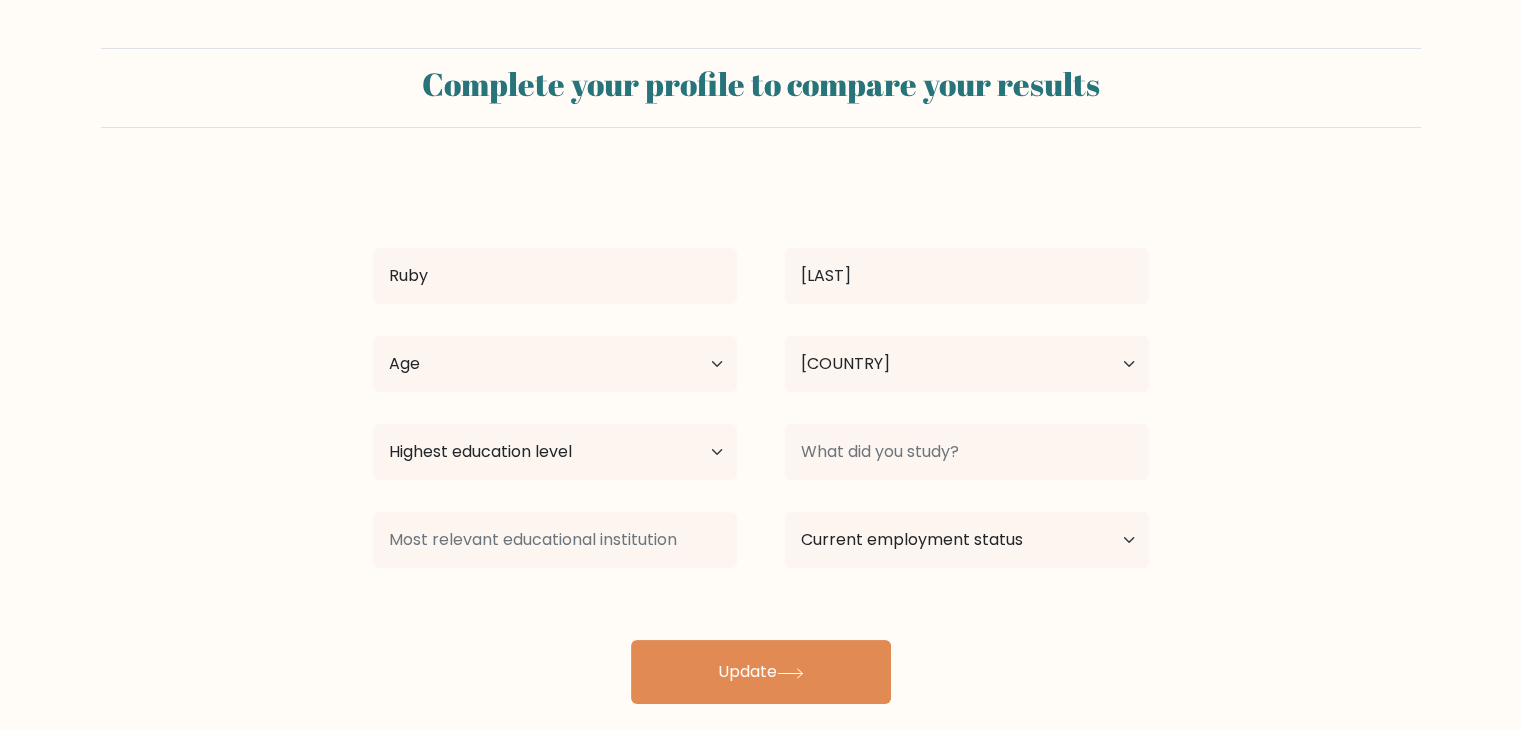 scroll, scrollTop: 28, scrollLeft: 0, axis: vertical 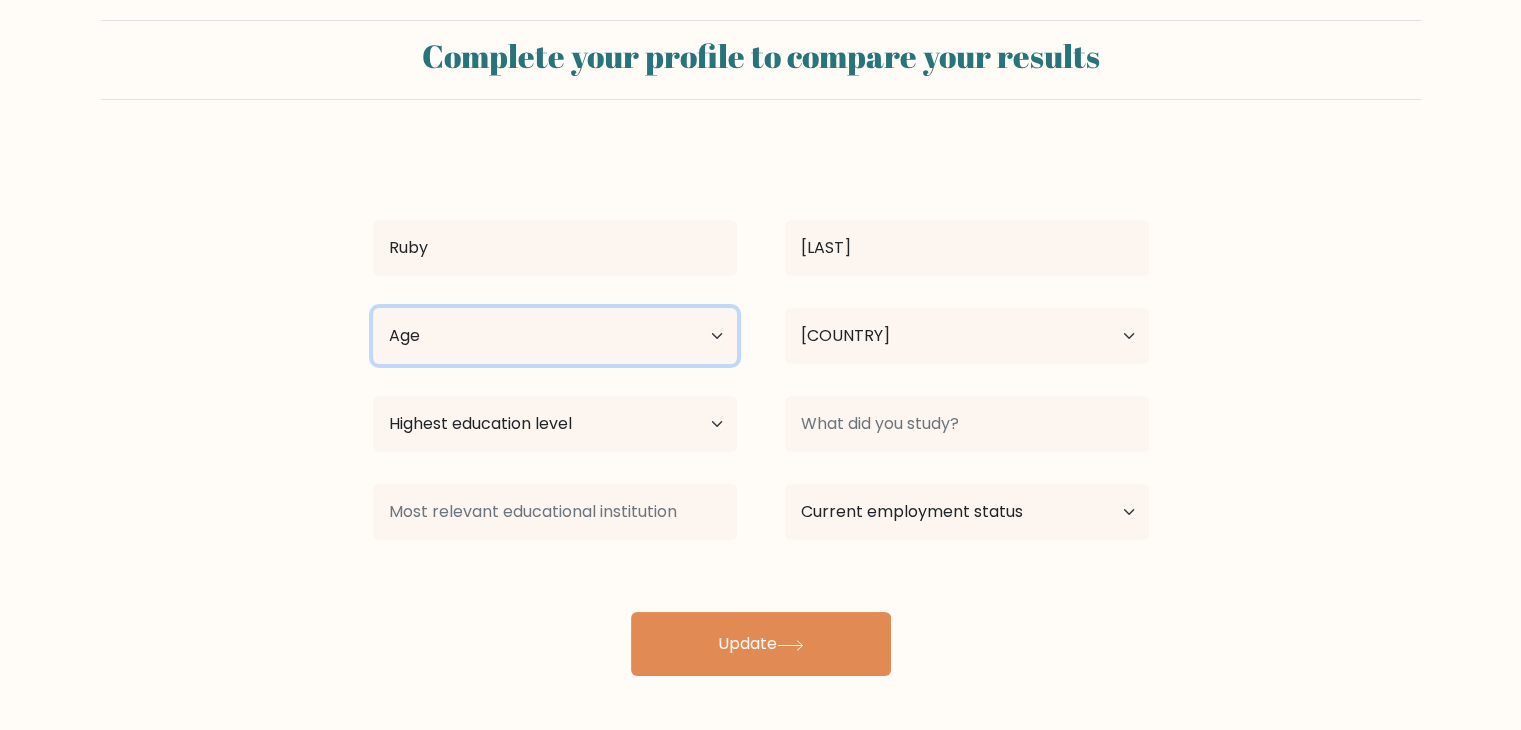 click on "Age
Under 18 years old
18-24 years old
25-34 years old
35-44 years old
45-54 years old
55-64 years old
65 years old and above" at bounding box center [555, 336] 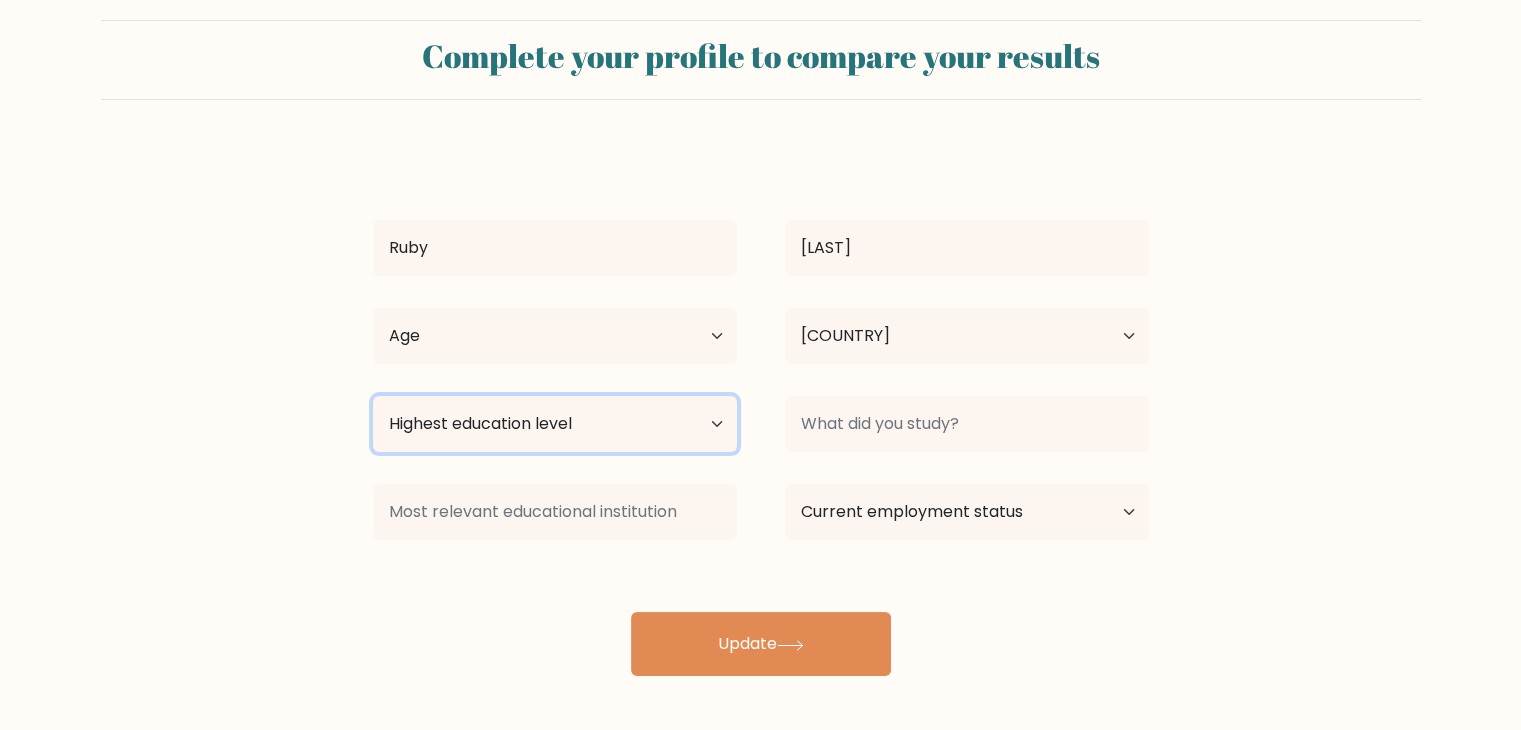 click on "Highest education level
No schooling
Primary
Lower Secondary
Upper Secondary
Occupation Specific
Bachelor's degree
Master's degree
Doctoral degree" at bounding box center [555, 424] 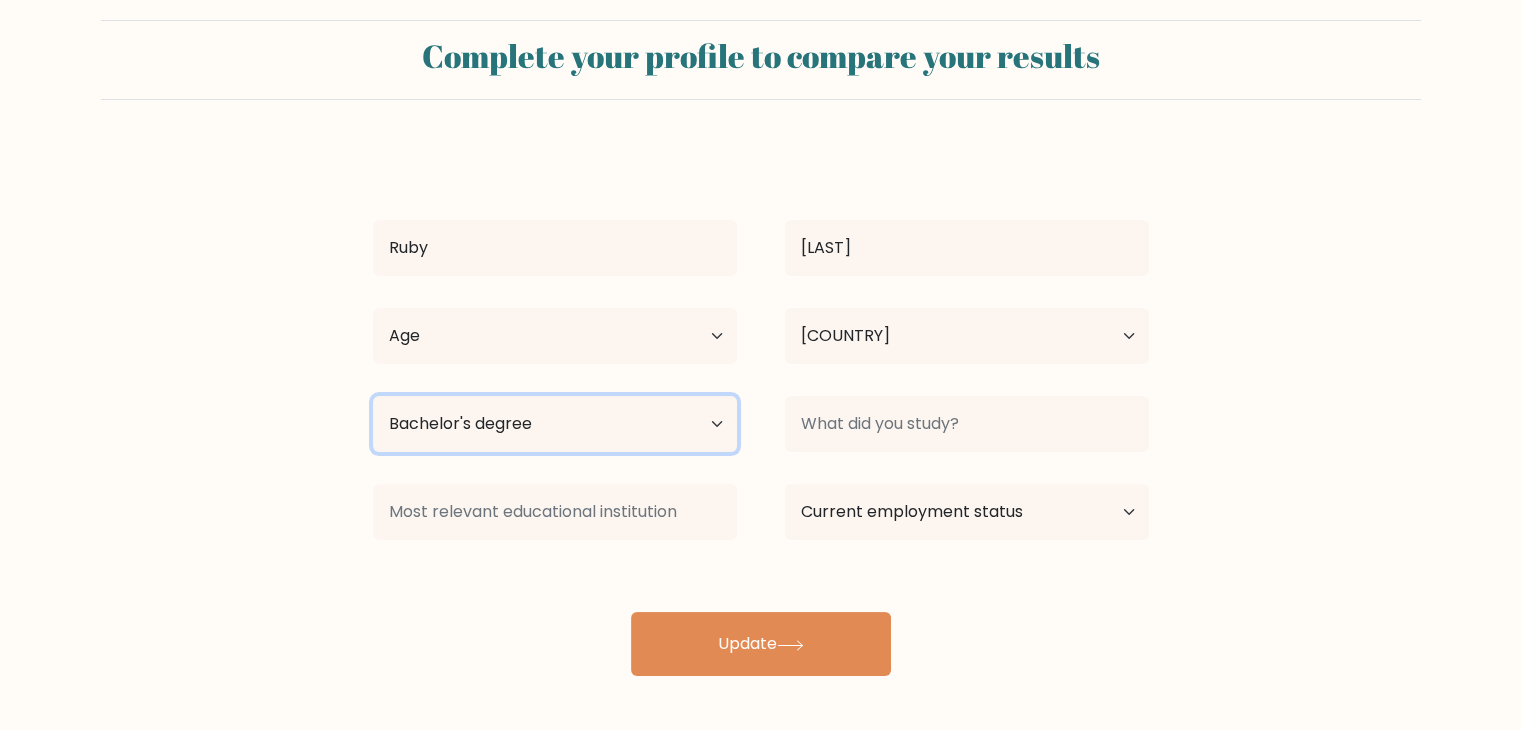 click on "Highest education level
No schooling
Primary
Lower Secondary
Upper Secondary
Occupation Specific
Bachelor's degree
Master's degree
Doctoral degree" at bounding box center [555, 424] 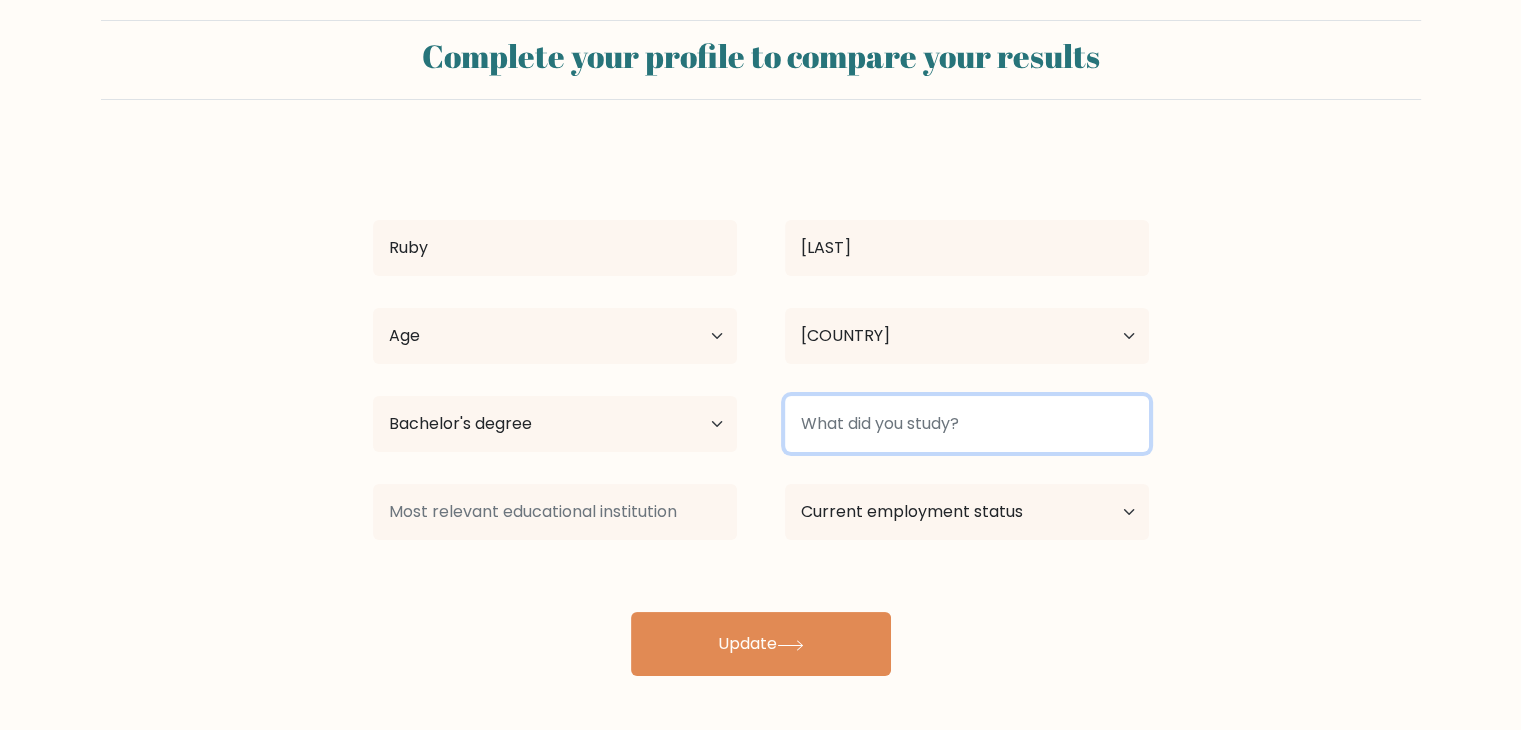 click at bounding box center [967, 424] 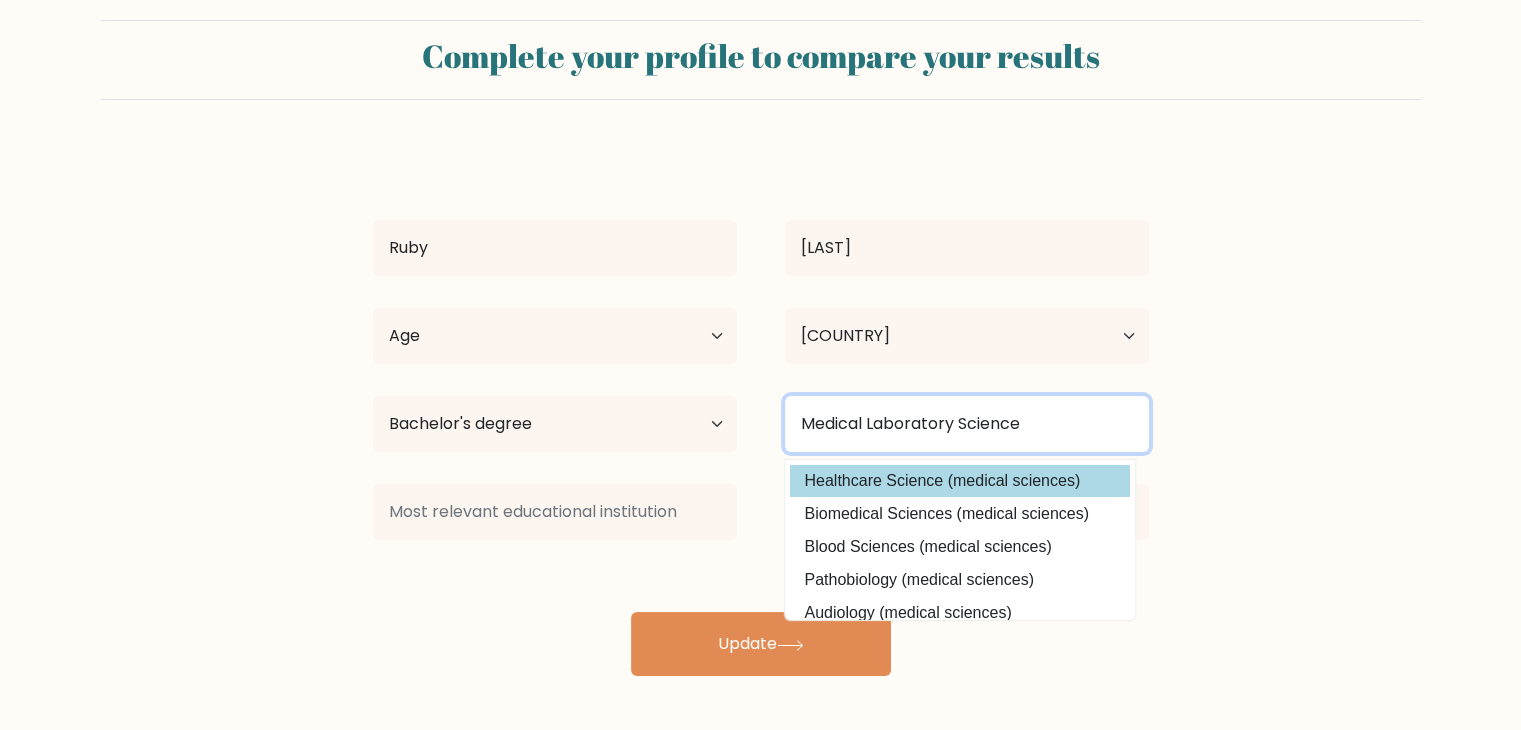 type on "Medical Laboratory Science" 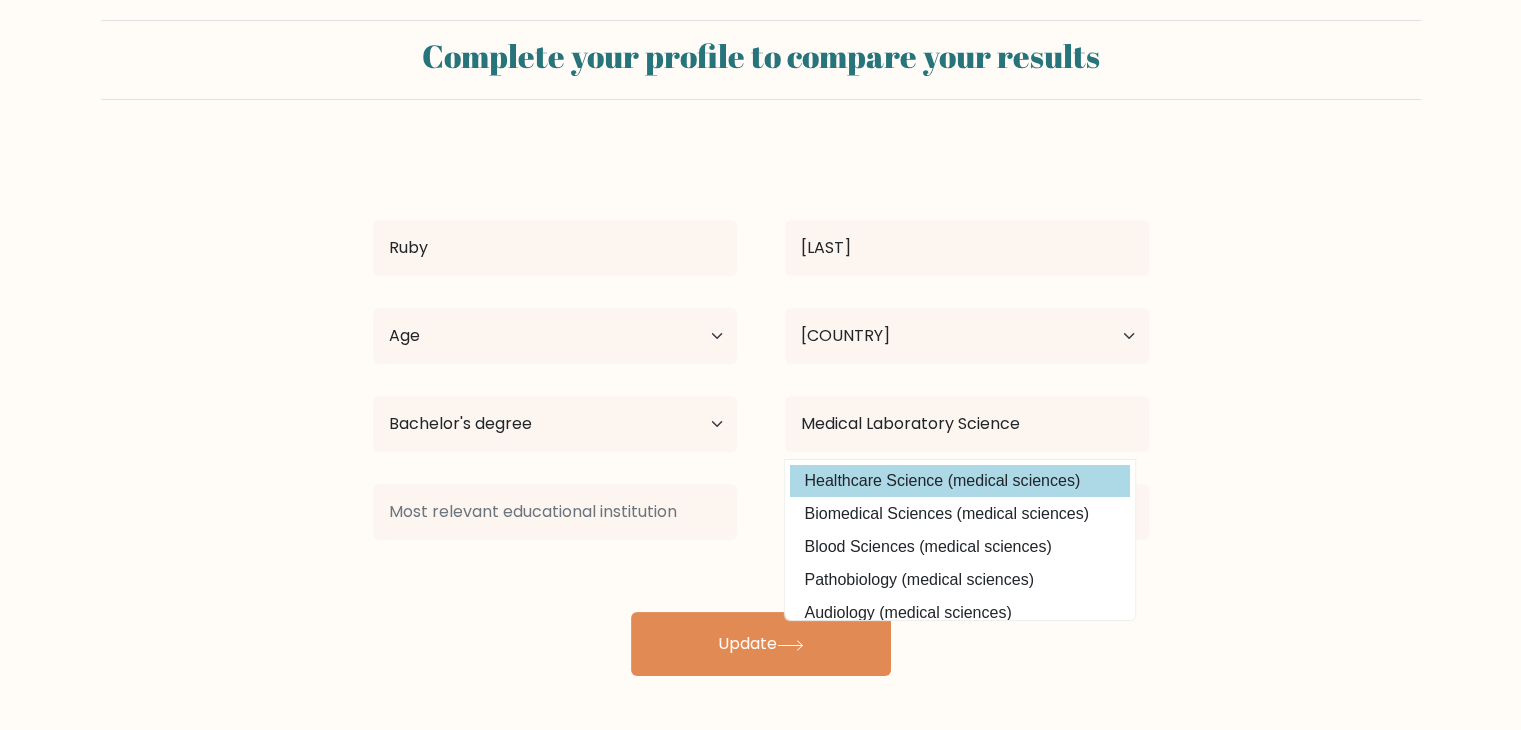click on "[FIRST]
[LAST]
Age
Under [AGE] years old
18-24 years old
25-34 years old
35-44 years old
45-54 years old
55-64 years old
65 years old and above
Country
Afghanistan
Albania
Algeria
American Samoa
Andorra
Angola
Anguilla
Antarctica
Antigua and Barbuda
Argentina
Armenia
Aruba
Australia
Austria
Azerbaijan
Bahamas
Bahrain
Bangladesh
Barbados
Belarus
Belgium
Belize
Benin
Bermuda
Bhutan
Bolivia" at bounding box center [761, 412] 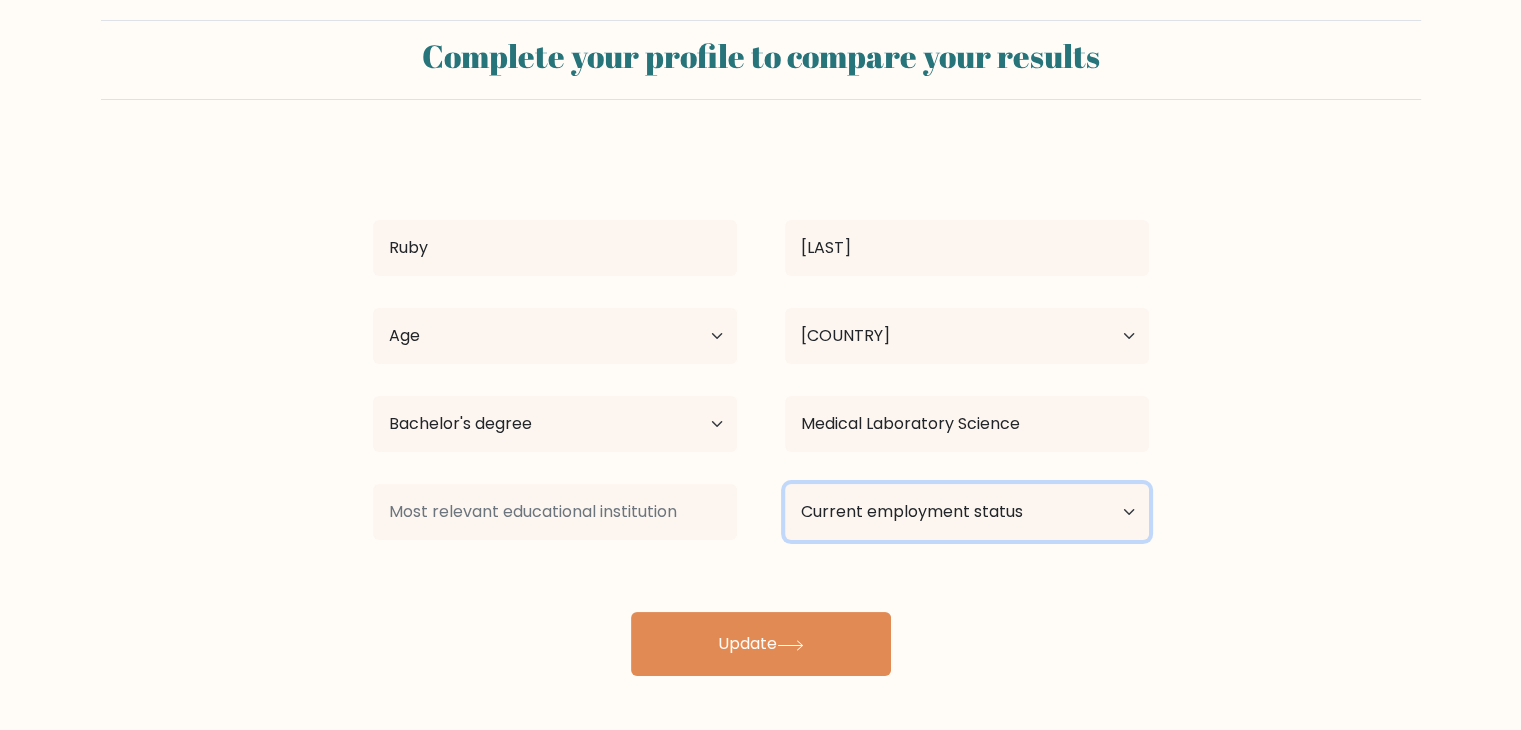 click on "Current employment status
Employed
Student
Retired
Other / prefer not to answer" at bounding box center (967, 512) 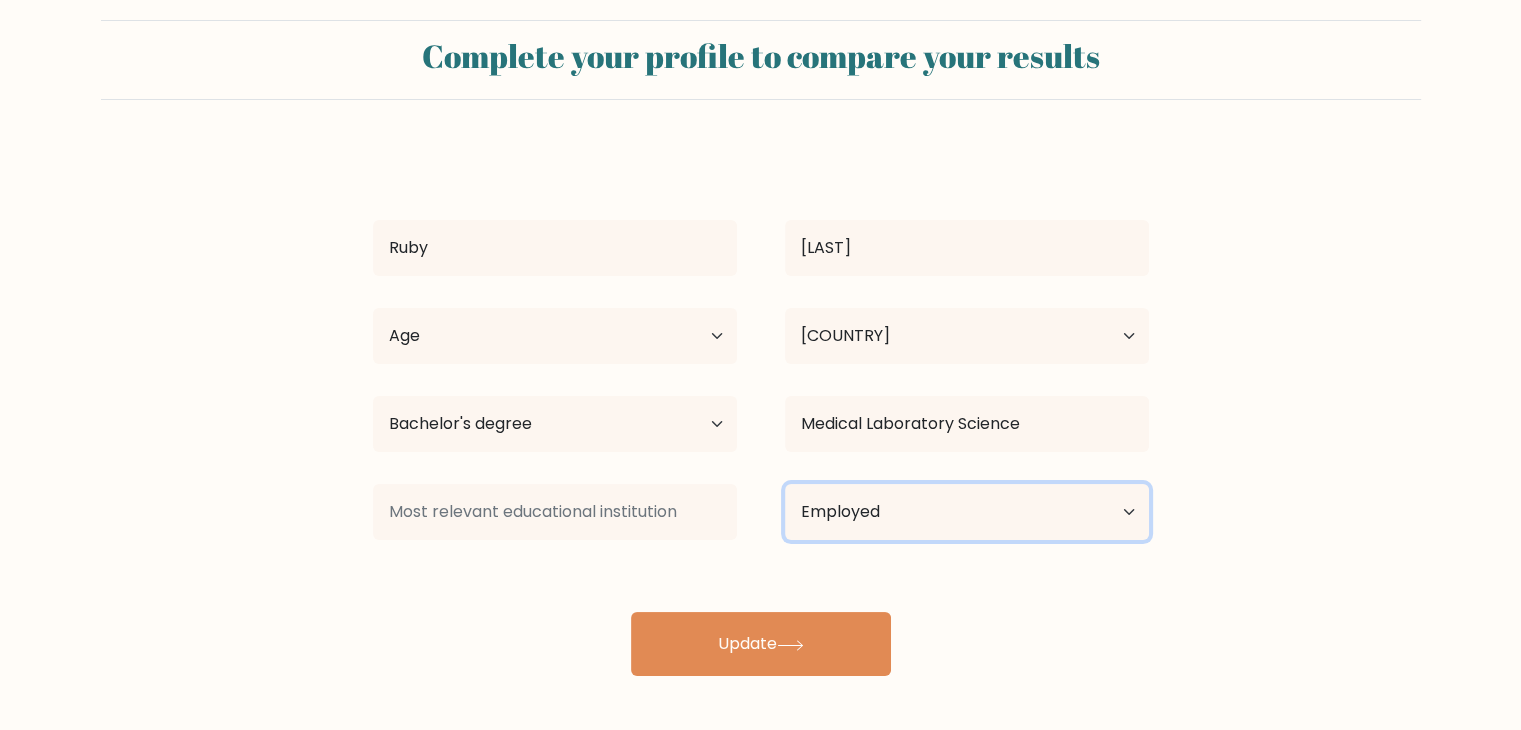 click on "Current employment status
Employed
Student
Retired
Other / prefer not to answer" at bounding box center [967, 512] 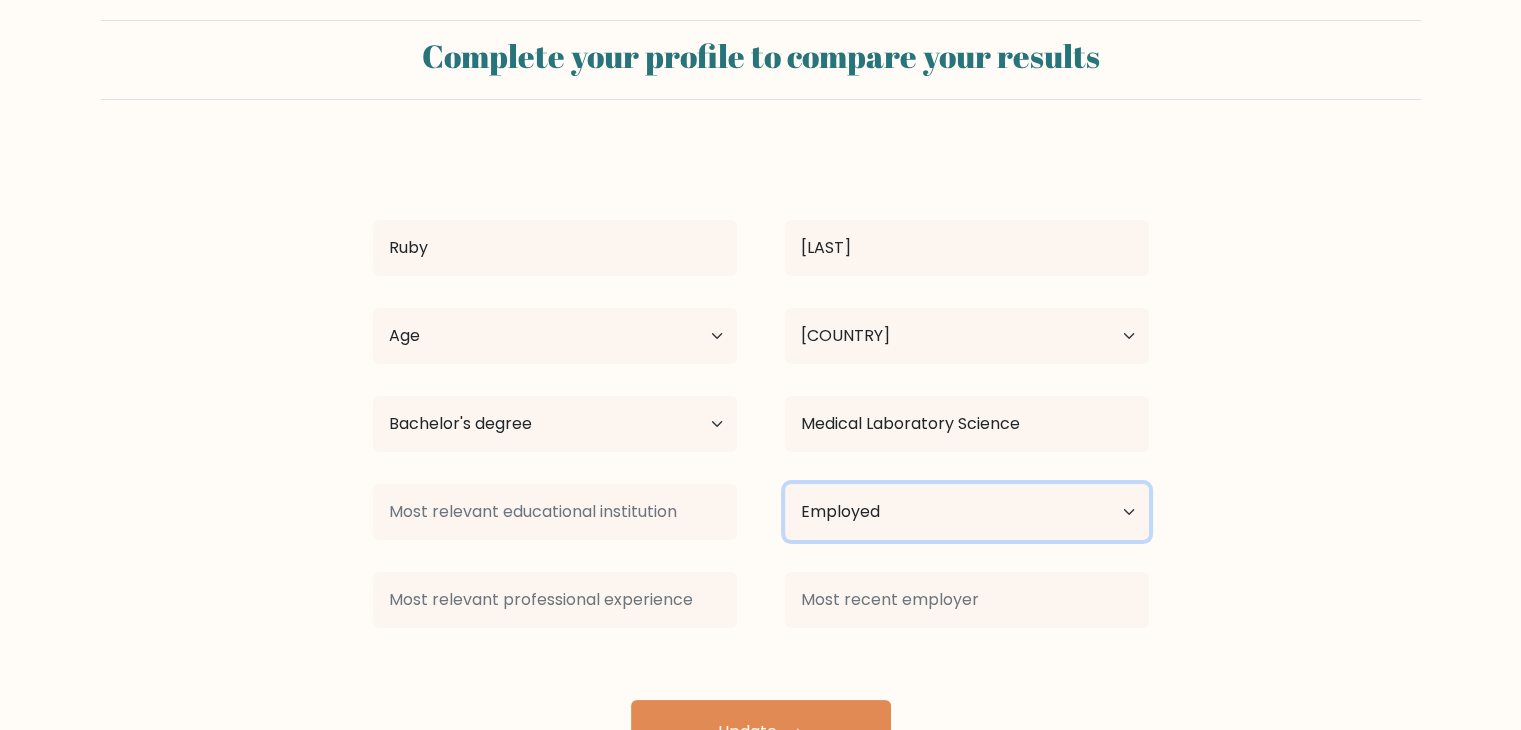 scroll, scrollTop: 62, scrollLeft: 0, axis: vertical 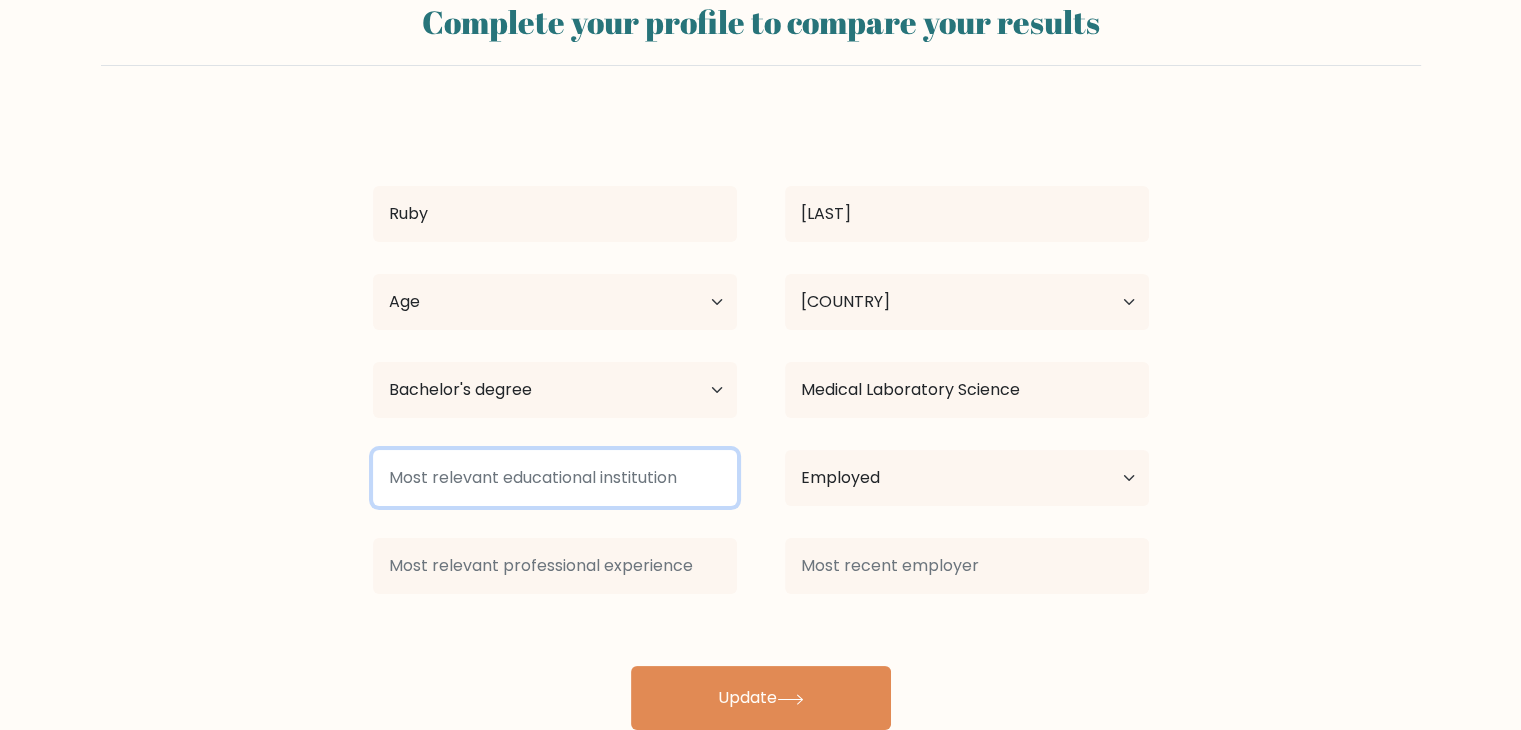 click at bounding box center (555, 478) 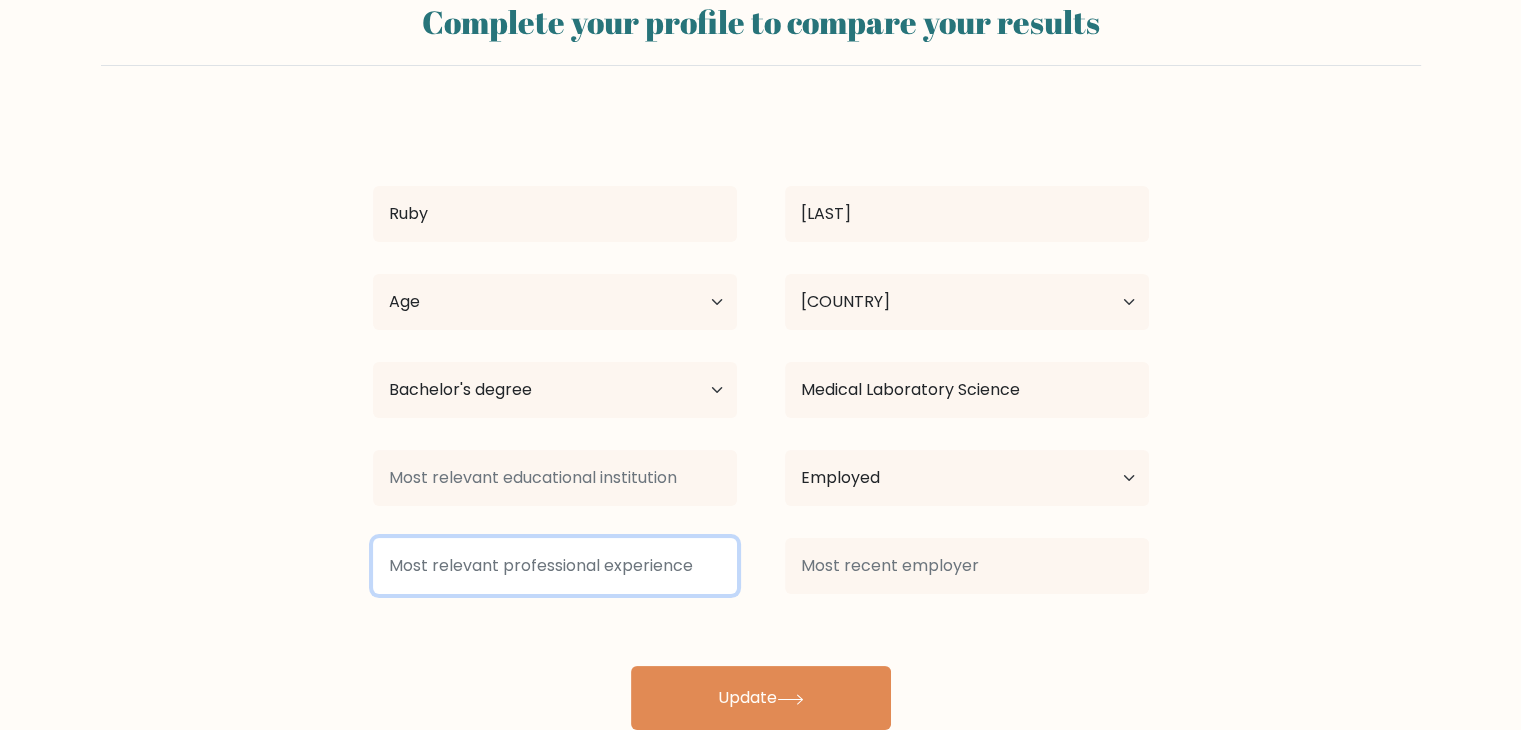 click at bounding box center [555, 566] 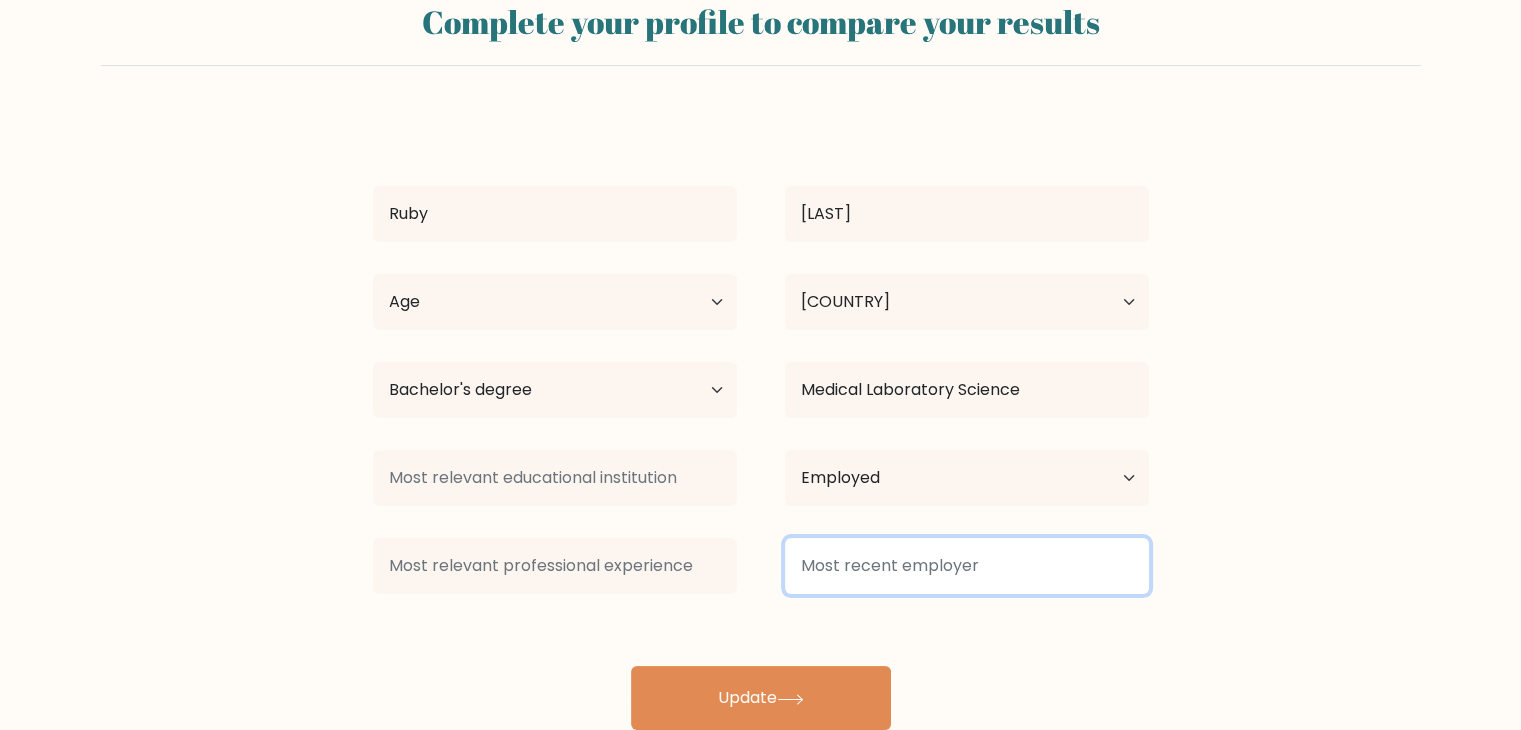 click at bounding box center (967, 566) 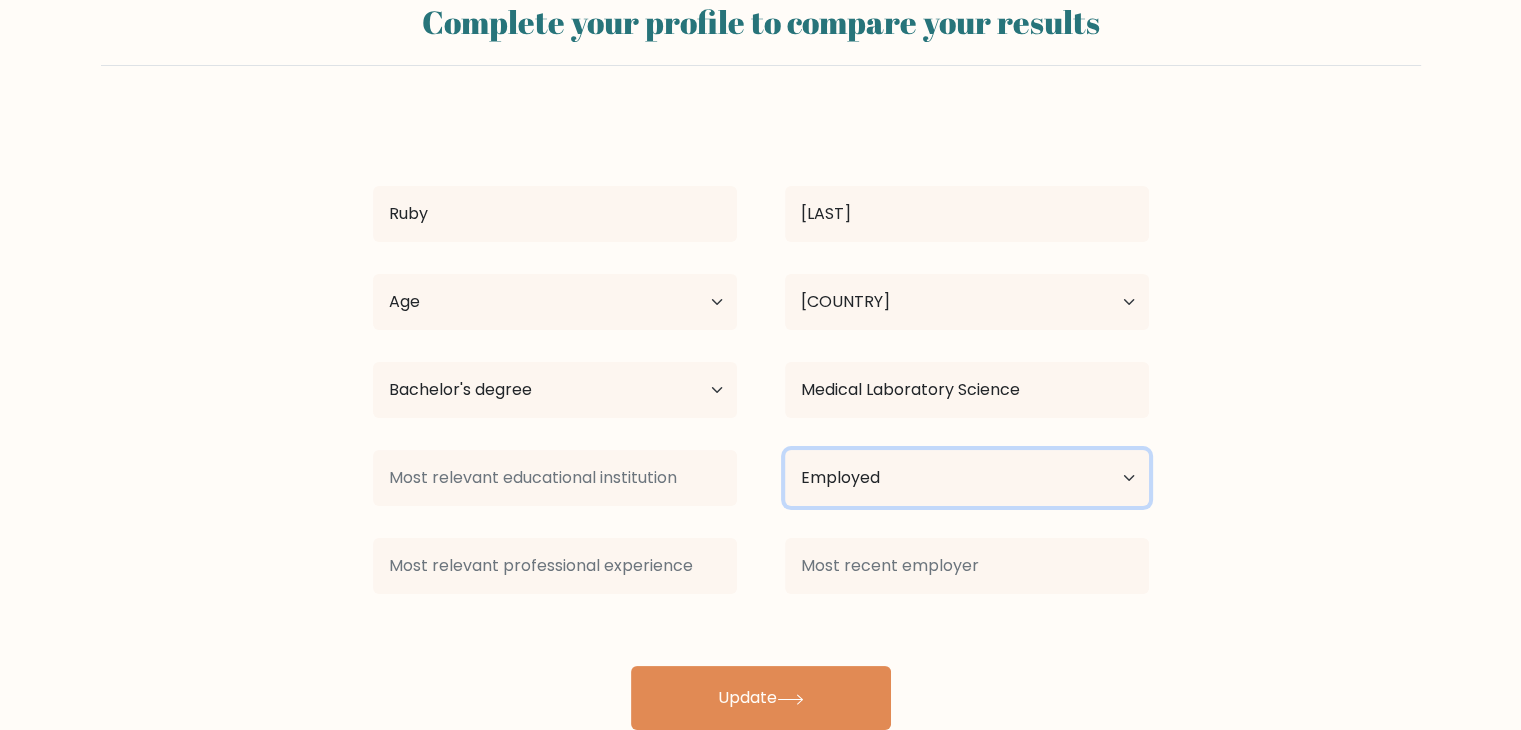click on "Current employment status
Employed
Student
Retired
Other / prefer not to answer" at bounding box center [967, 478] 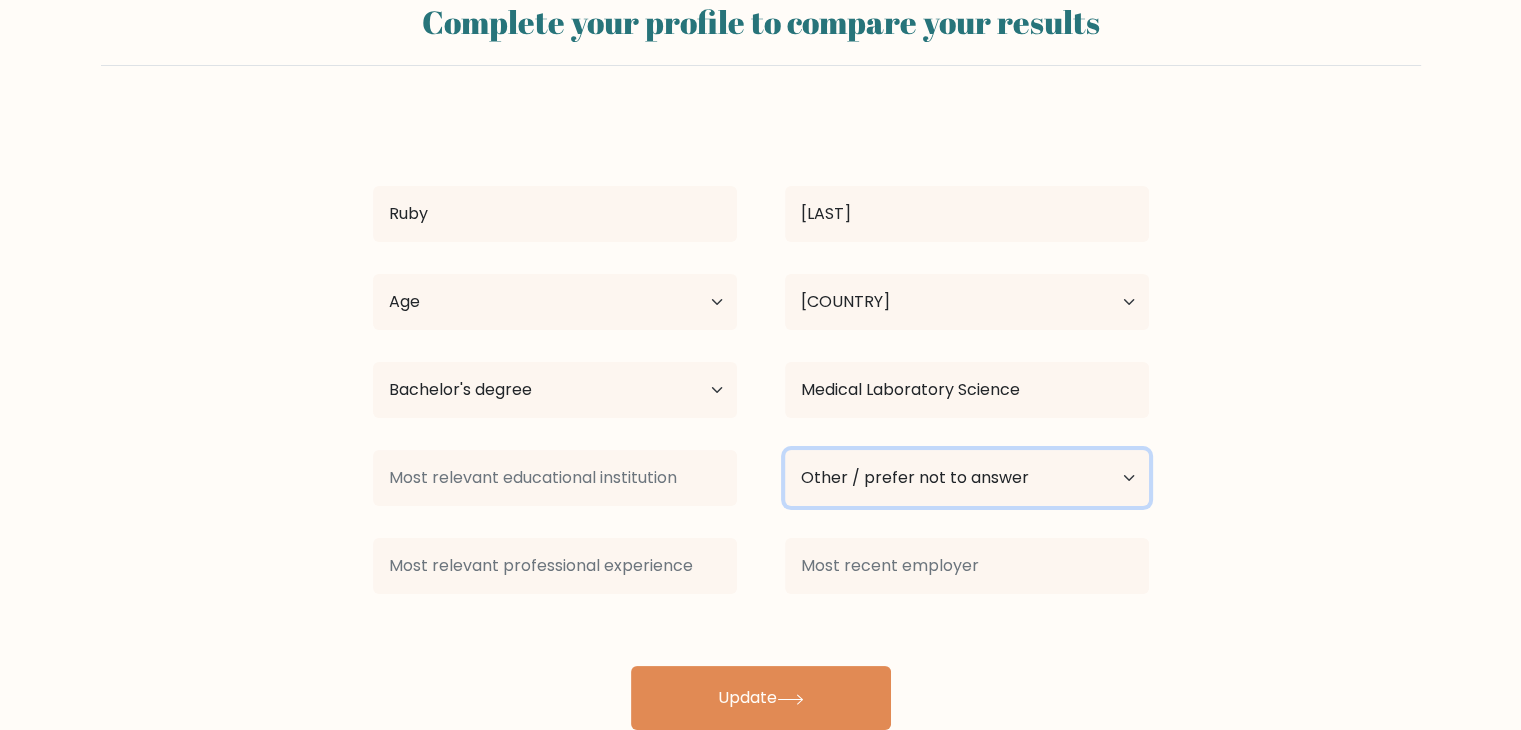 click on "Current employment status
Employed
Student
Retired
Other / prefer not to answer" at bounding box center (967, 478) 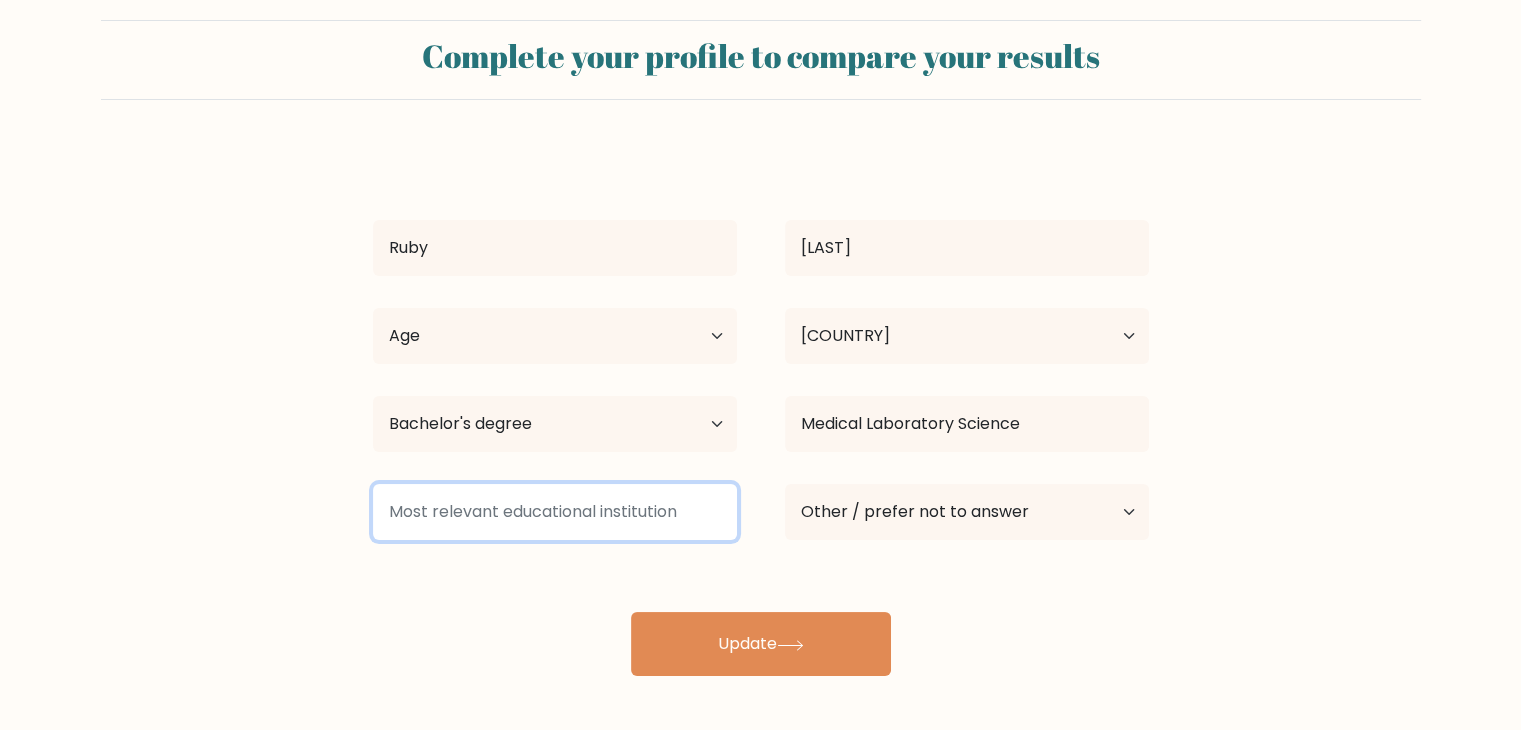 click at bounding box center [555, 512] 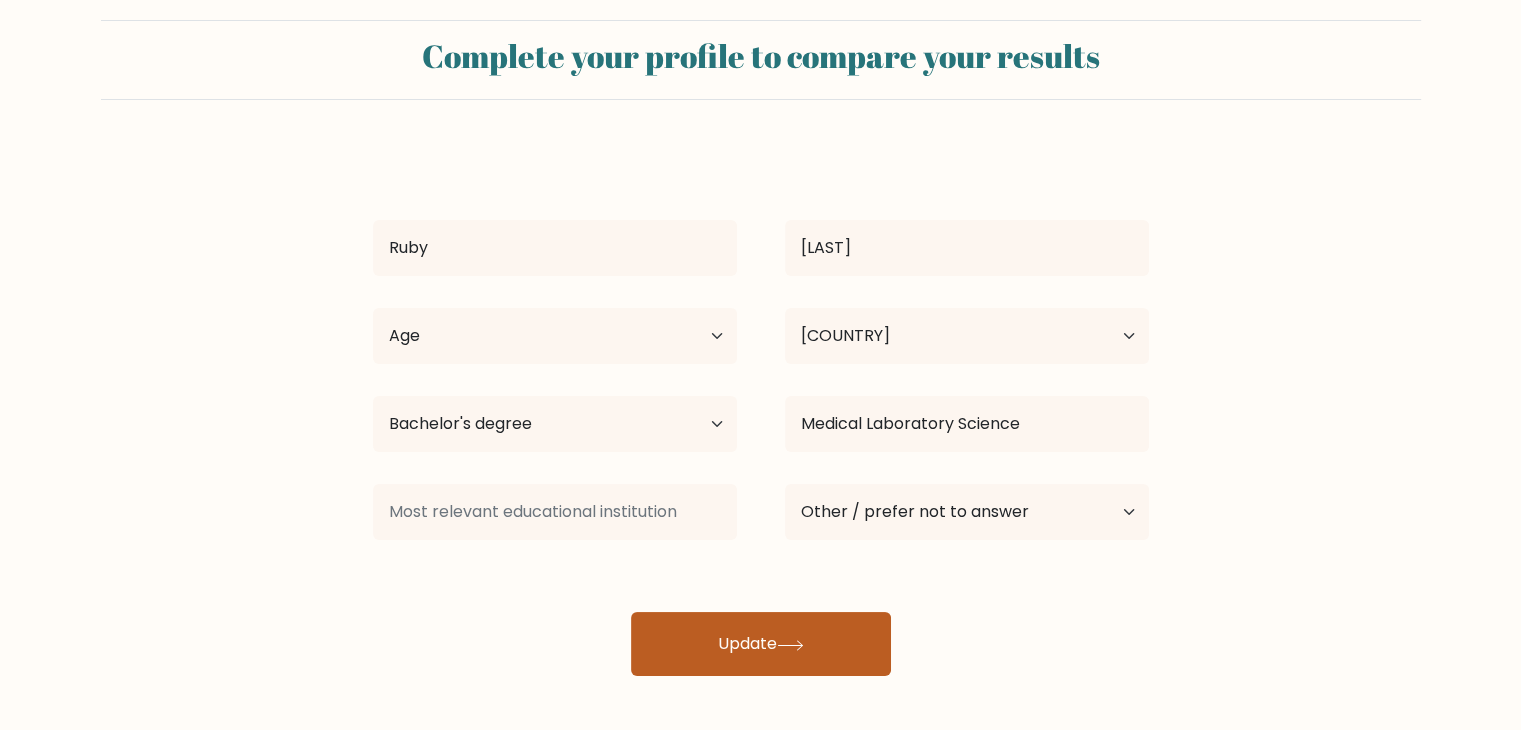 click on "Update" at bounding box center (761, 644) 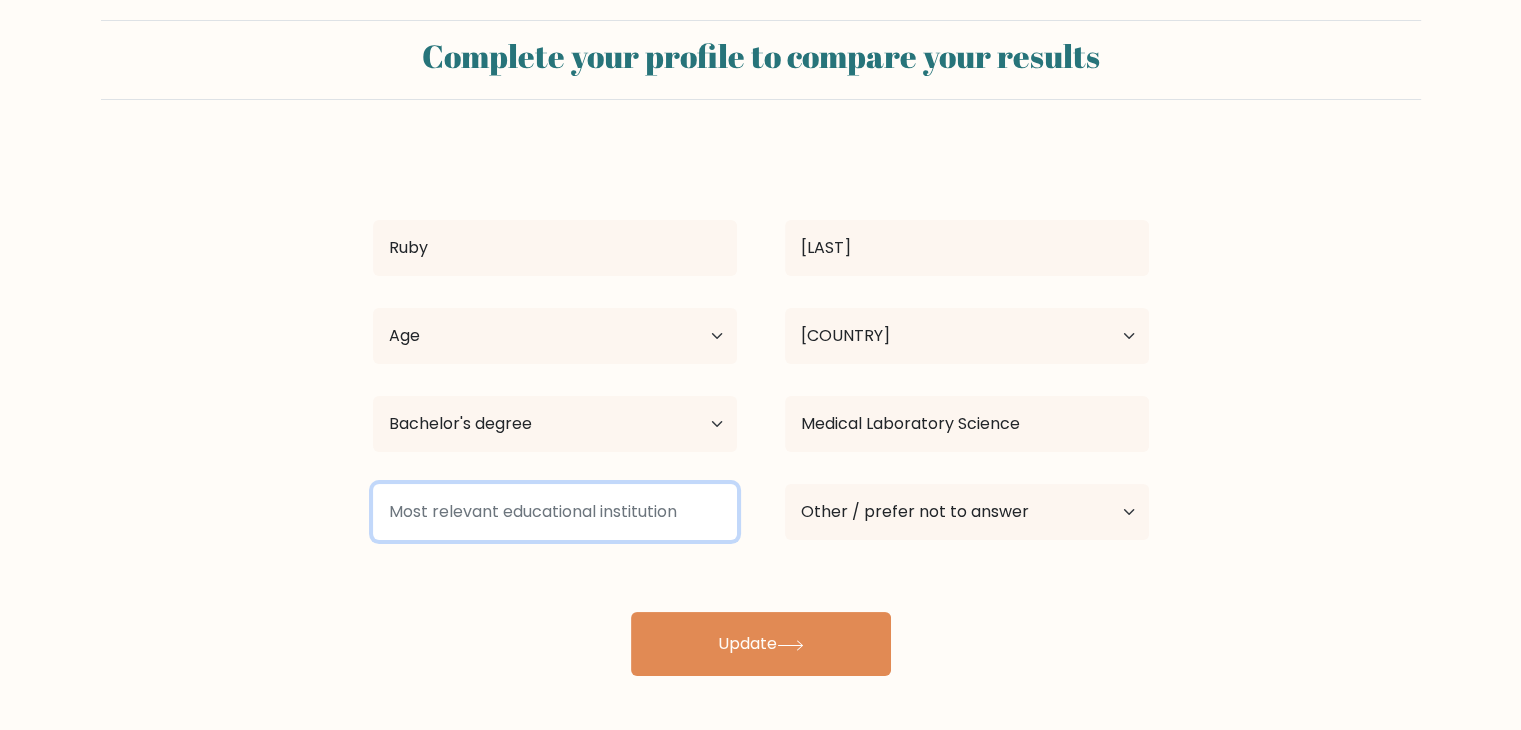 click at bounding box center (555, 512) 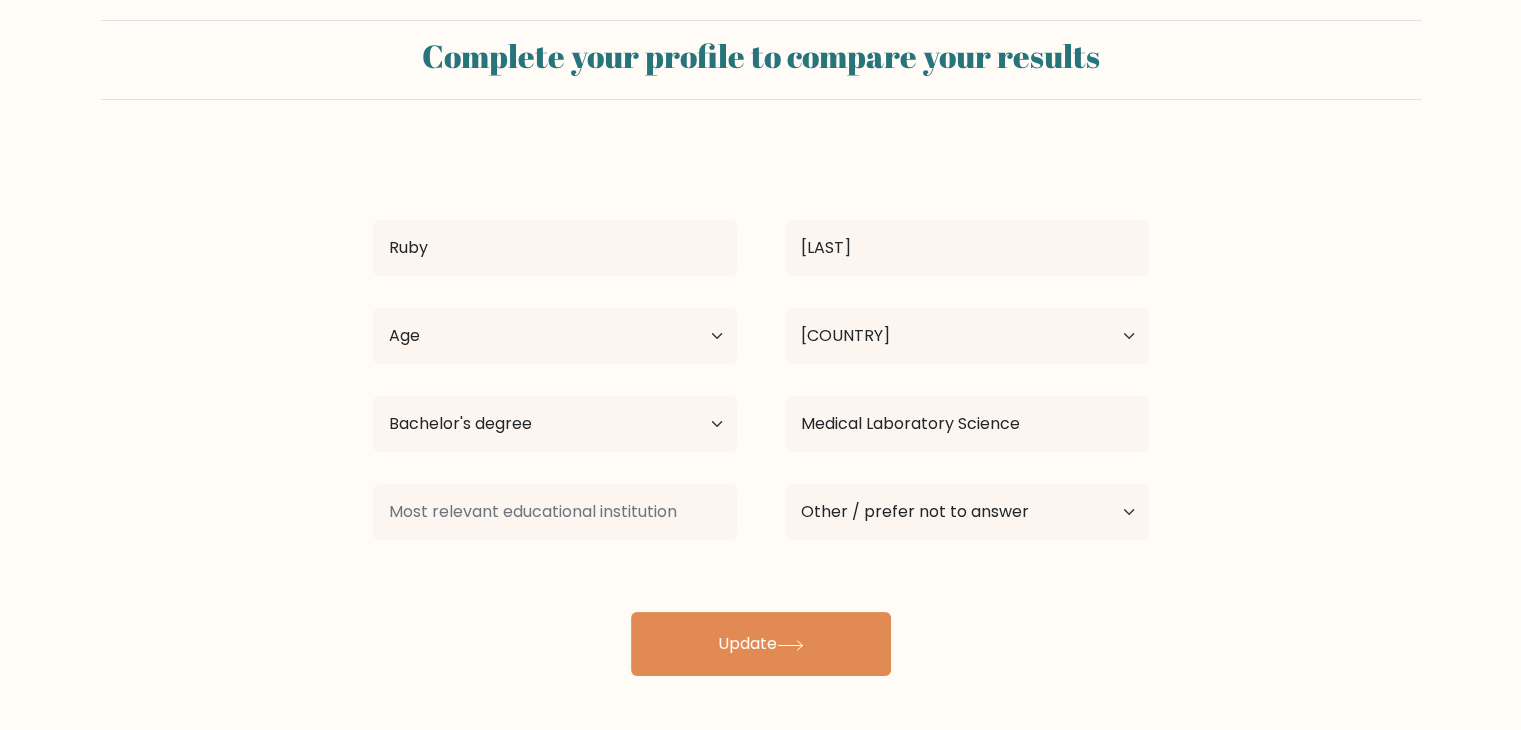 click on "[FIRST]
[LAST]
Age
Under [AGE] years old
18-24 years old
25-34 years old
35-44 years old
45-54 years old
55-64 years old
65 years old and above
Country
Afghanistan
Albania
Algeria
American Samoa
Andorra
Angola
Anguilla
Antarctica
Antigua and Barbuda
Argentina
Armenia
Aruba
Australia
Austria
Azerbaijan
Bahamas
Bahrain
Bangladesh
Barbados
Belarus
Belgium
Belize
Benin
Bermuda
Bhutan
Bolivia" at bounding box center [761, 412] 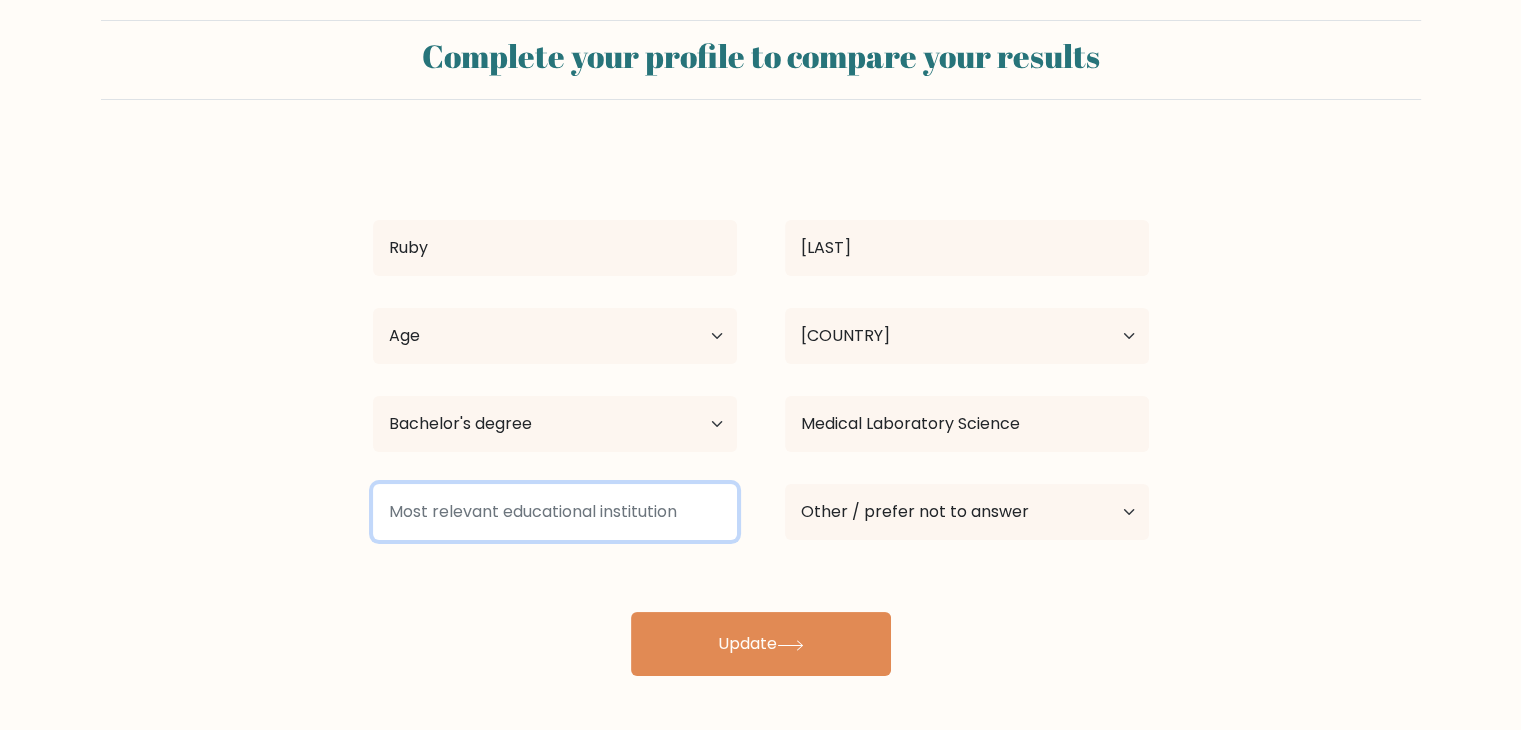 click at bounding box center [555, 512] 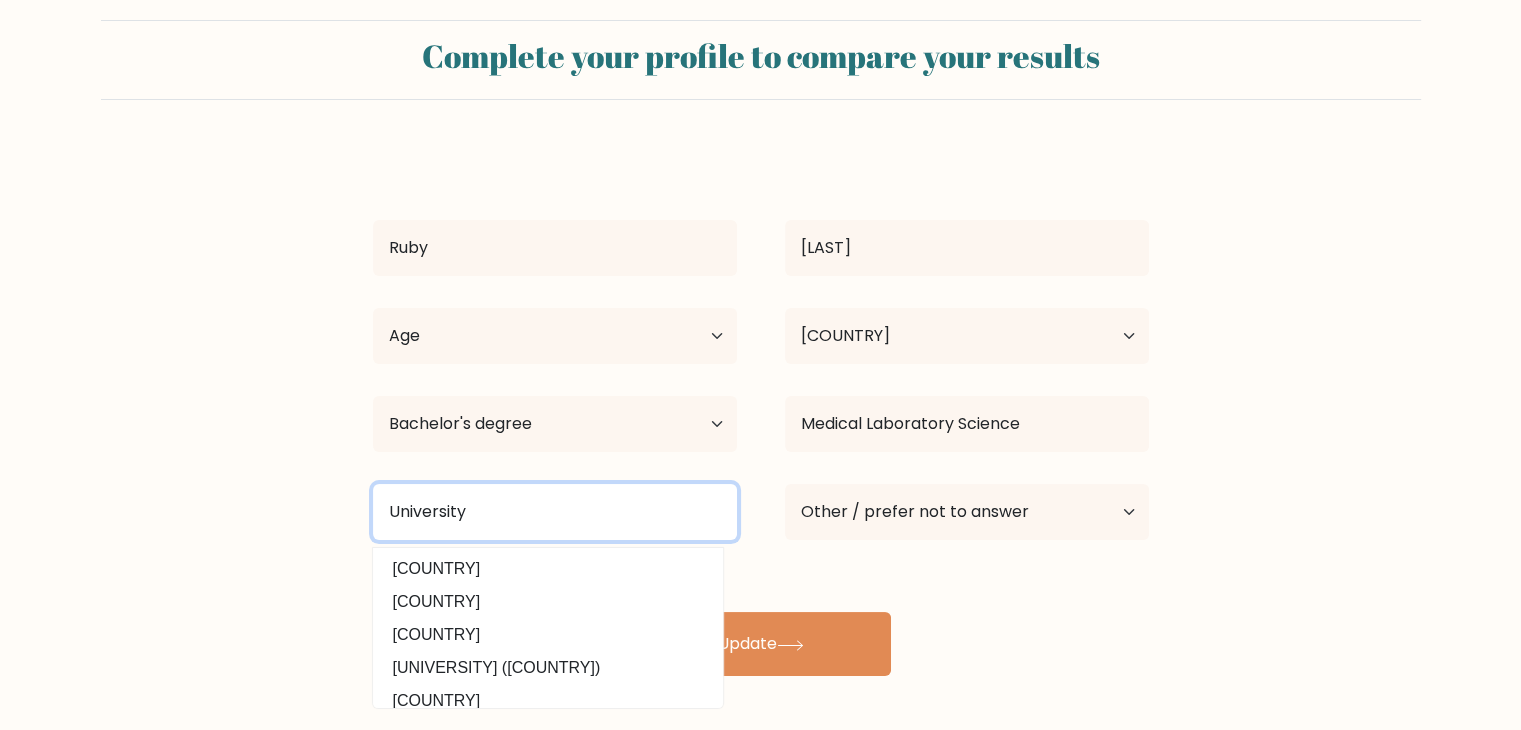 type on "University" 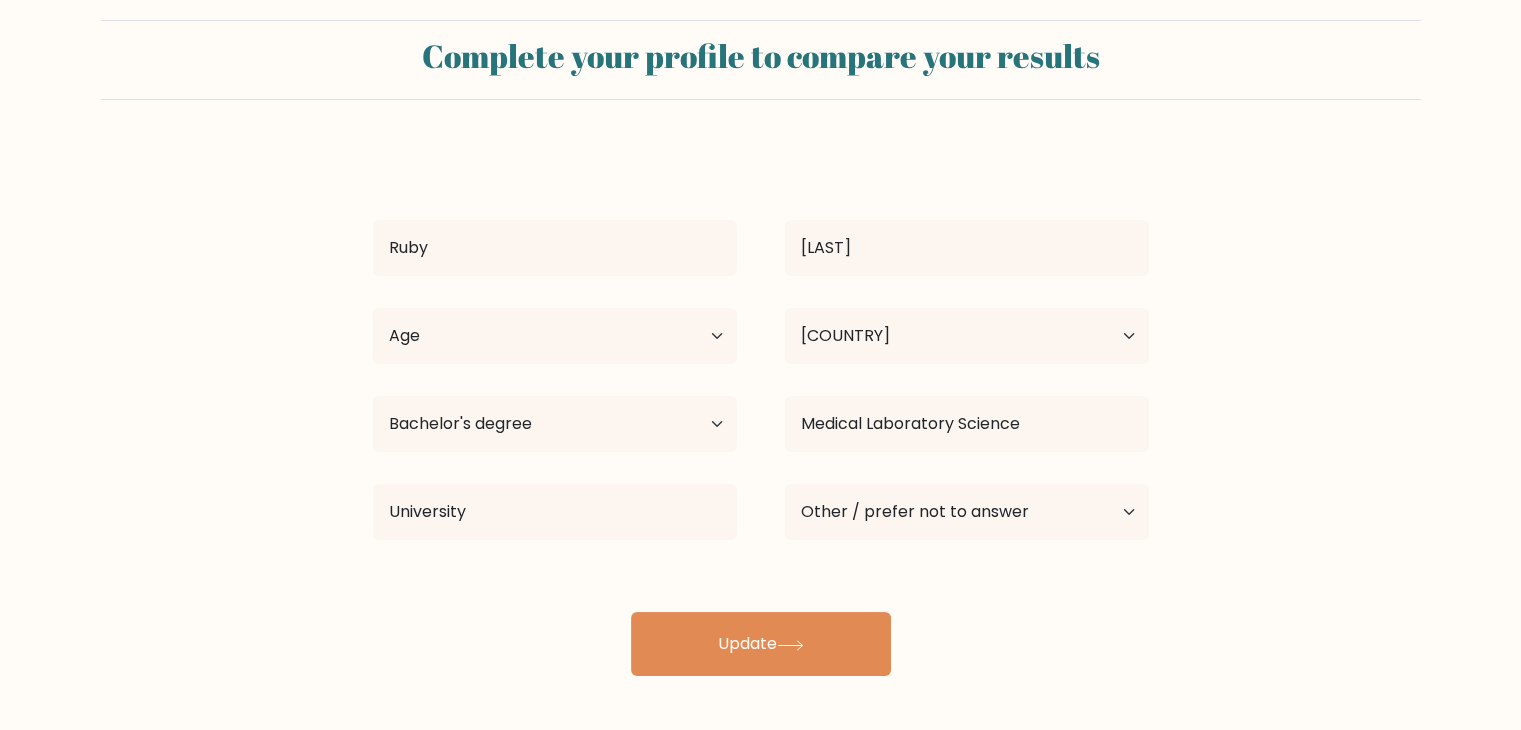 click on "[FIRST]
[LAST]
Age
Under [AGE] years old
18-24 years old
25-34 years old
35-44 years old
45-54 years old
55-64 years old
65 years old and above
Country
Afghanistan
Albania
Algeria
American Samoa
Andorra
Angola
Anguilla
Antarctica
Antigua and Barbuda
Argentina
Armenia
Aruba
Australia
Austria
Azerbaijan
Bahamas
Bahrain
Bangladesh
Barbados
Belarus
Belgium
Belize
Benin
Bermuda
Bhutan
Bolivia" at bounding box center (761, 412) 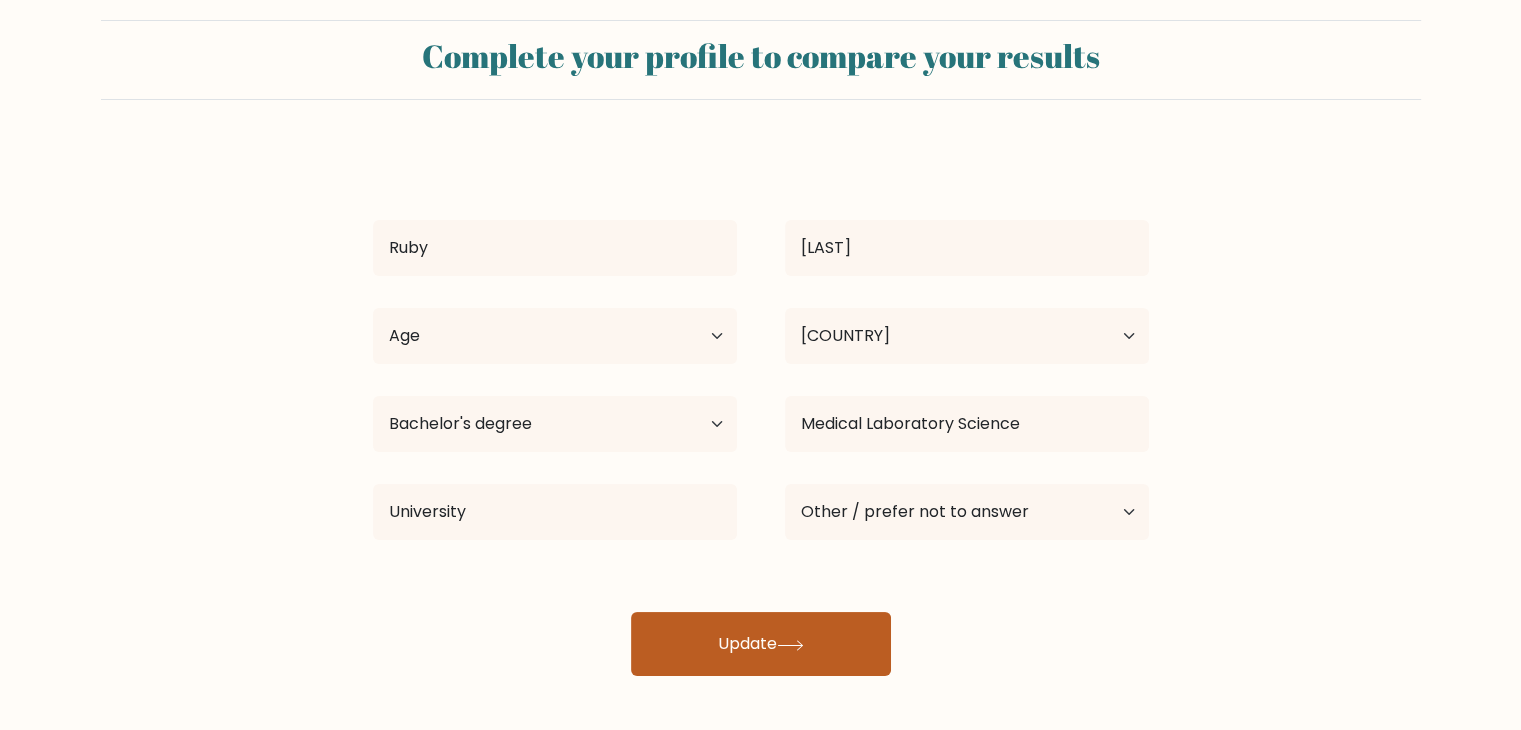 click on "Update" at bounding box center [761, 644] 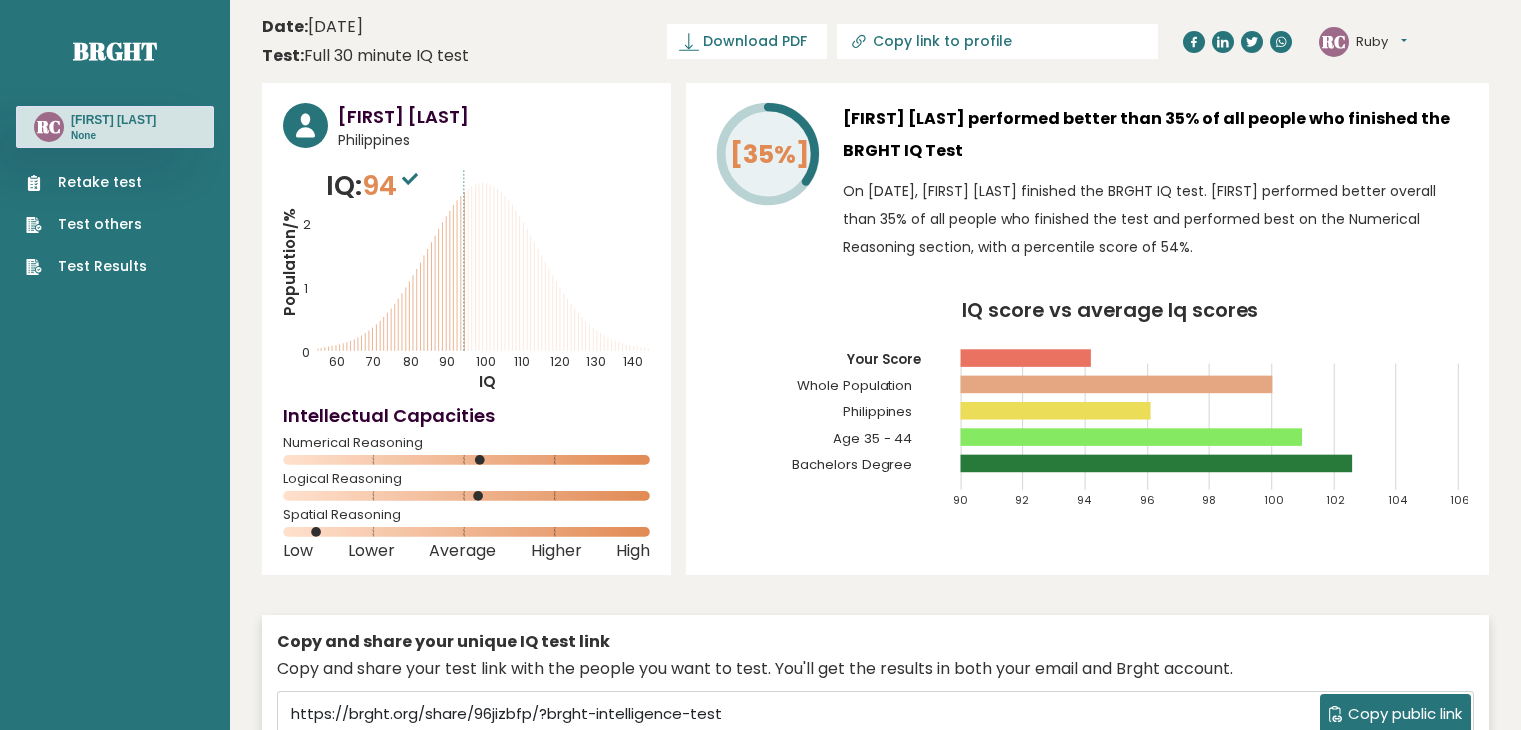 scroll, scrollTop: 0, scrollLeft: 0, axis: both 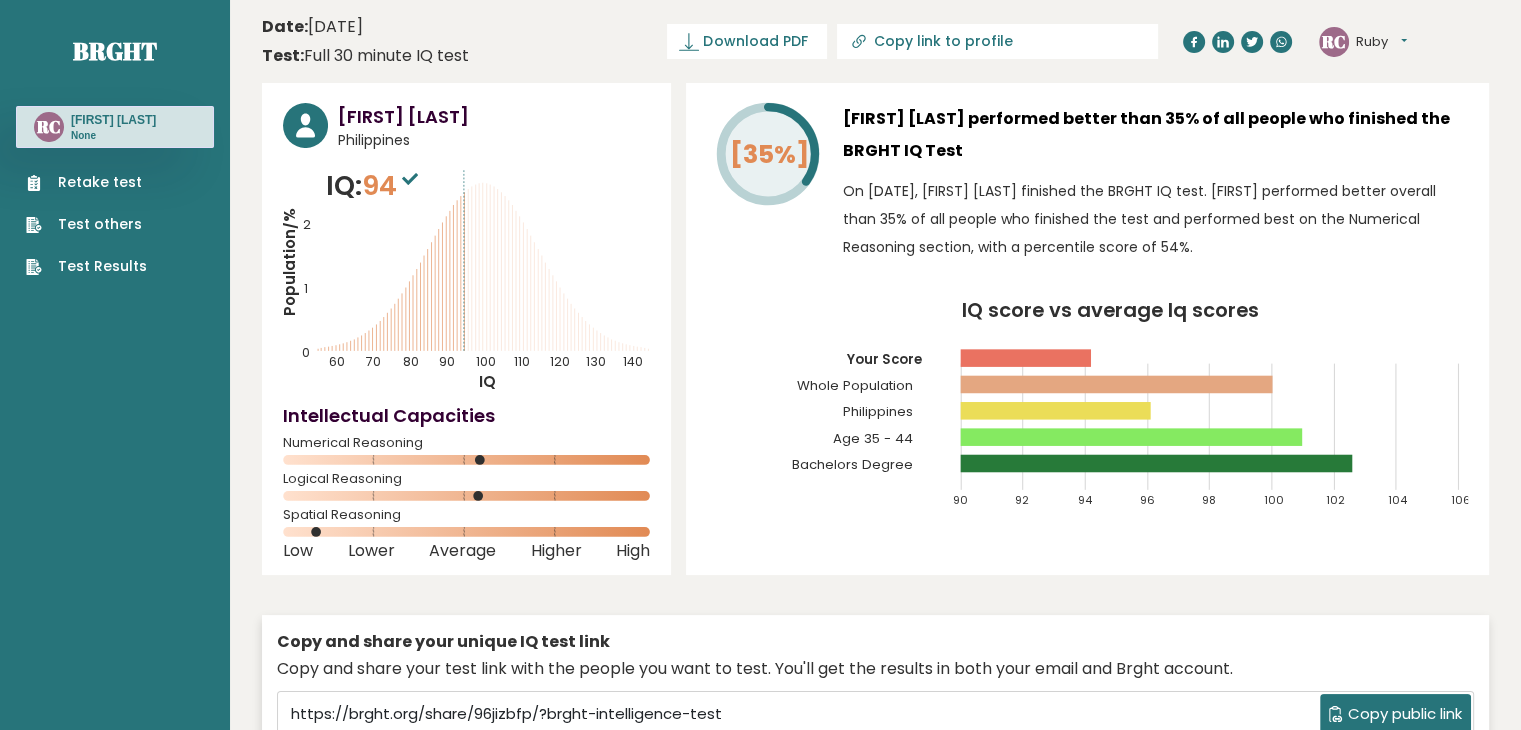 click on "Ruby" at bounding box center [1381, 42] 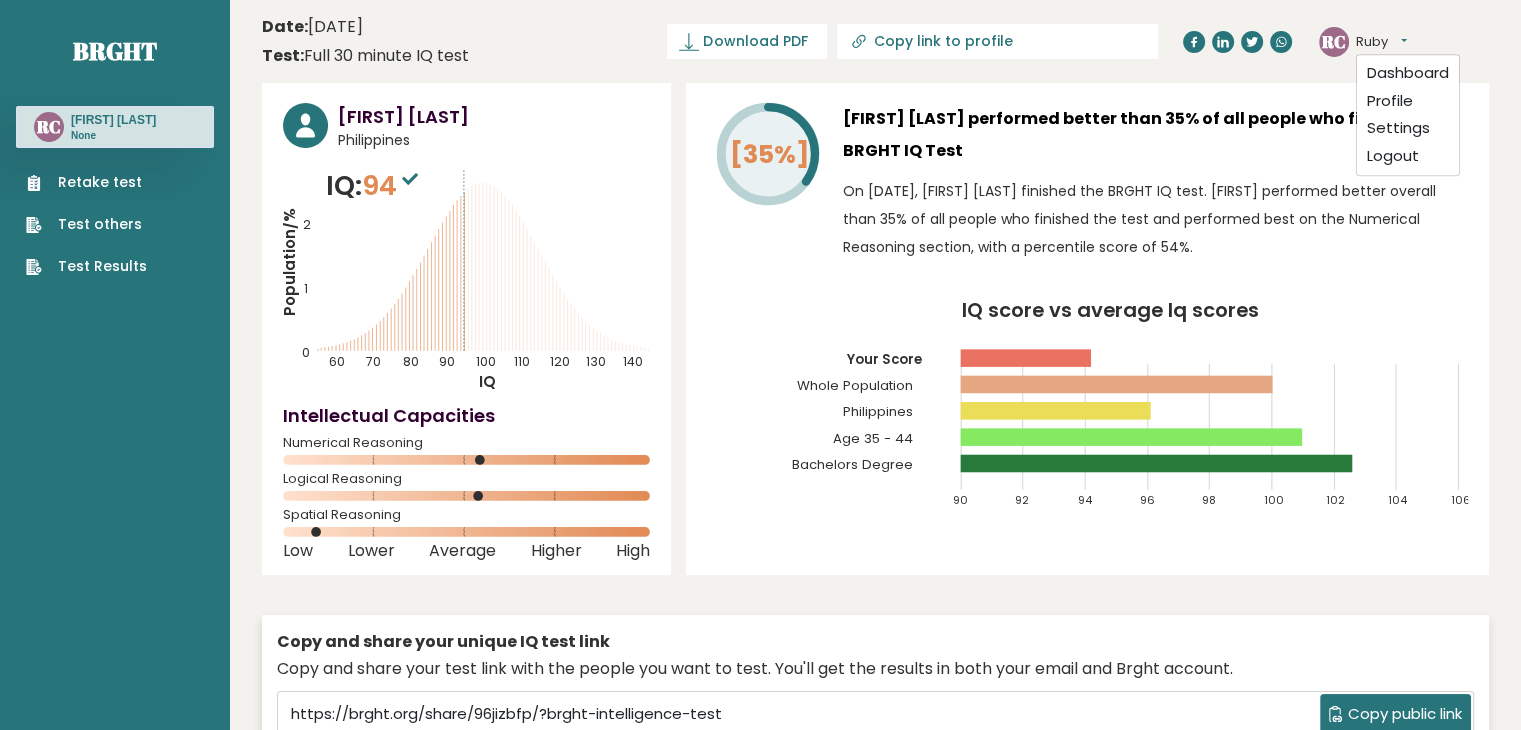 click on "Ruby" at bounding box center (1381, 42) 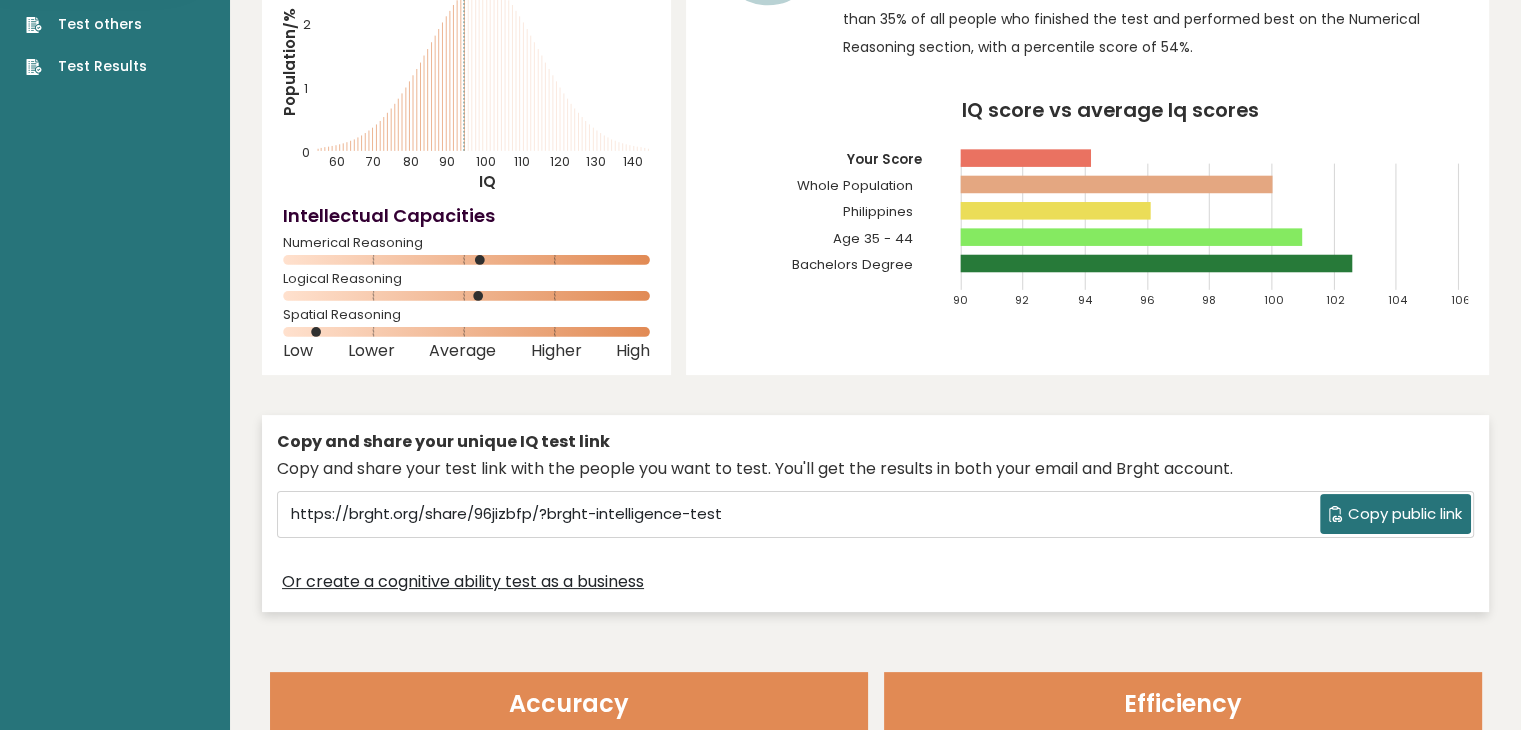 scroll, scrollTop: 0, scrollLeft: 0, axis: both 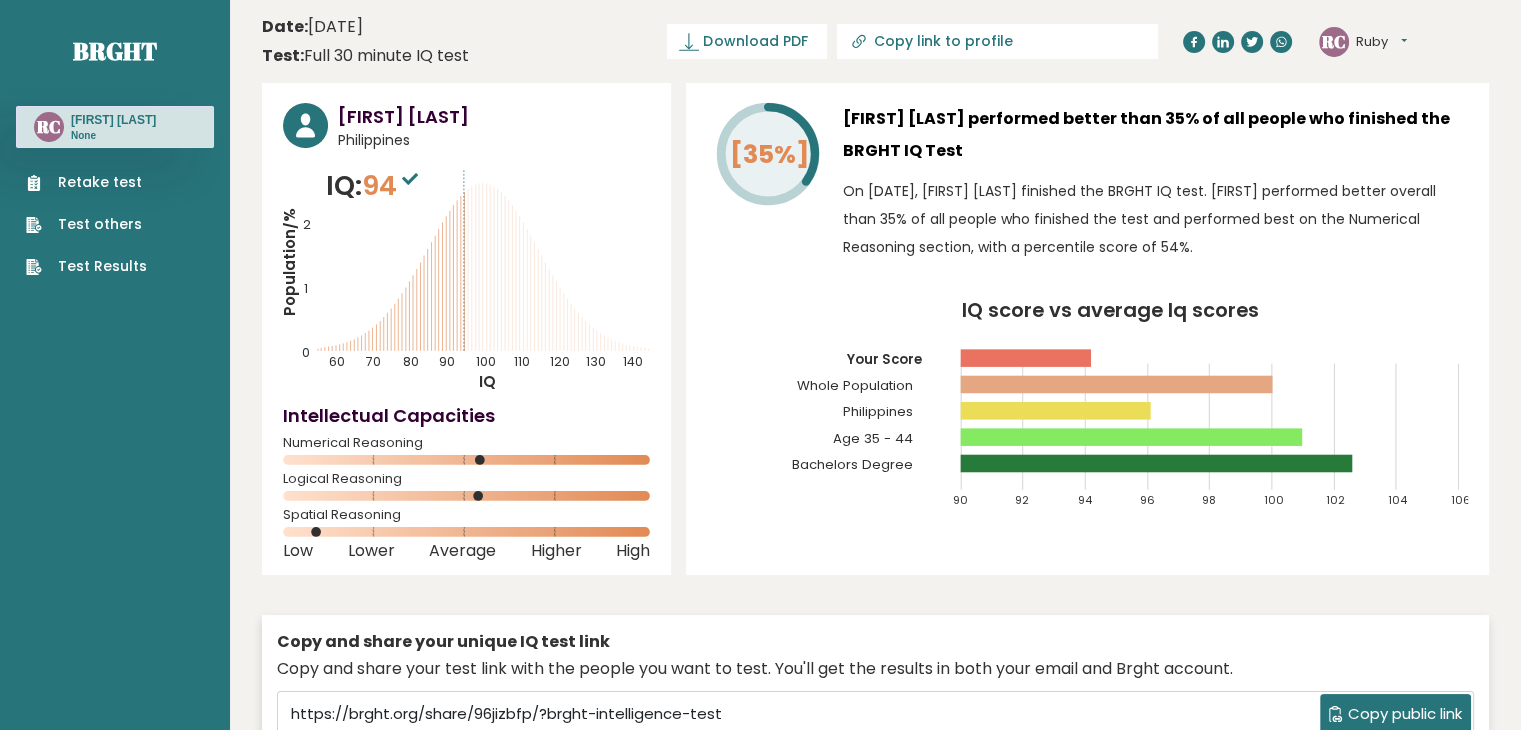 click on "Ruby" at bounding box center (1381, 42) 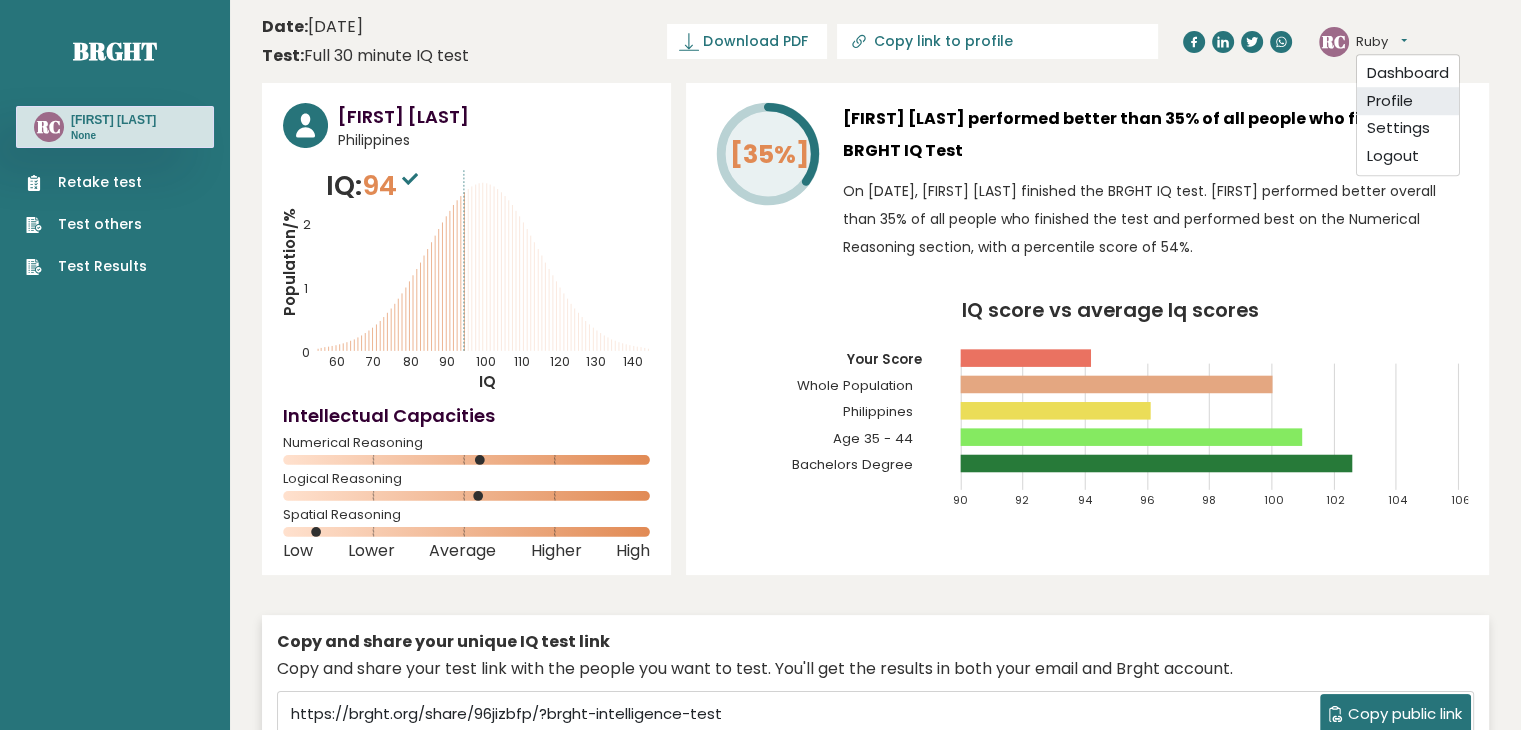 click on "Profile" at bounding box center [1408, 101] 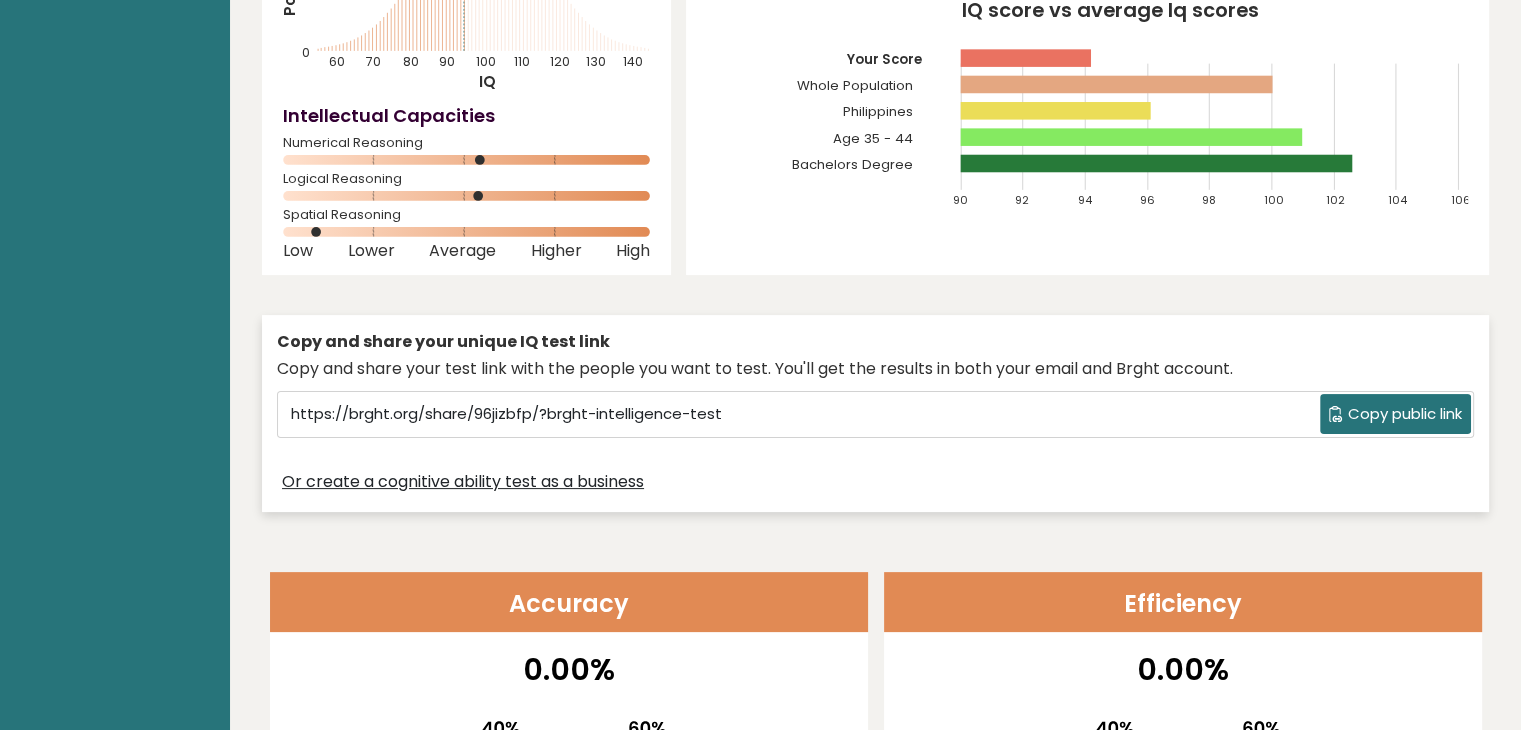 scroll, scrollTop: 0, scrollLeft: 0, axis: both 